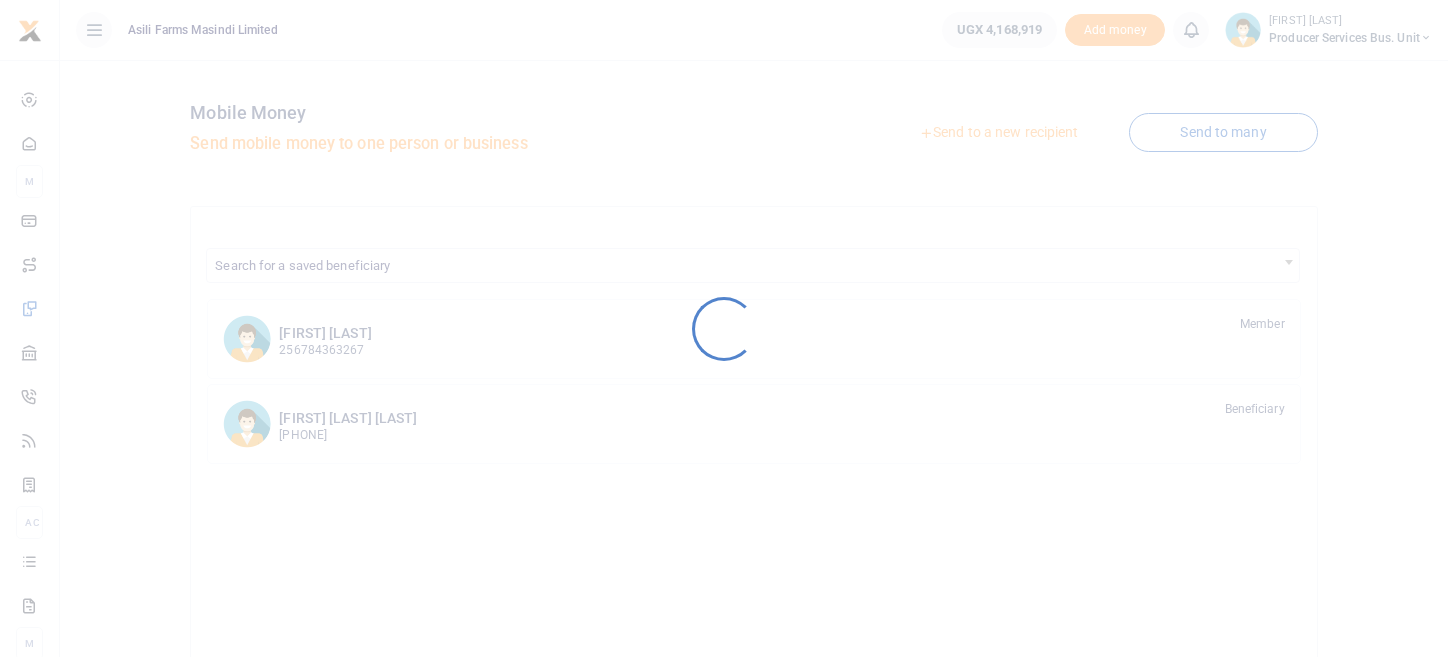 scroll, scrollTop: 0, scrollLeft: 0, axis: both 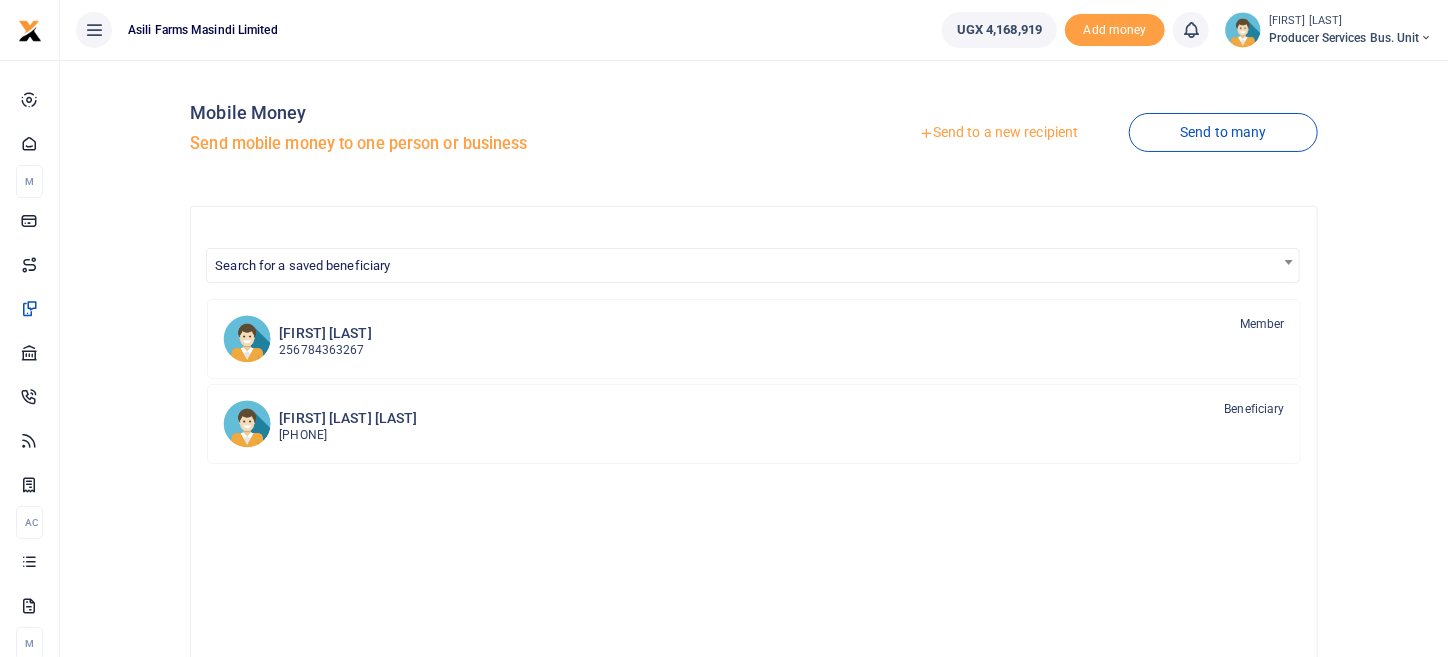 click on "Send to a new recipient" at bounding box center [998, 133] 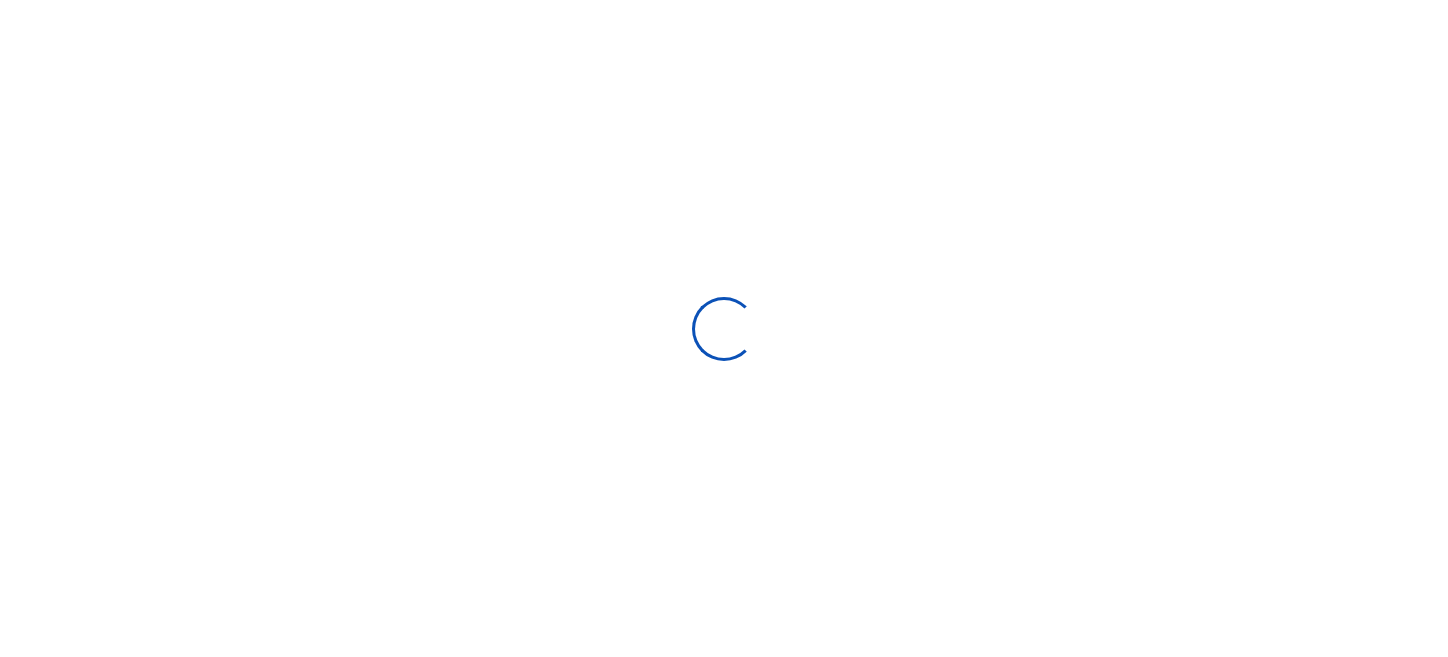 scroll, scrollTop: 0, scrollLeft: 0, axis: both 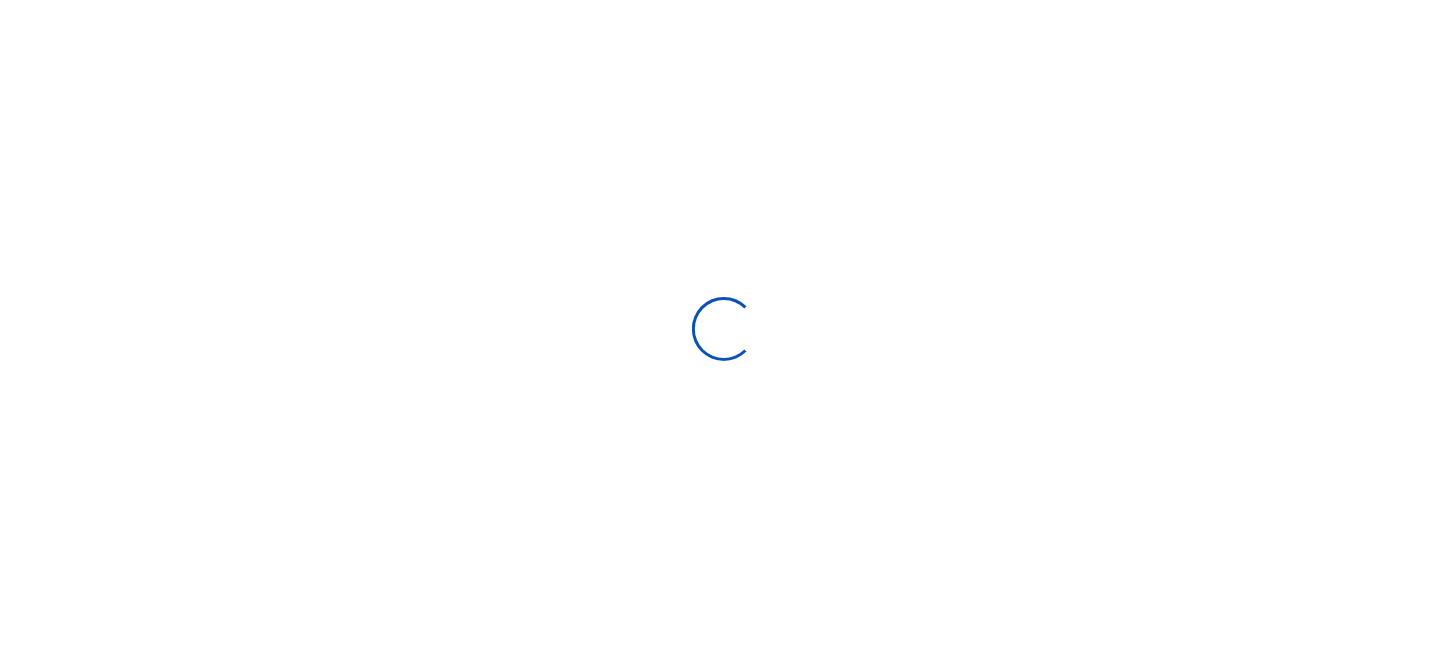 select 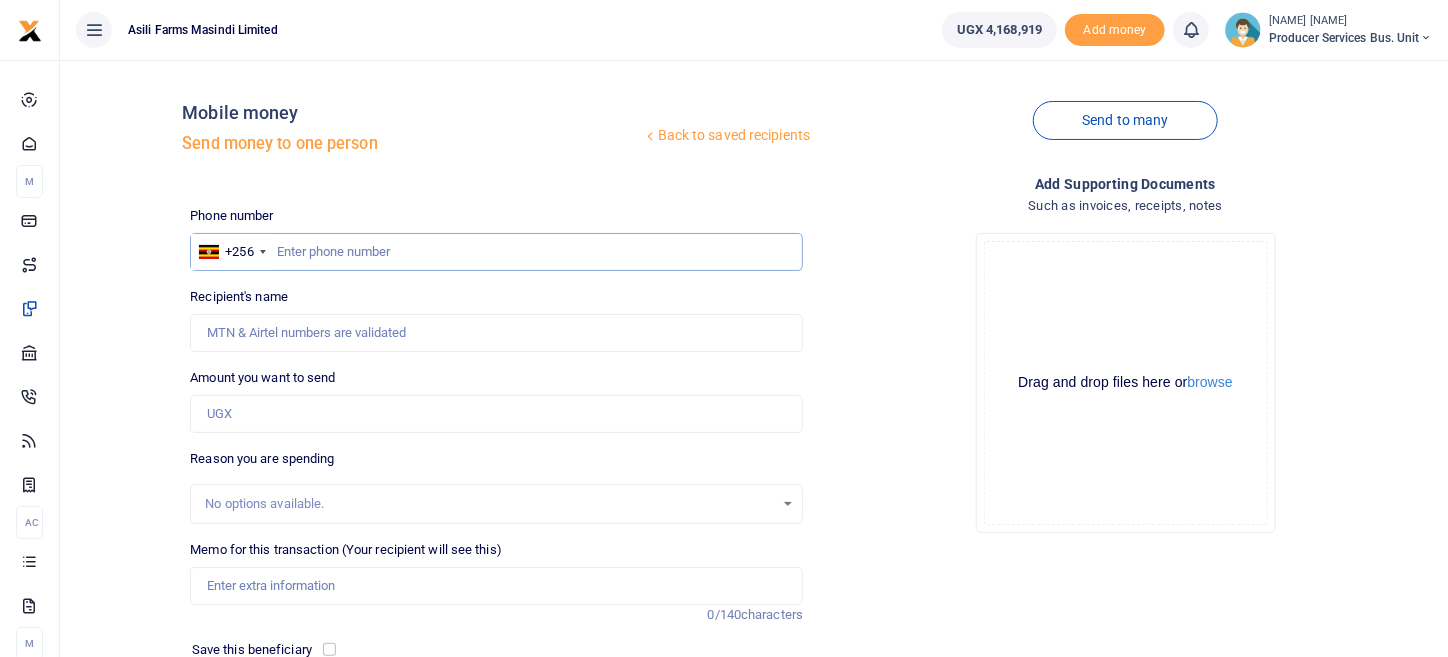 click at bounding box center (496, 252) 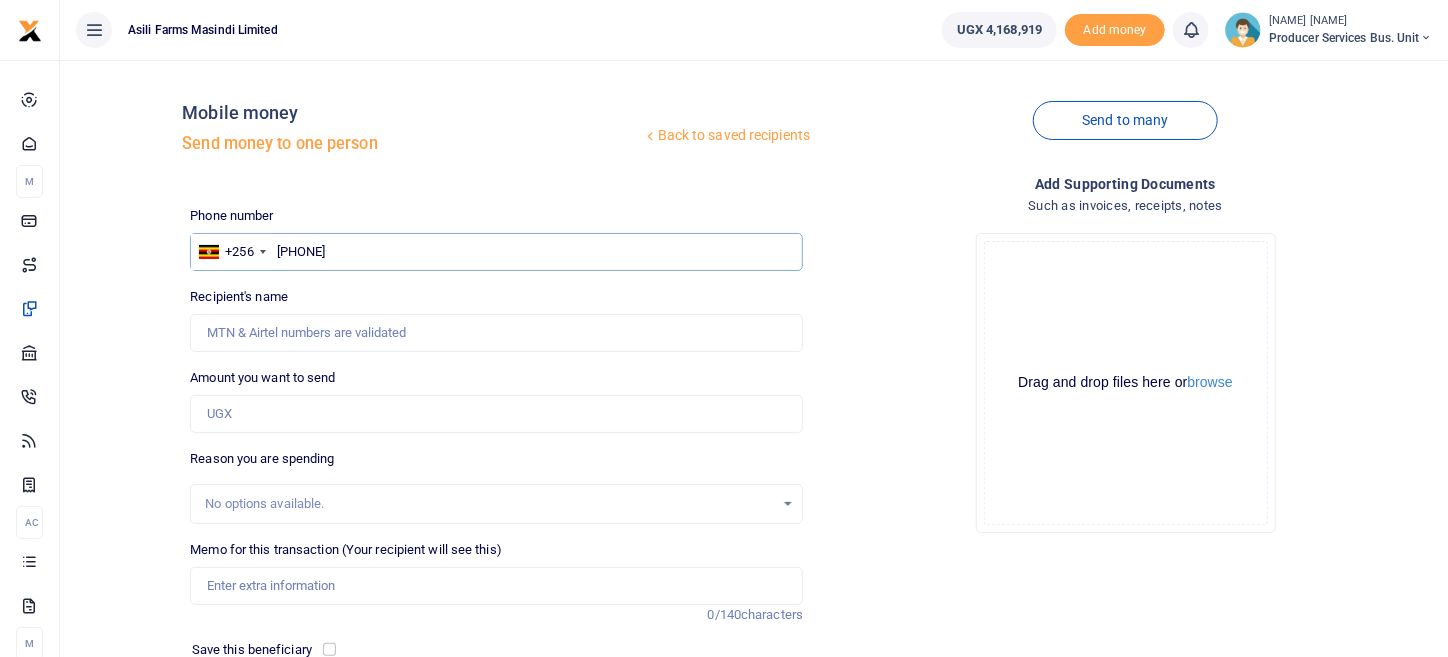 type on "0702210094" 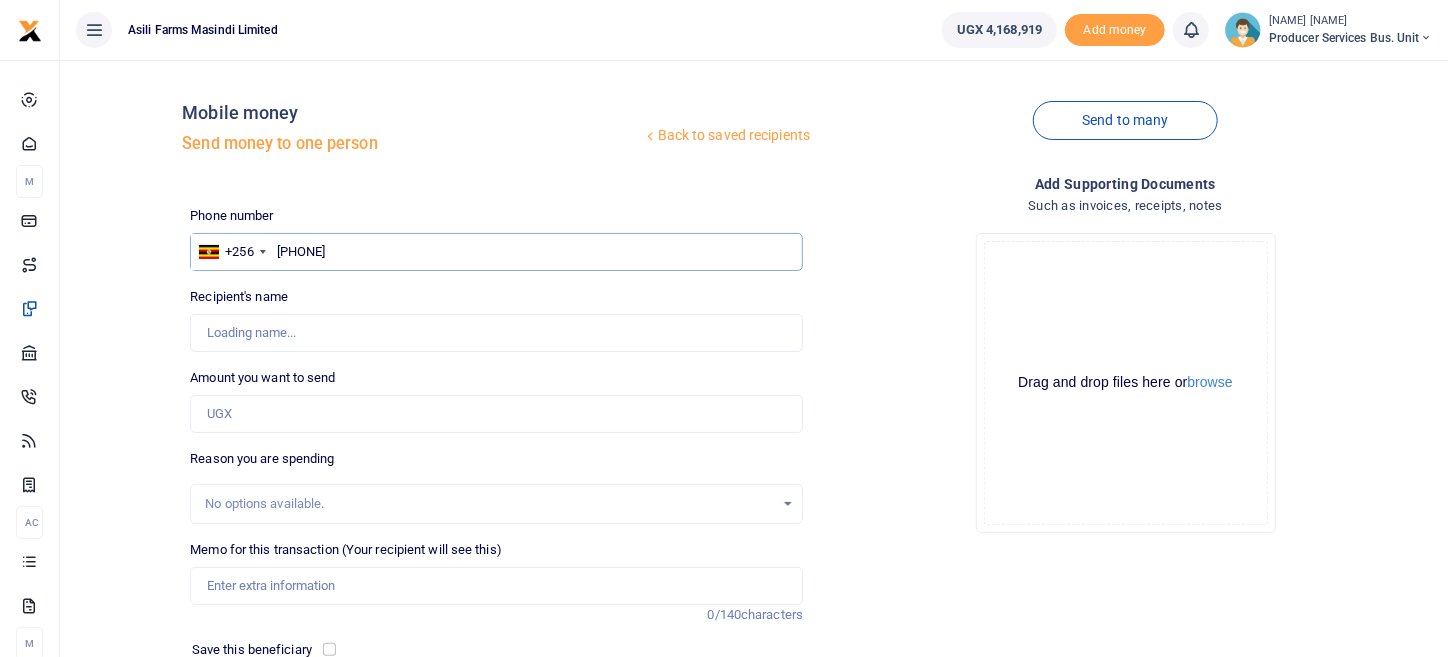 type on "[FIRST] [LAST]" 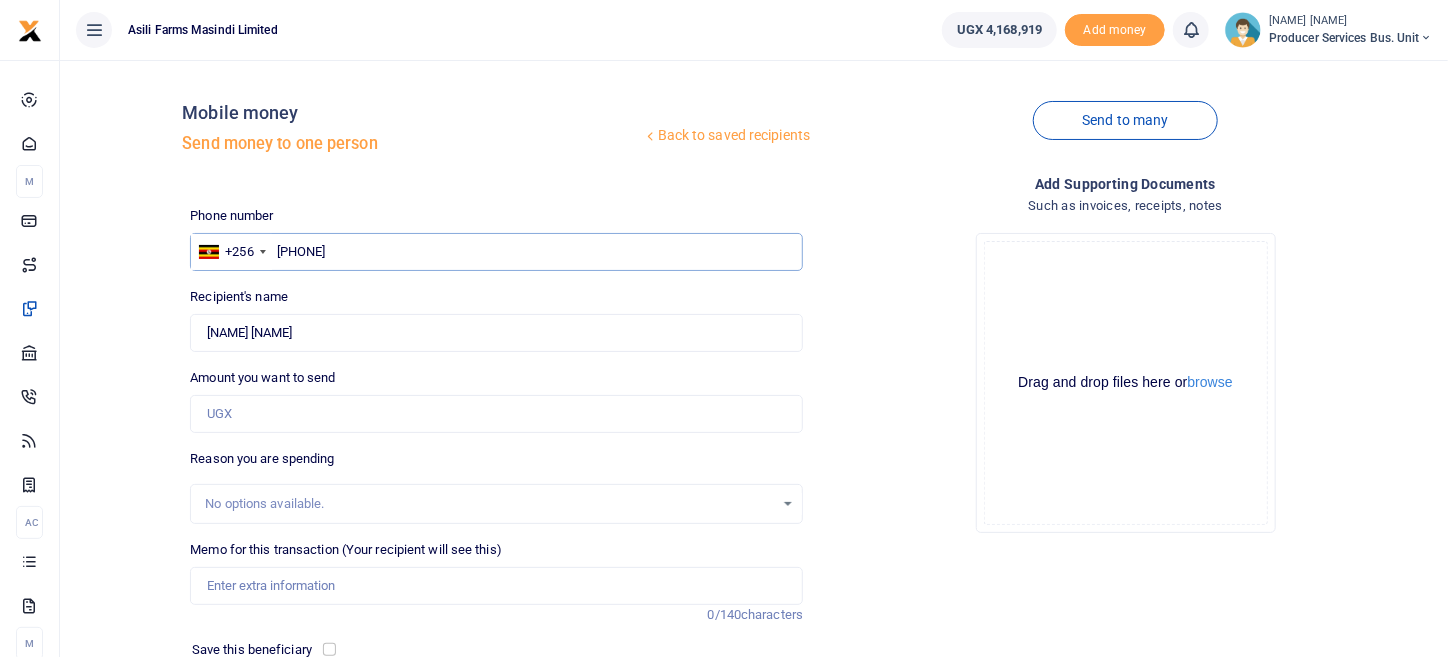 type on "0702210094" 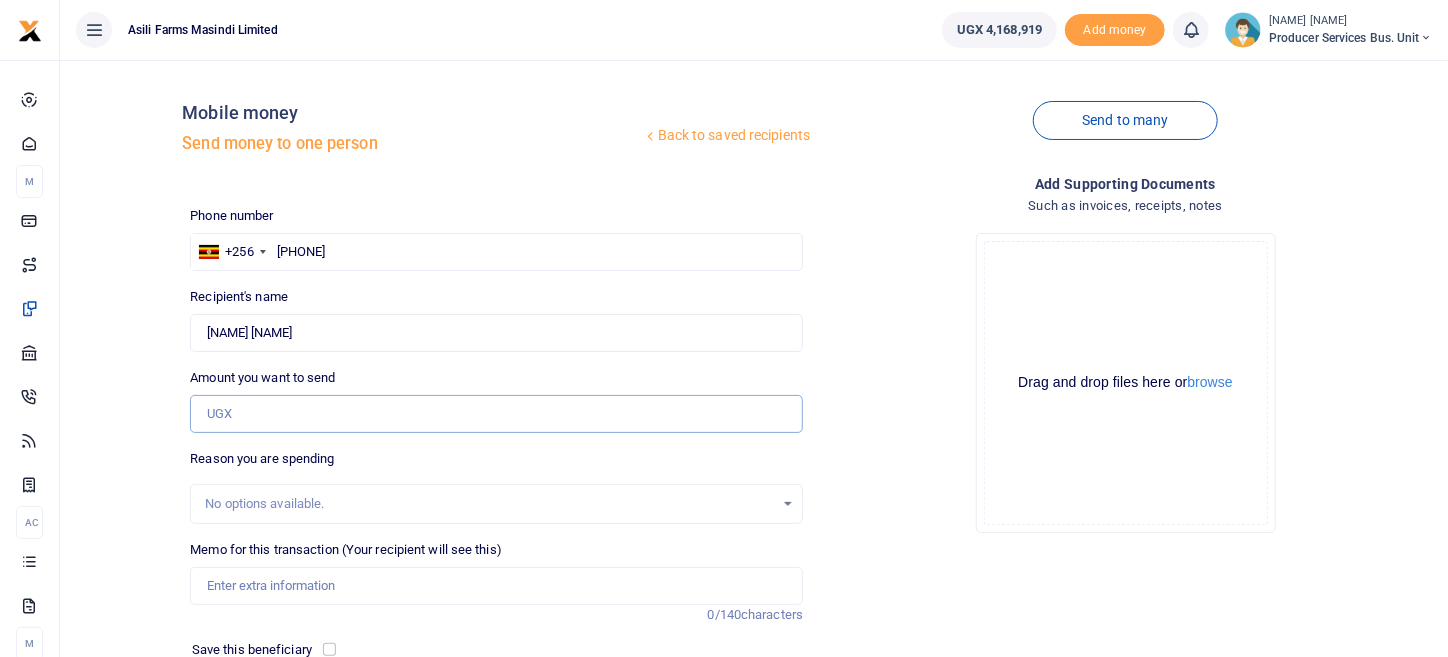 click on "Amount you want to send" at bounding box center [496, 414] 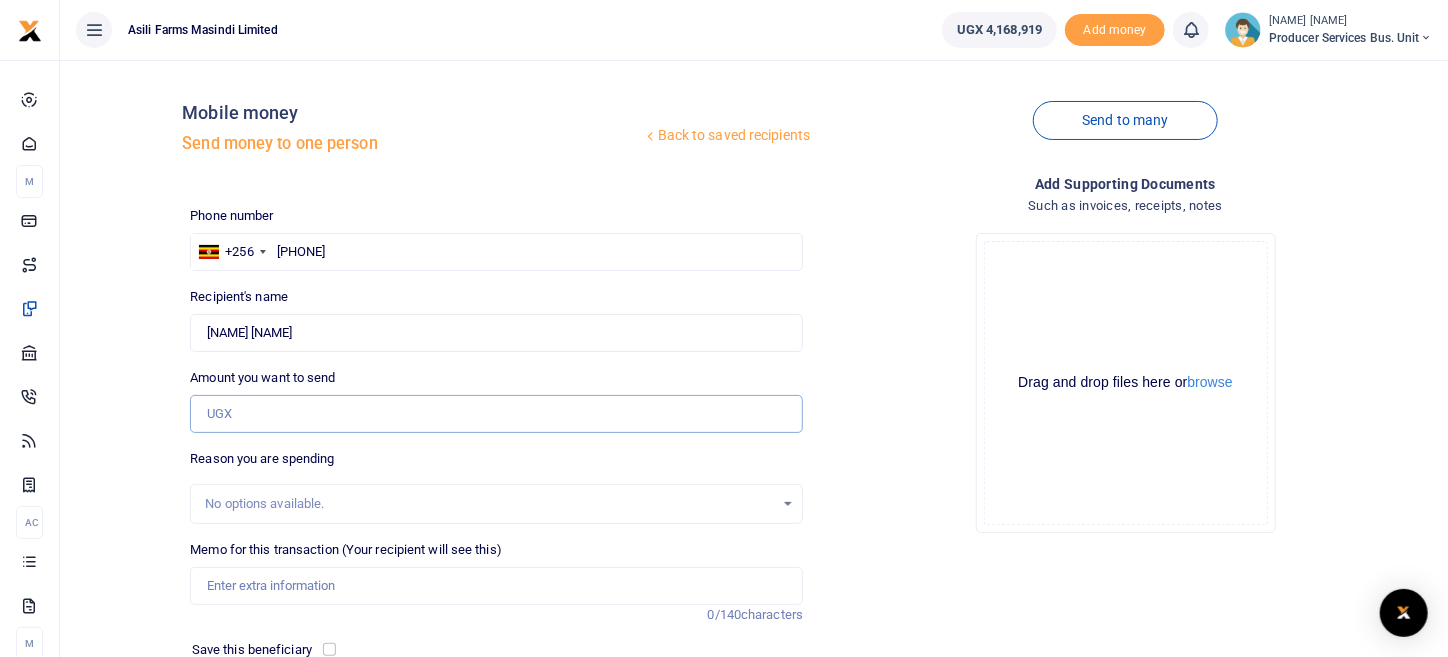 click on "Amount you want to send" at bounding box center (496, 414) 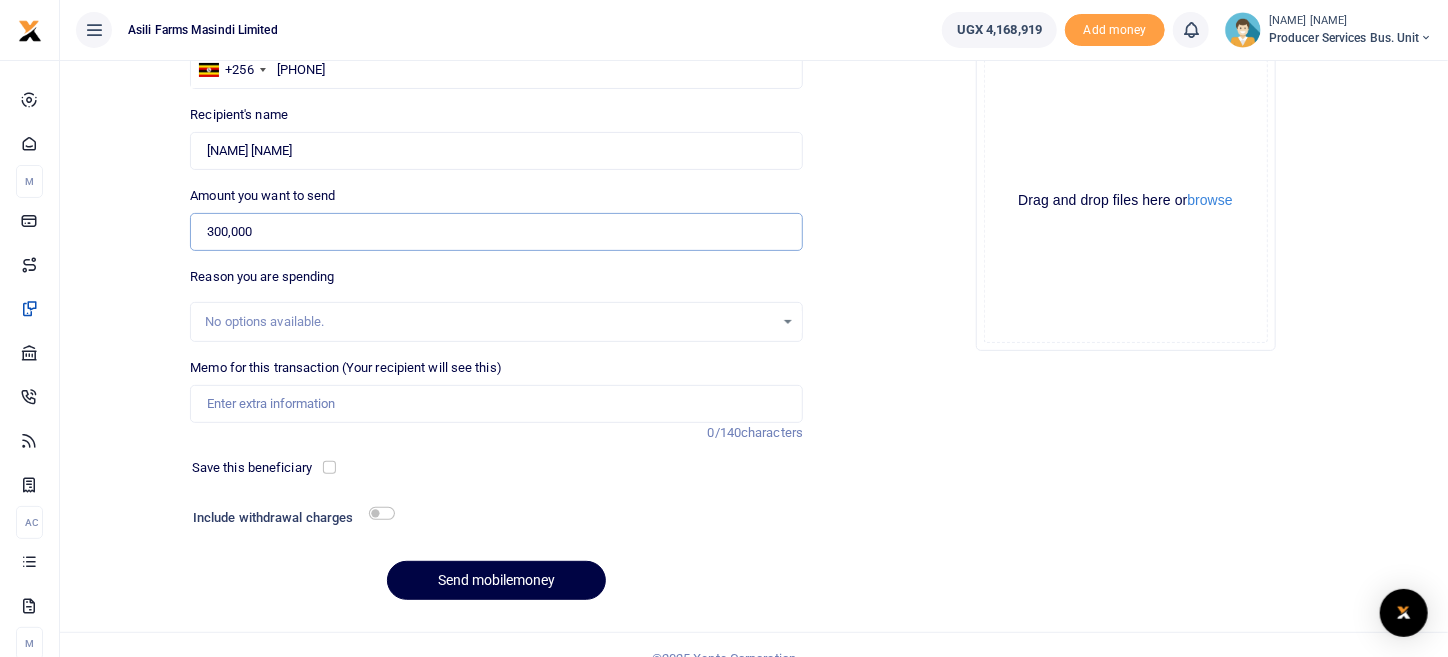 scroll, scrollTop: 8, scrollLeft: 0, axis: vertical 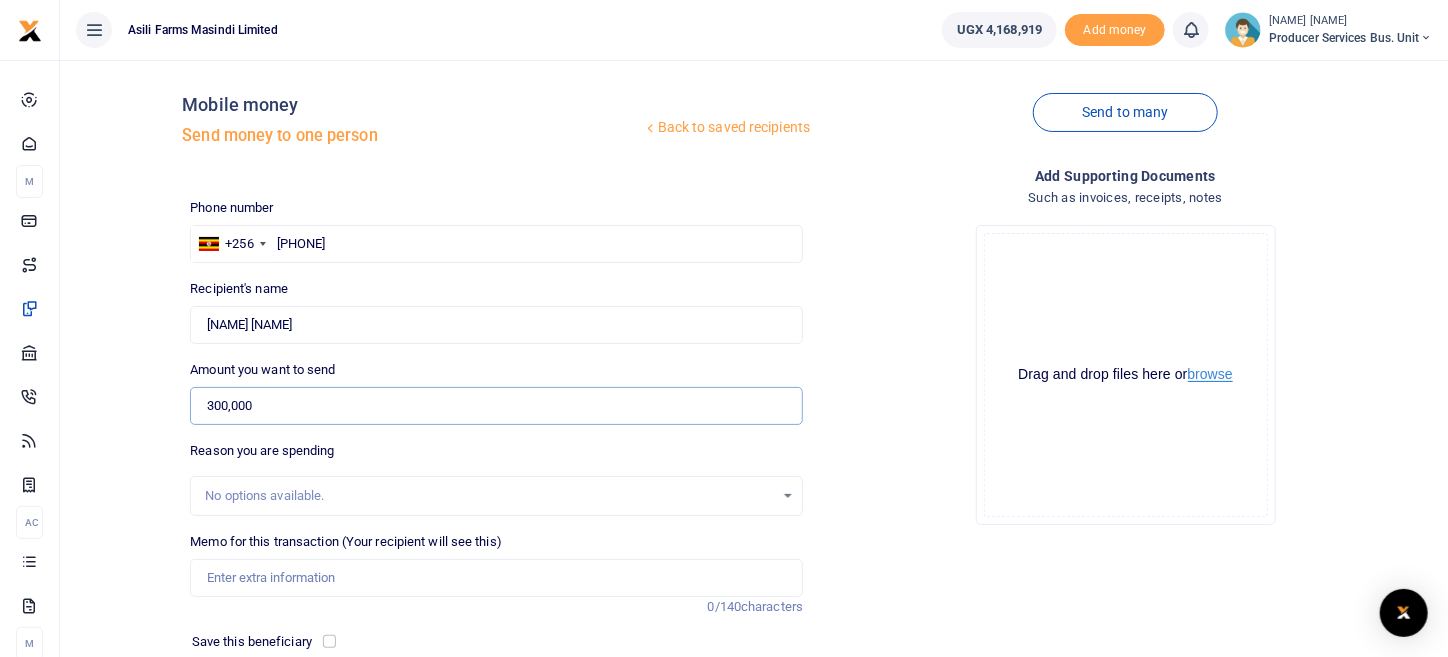 type on "300,000" 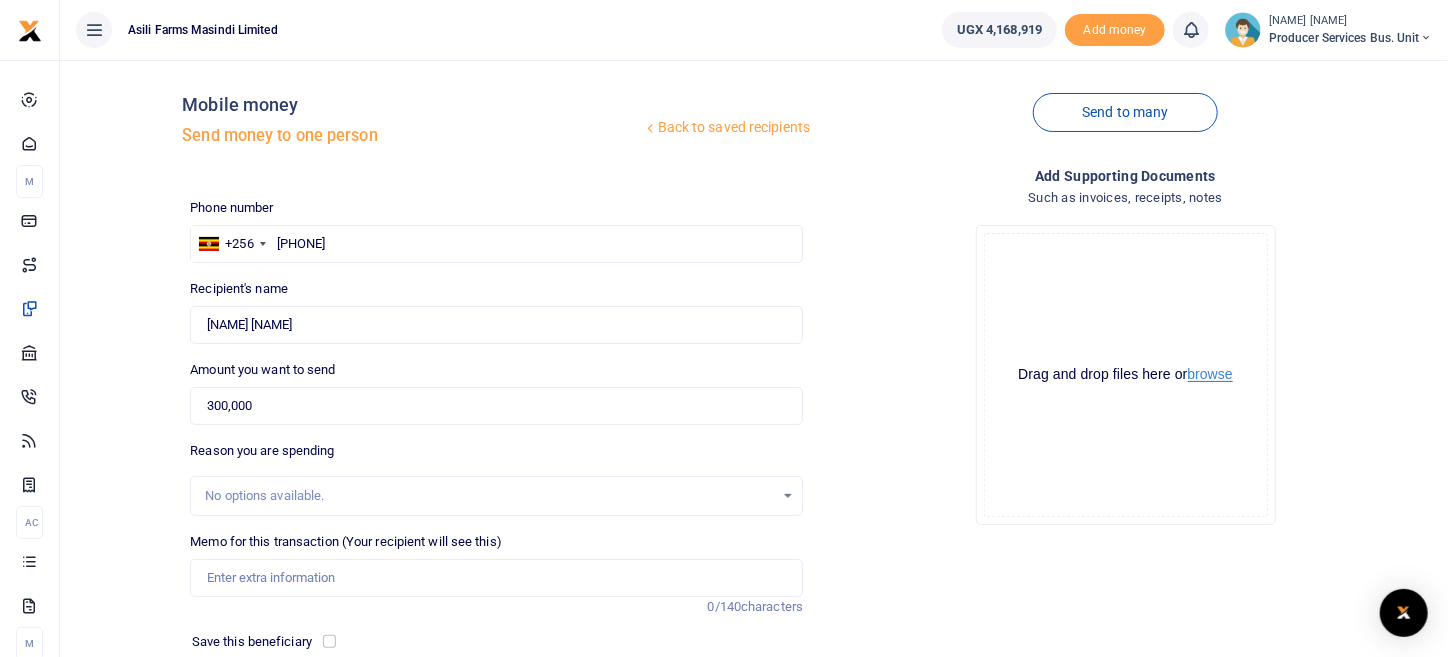click on "browse" at bounding box center (1210, 374) 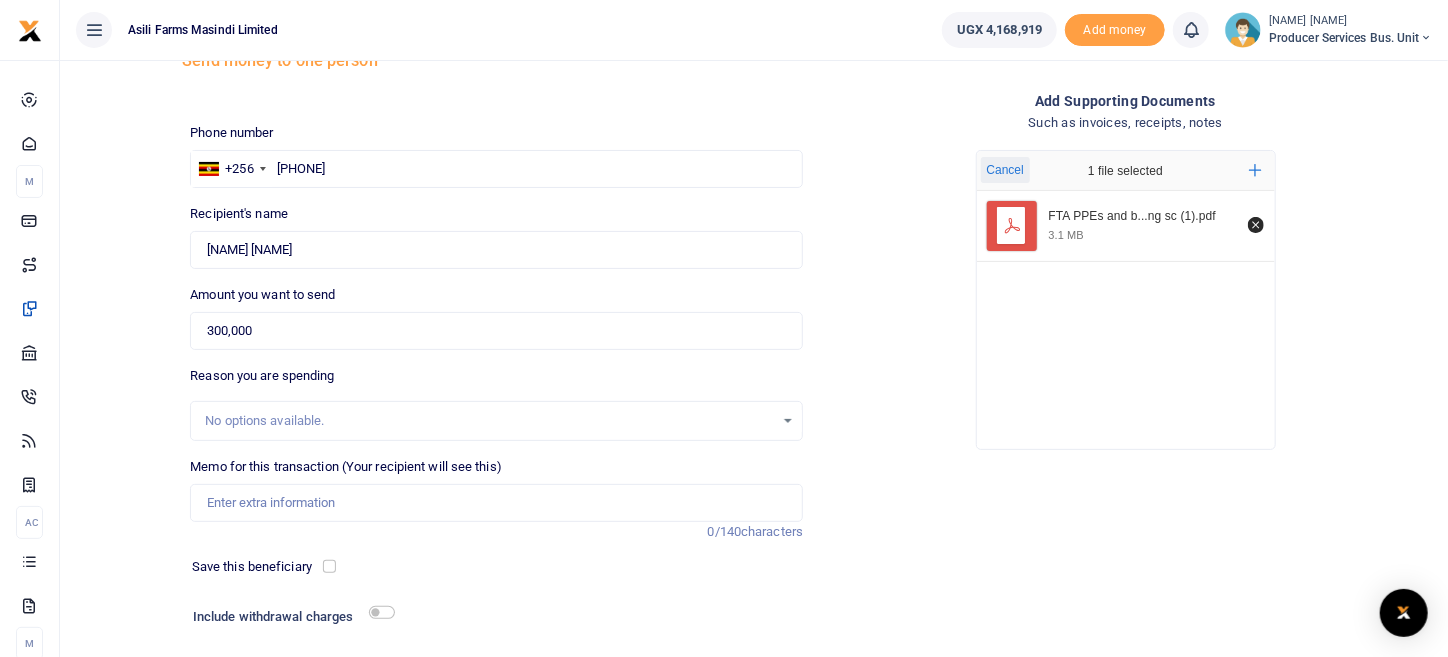 scroll, scrollTop: 108, scrollLeft: 0, axis: vertical 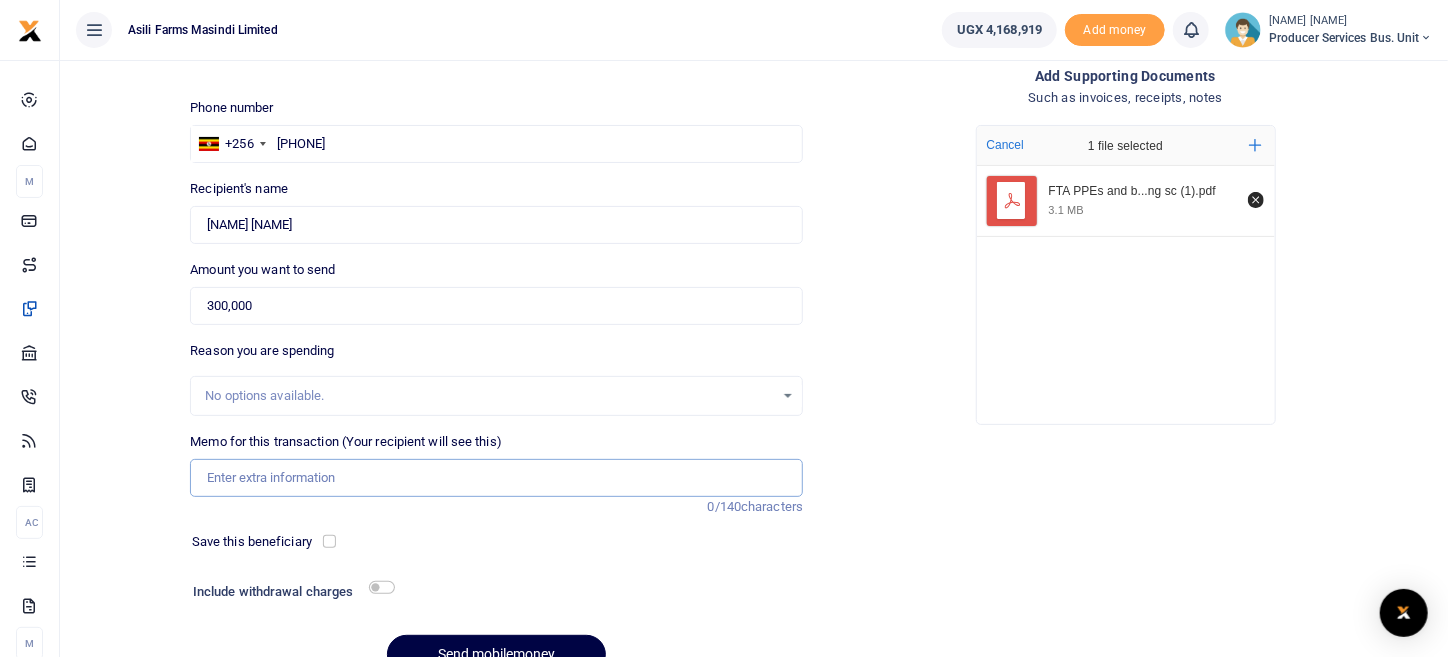 drag, startPoint x: 351, startPoint y: 480, endPoint x: 345, endPoint y: 455, distance: 25.70992 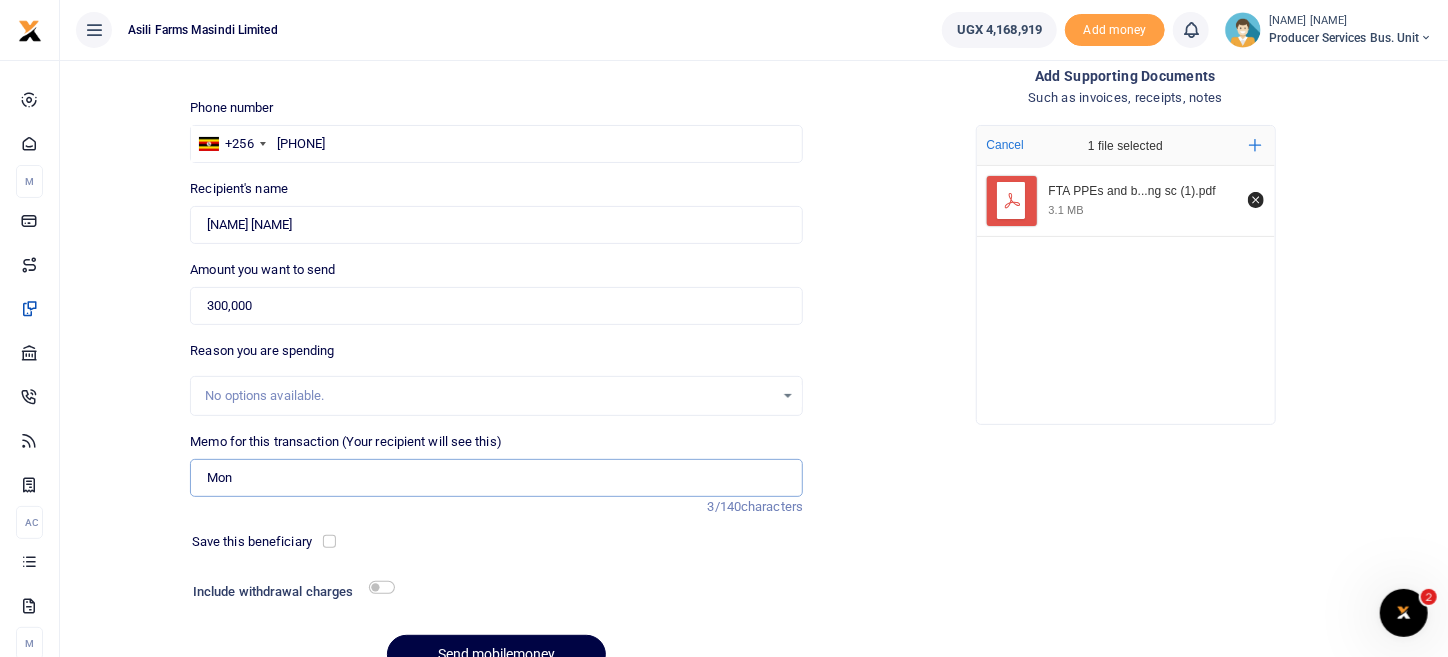 scroll, scrollTop: 0, scrollLeft: 0, axis: both 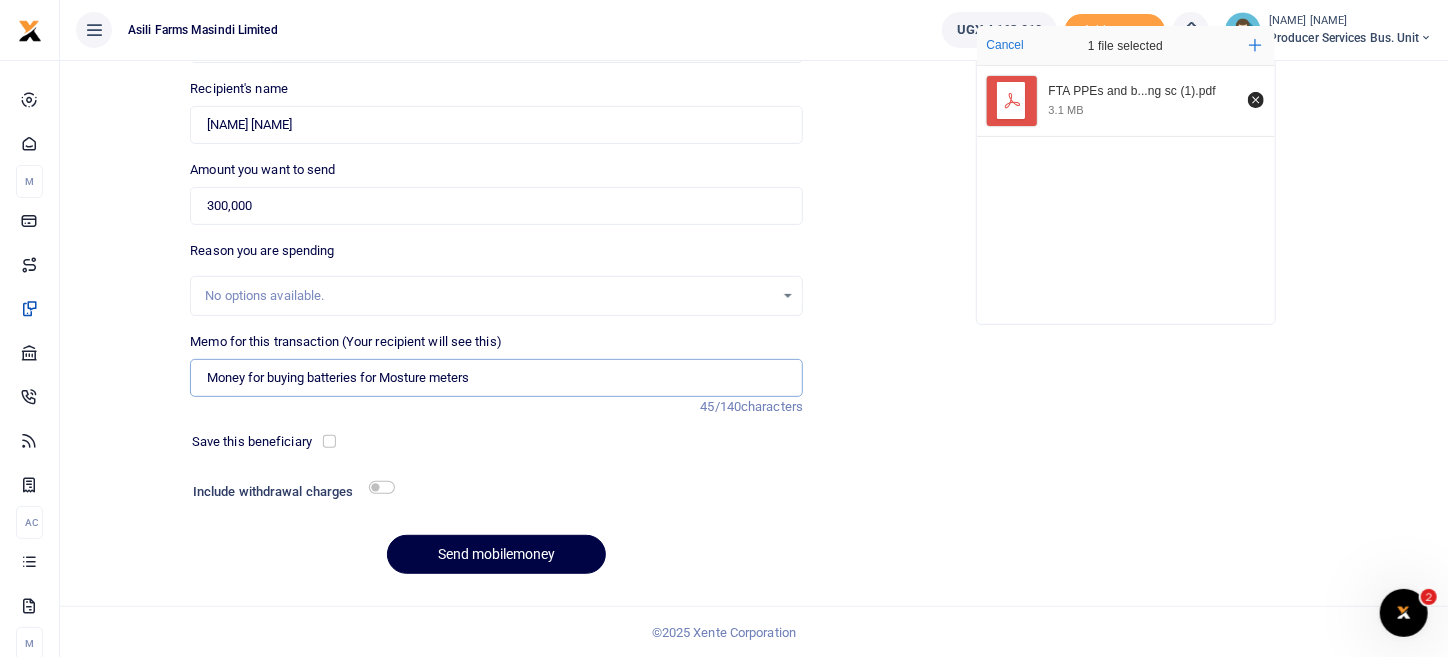 type on "Money for buying batteries for Mosture meters" 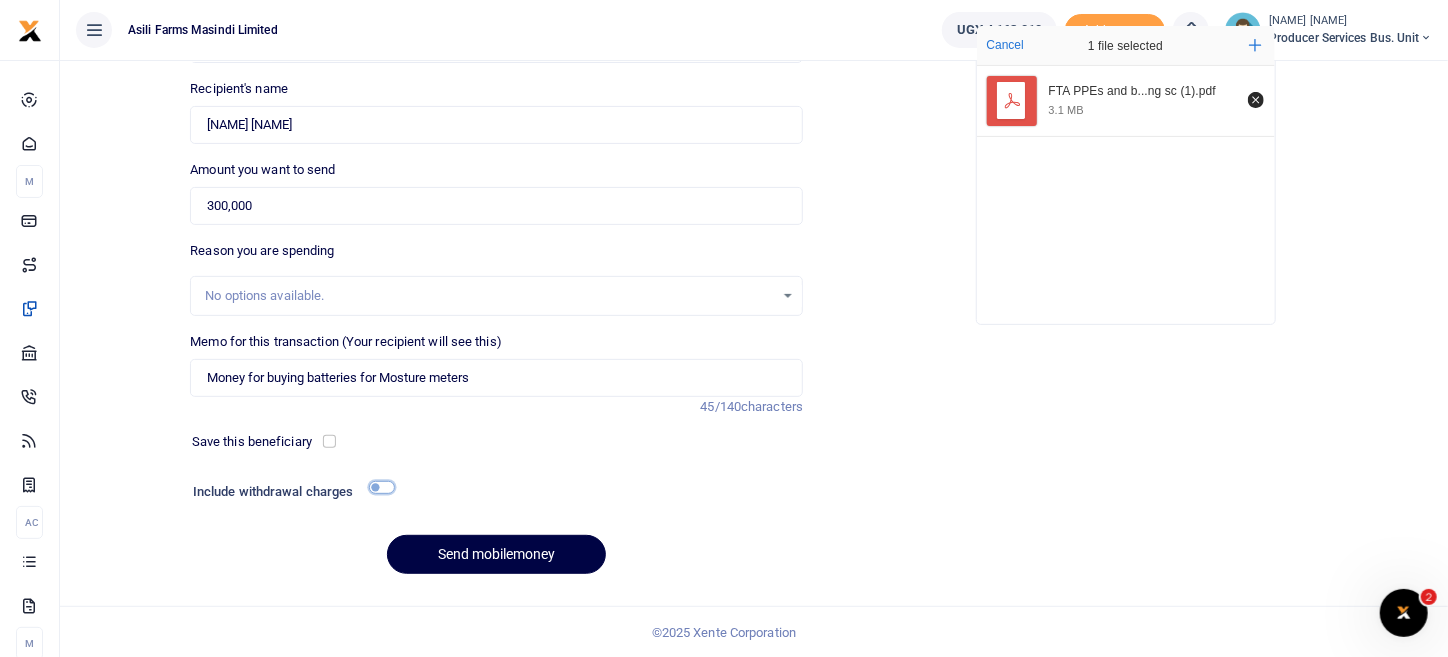 click at bounding box center [382, 487] 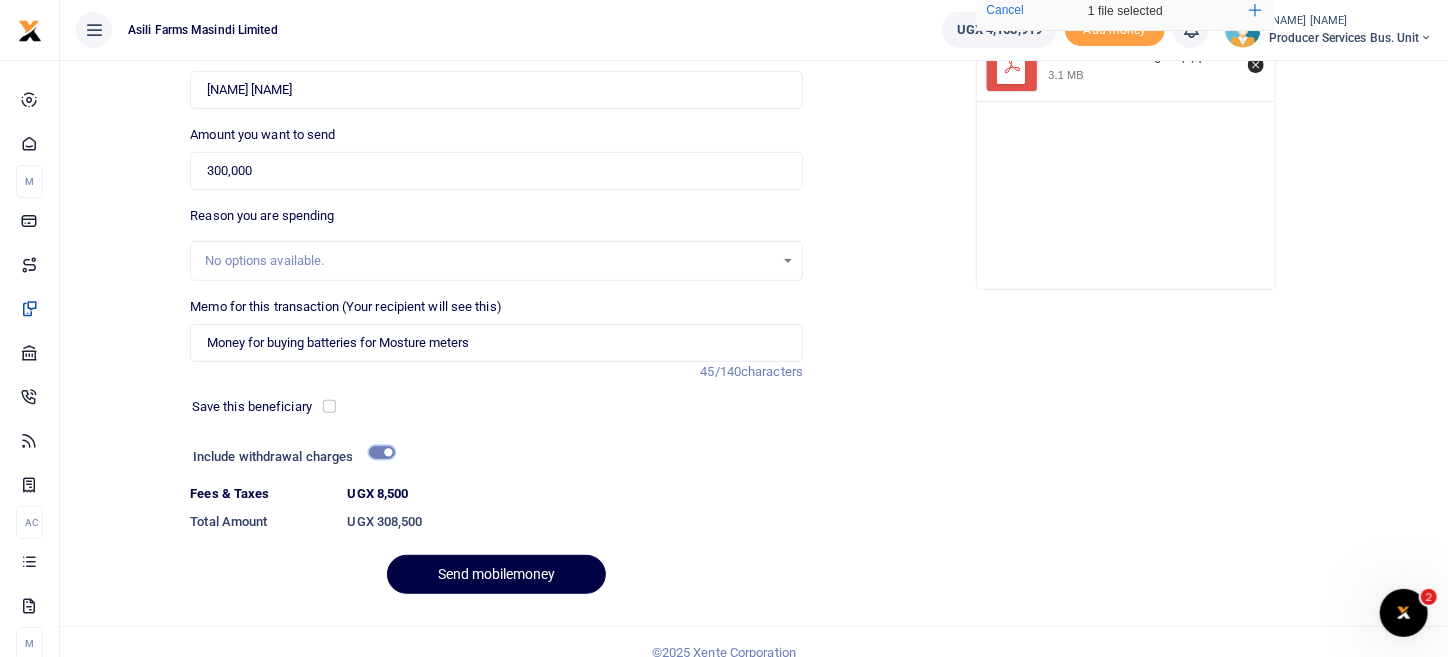 scroll, scrollTop: 262, scrollLeft: 0, axis: vertical 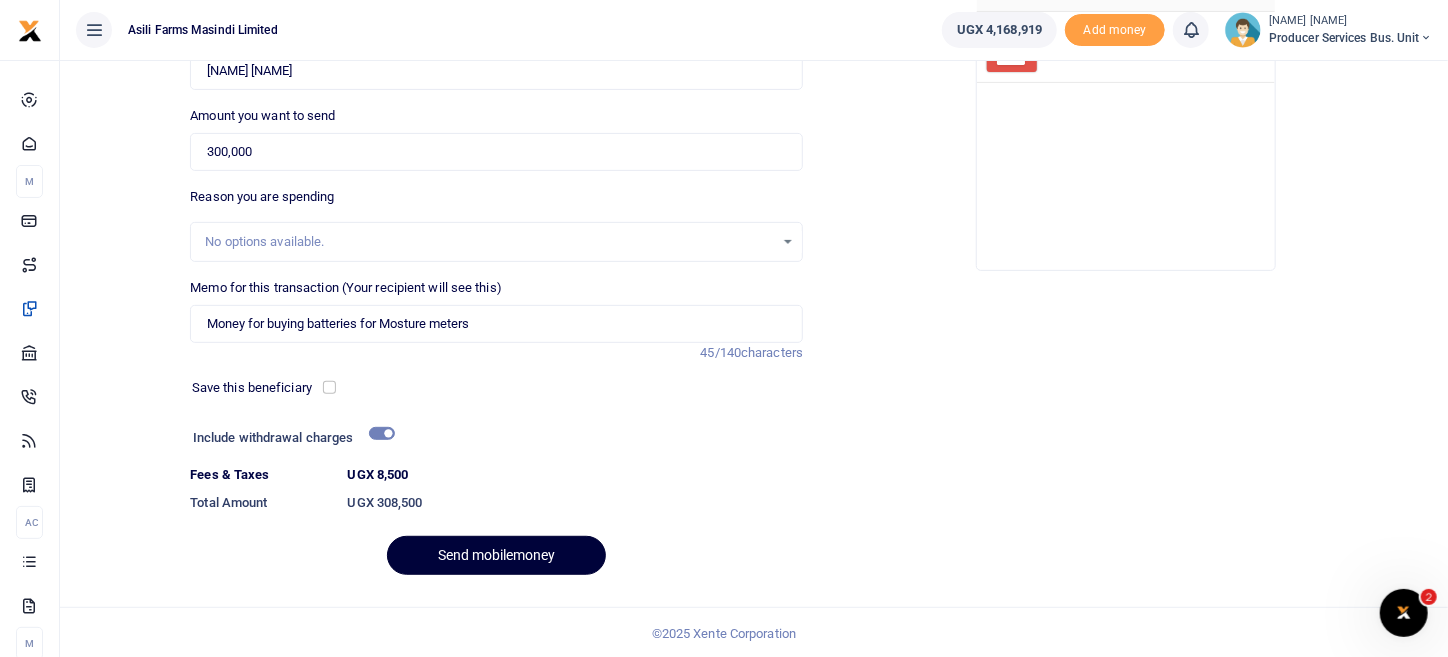 click on "Send mobilemoney" at bounding box center (496, 555) 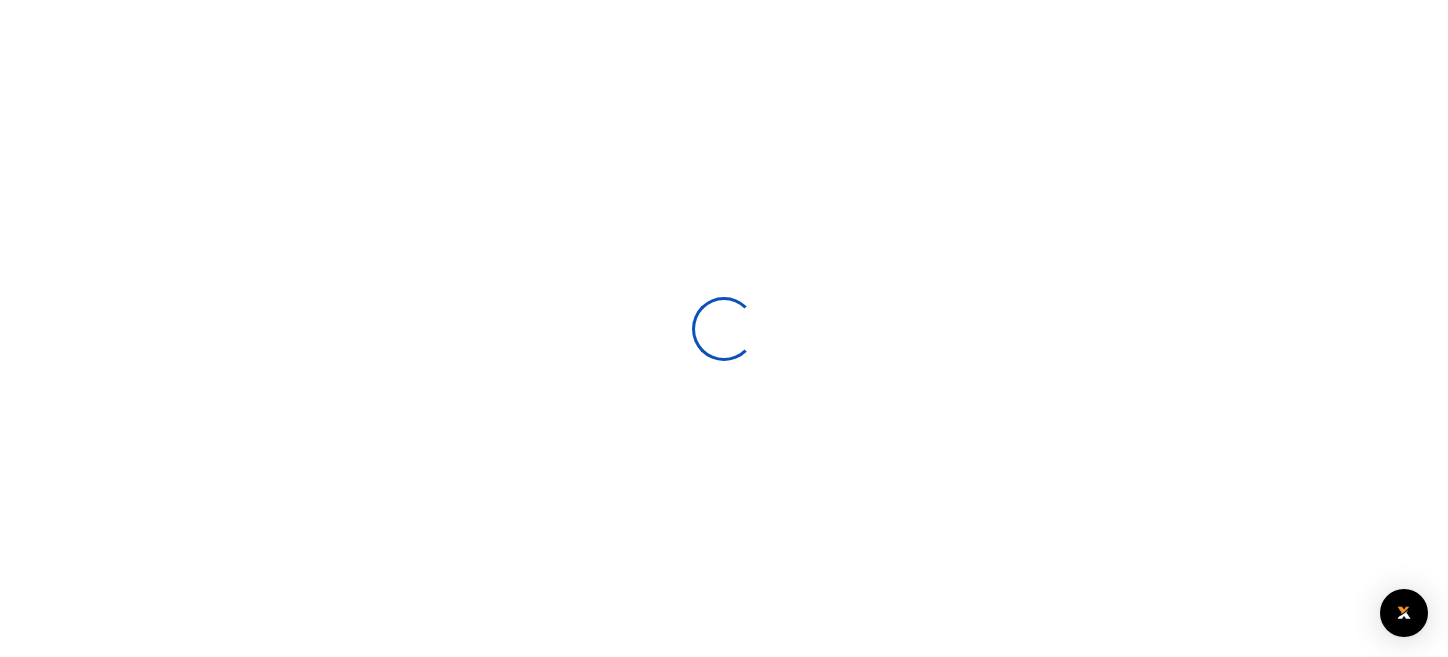 select 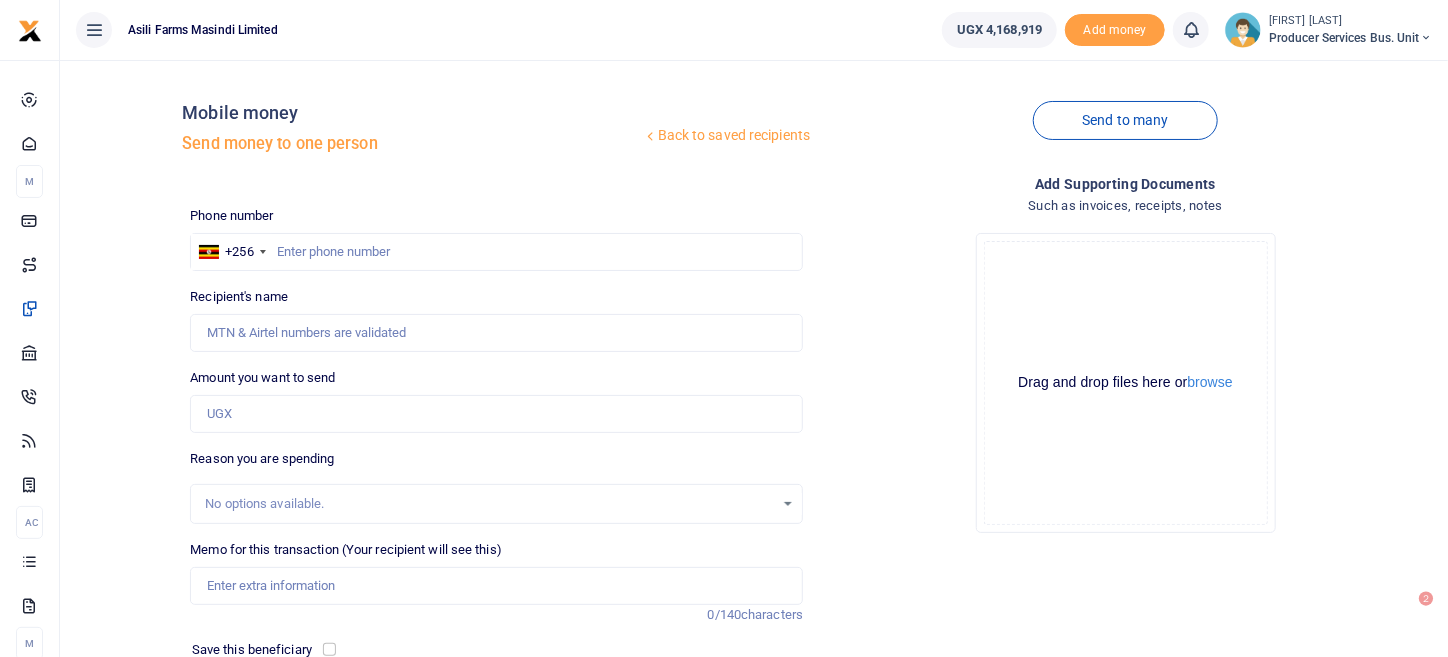 scroll, scrollTop: 208, scrollLeft: 0, axis: vertical 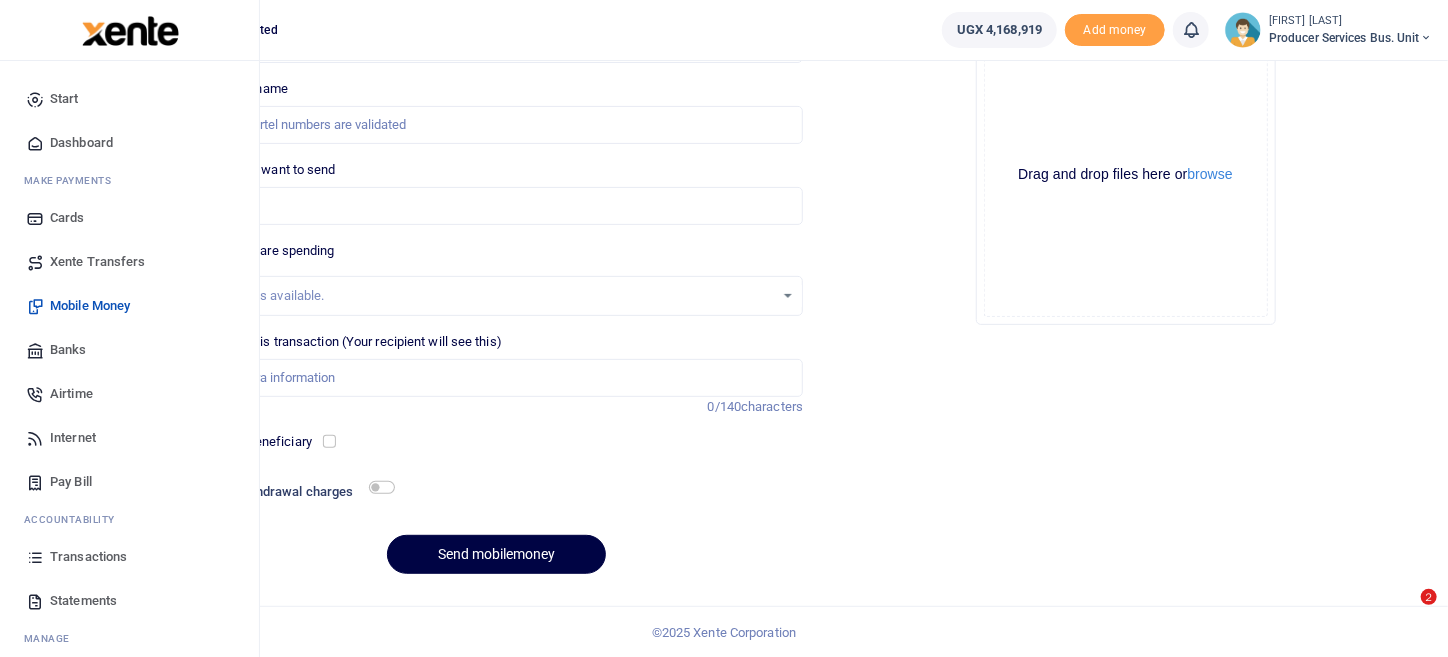 click on "Banks" at bounding box center (68, 350) 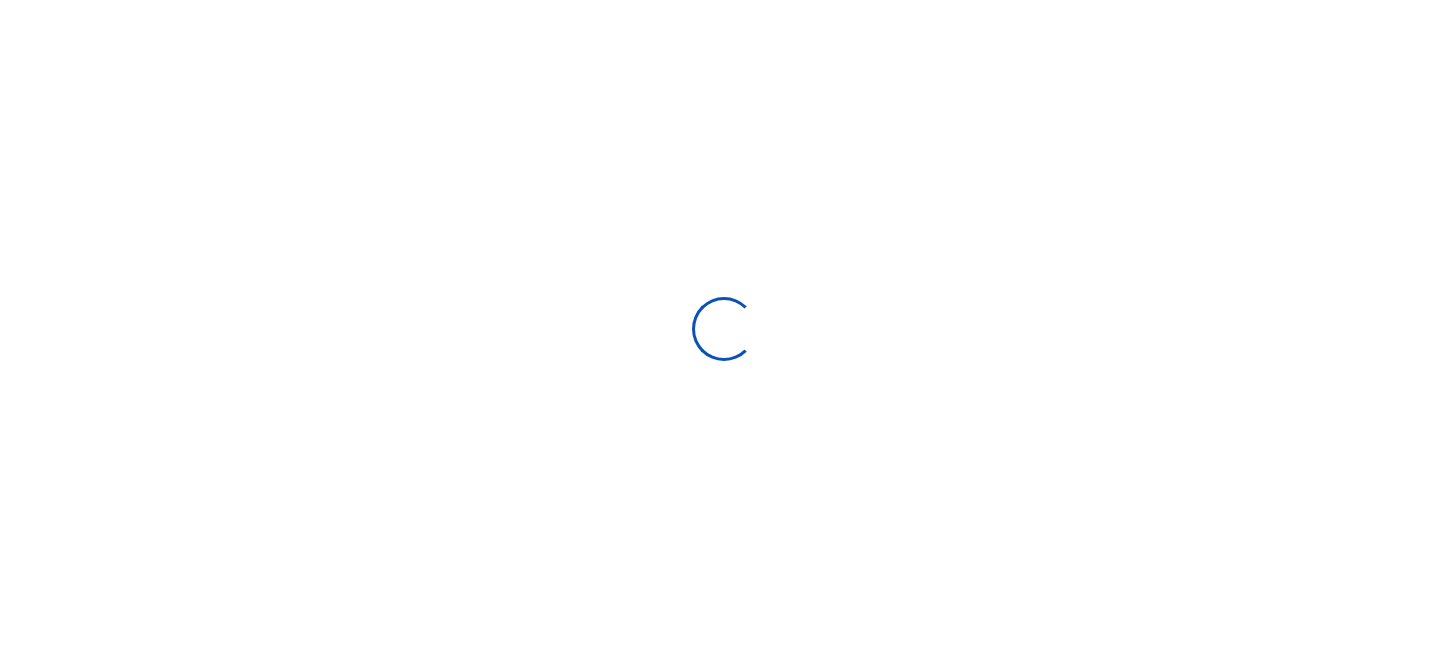 scroll, scrollTop: 0, scrollLeft: 0, axis: both 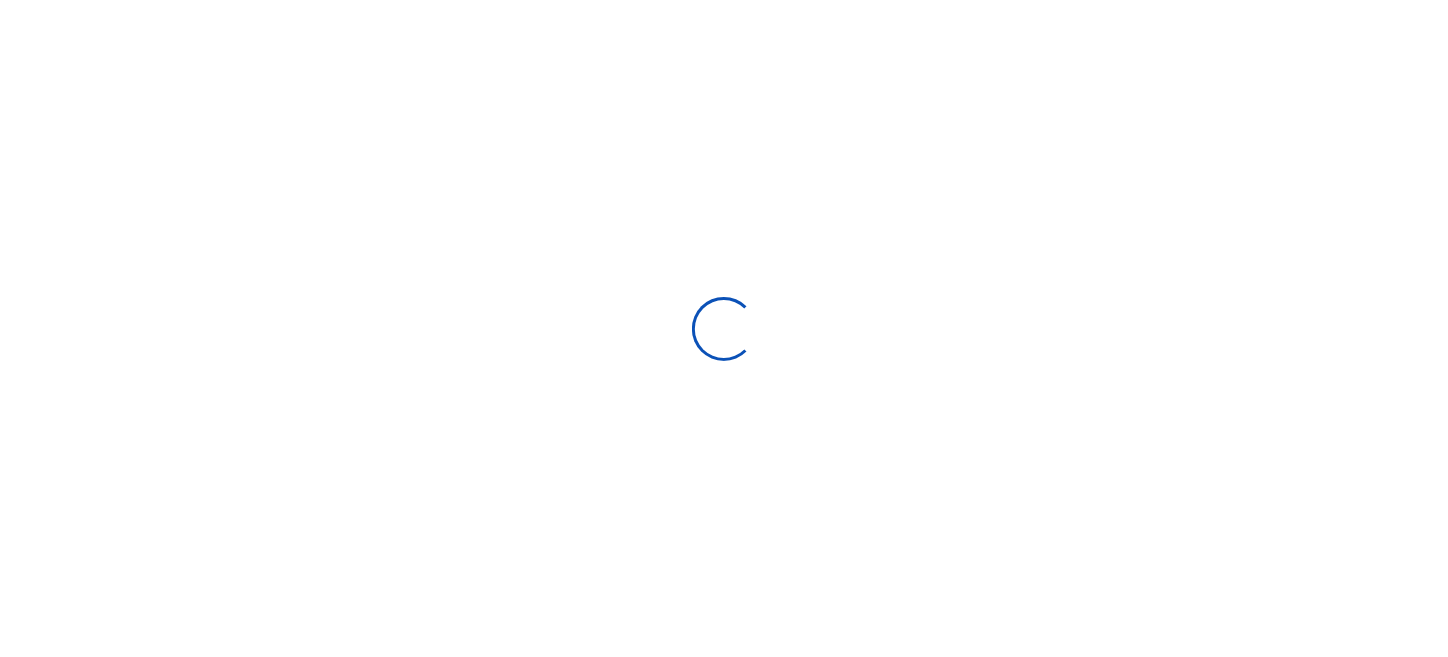 select 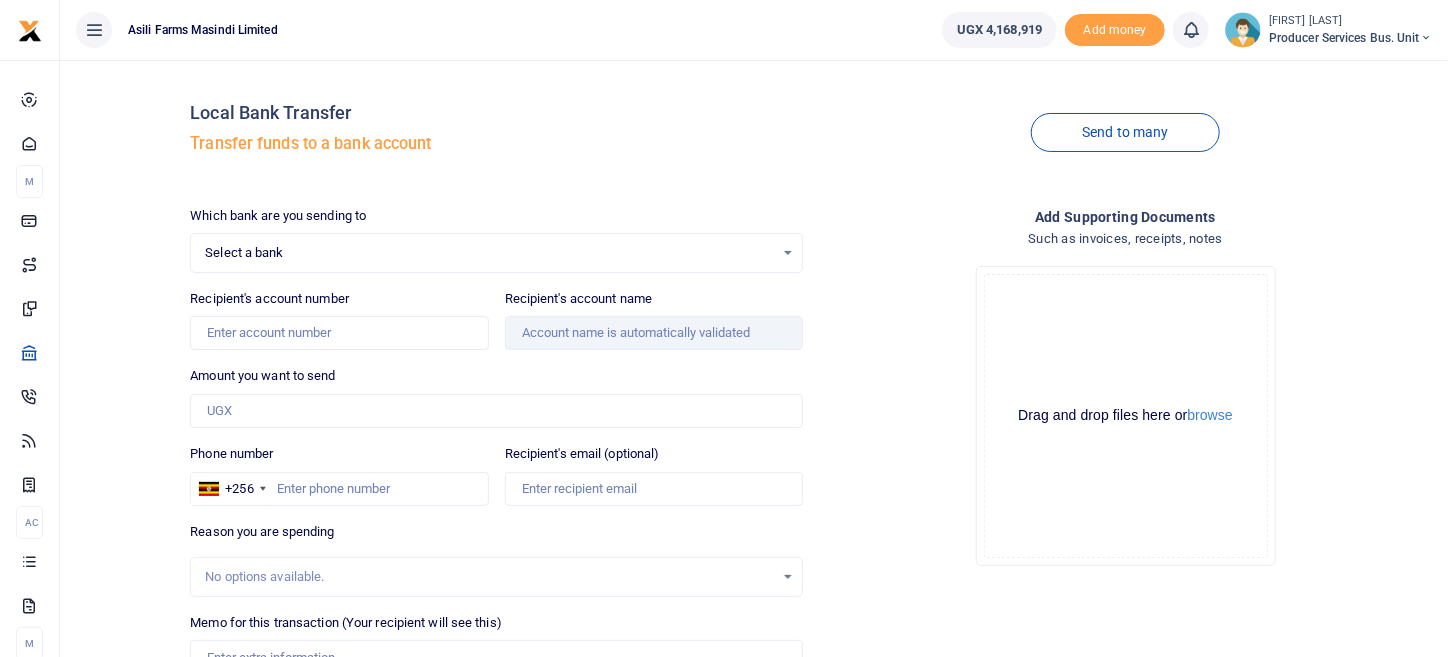 click on "Select a bank" at bounding box center (489, 253) 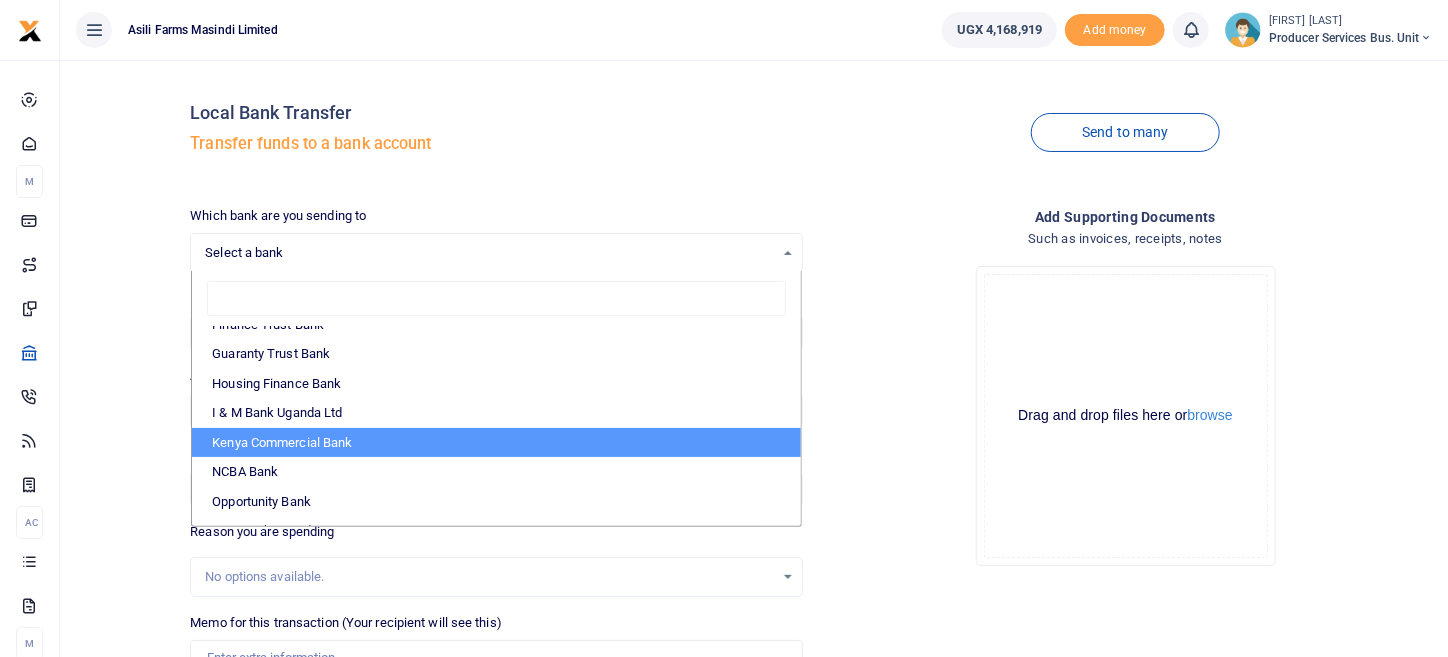 scroll, scrollTop: 499, scrollLeft: 0, axis: vertical 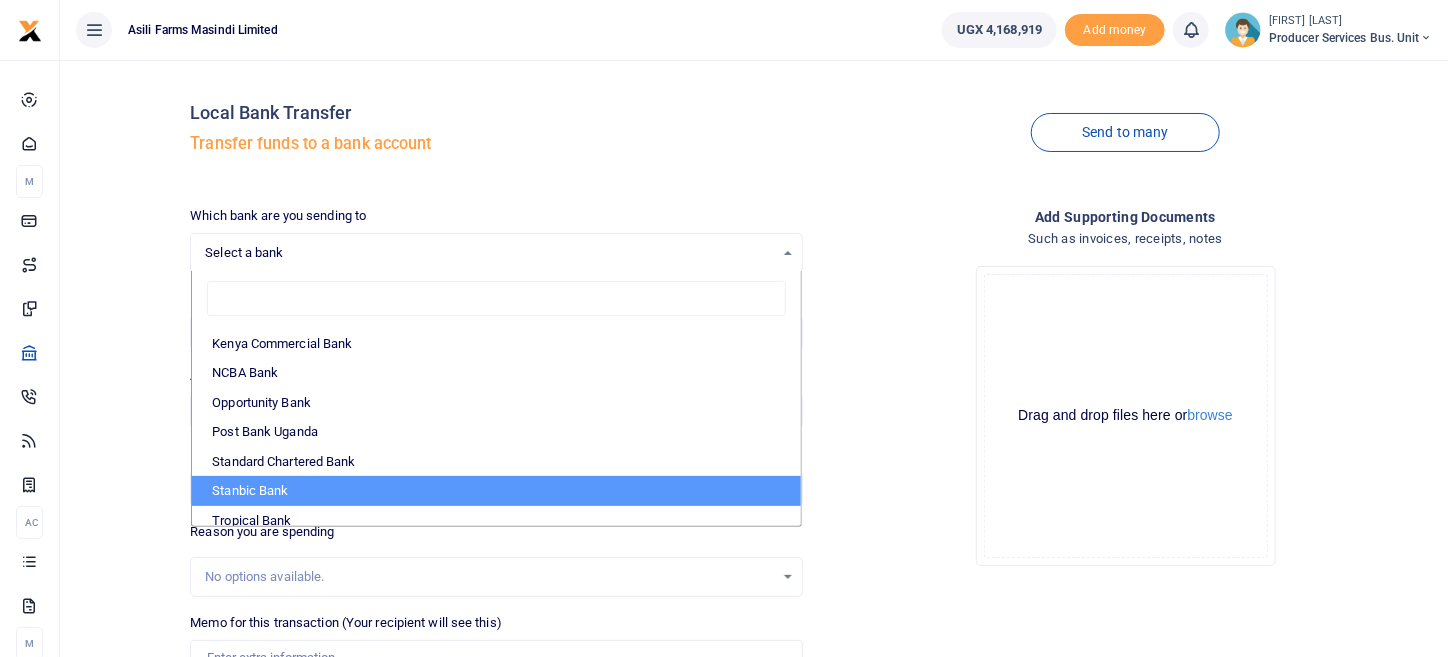 click on "Stanbic Bank" at bounding box center (496, 491) 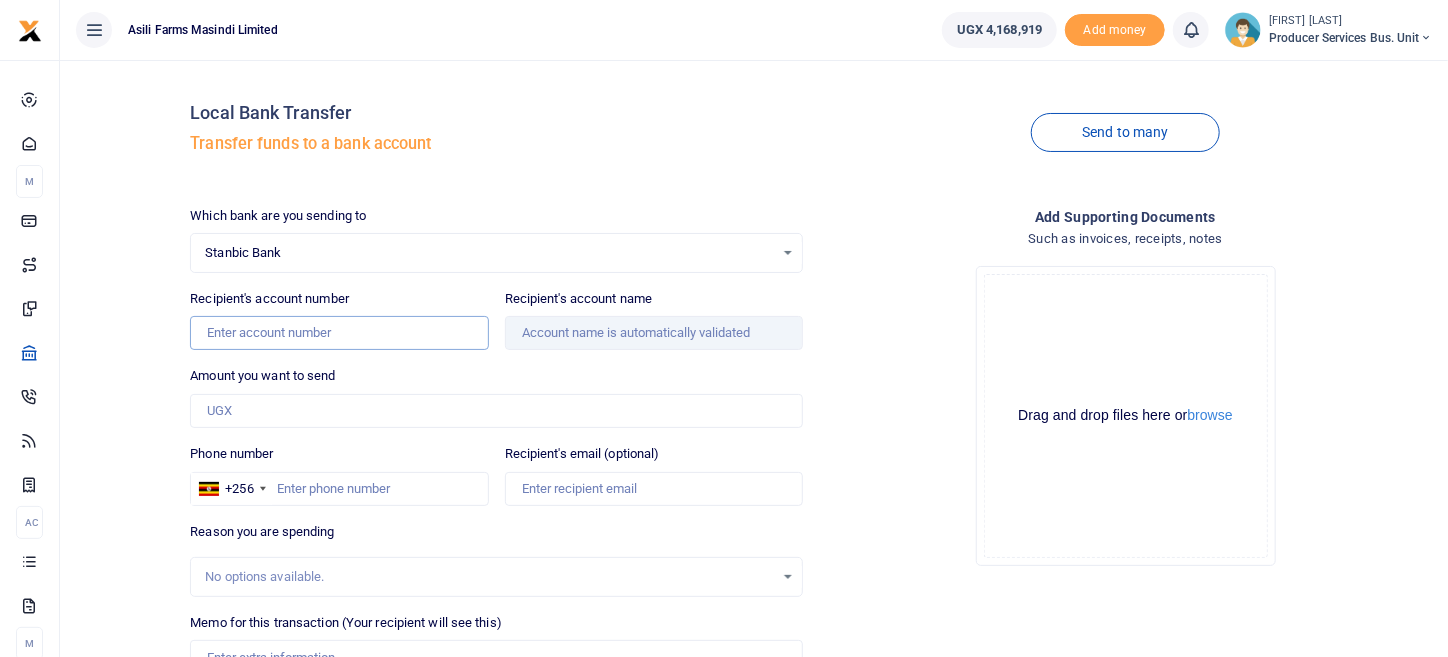 click on "Recipient's account number" at bounding box center [339, 333] 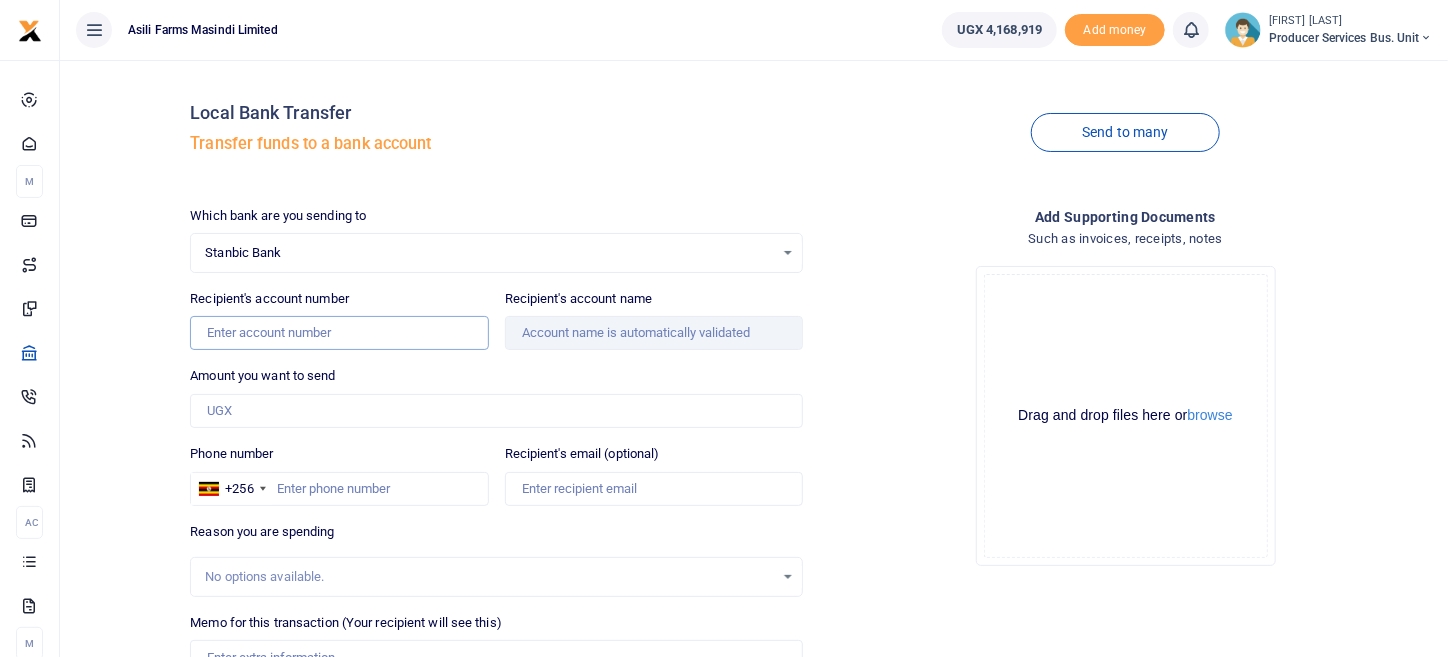 paste on "9030017724222" 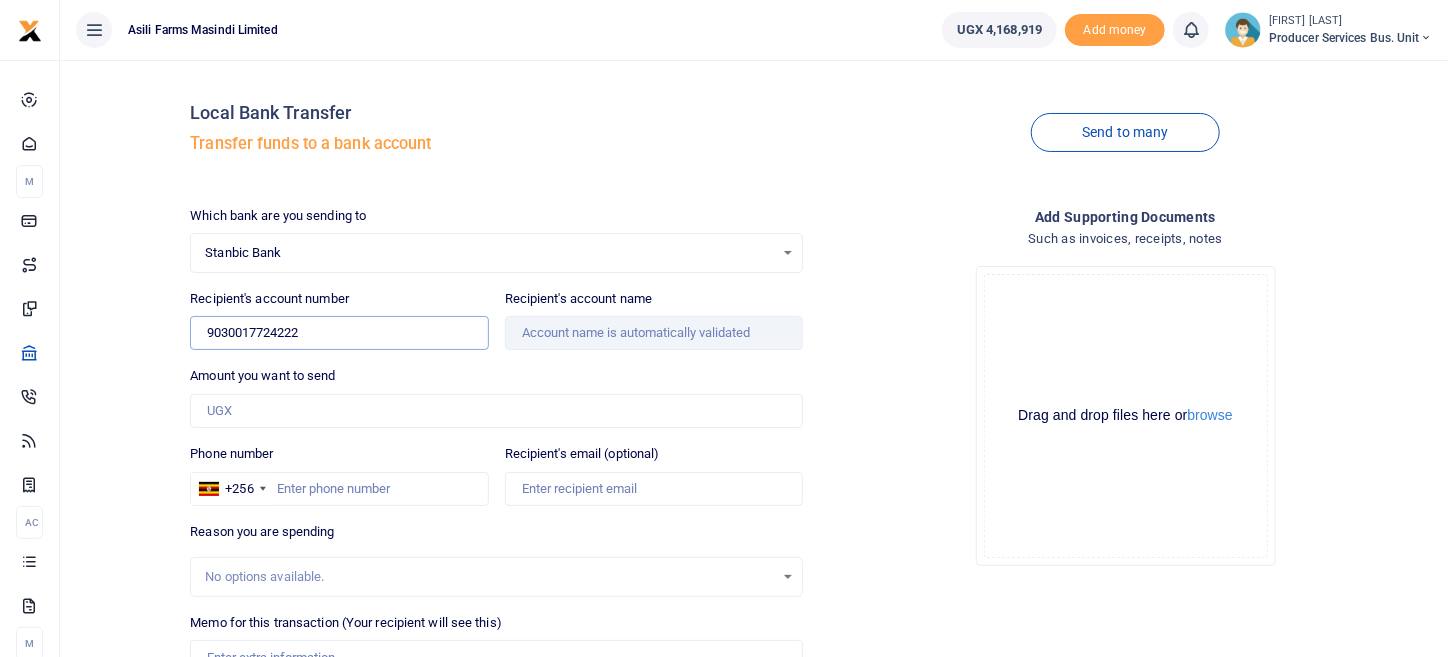 type on "9030017724222" 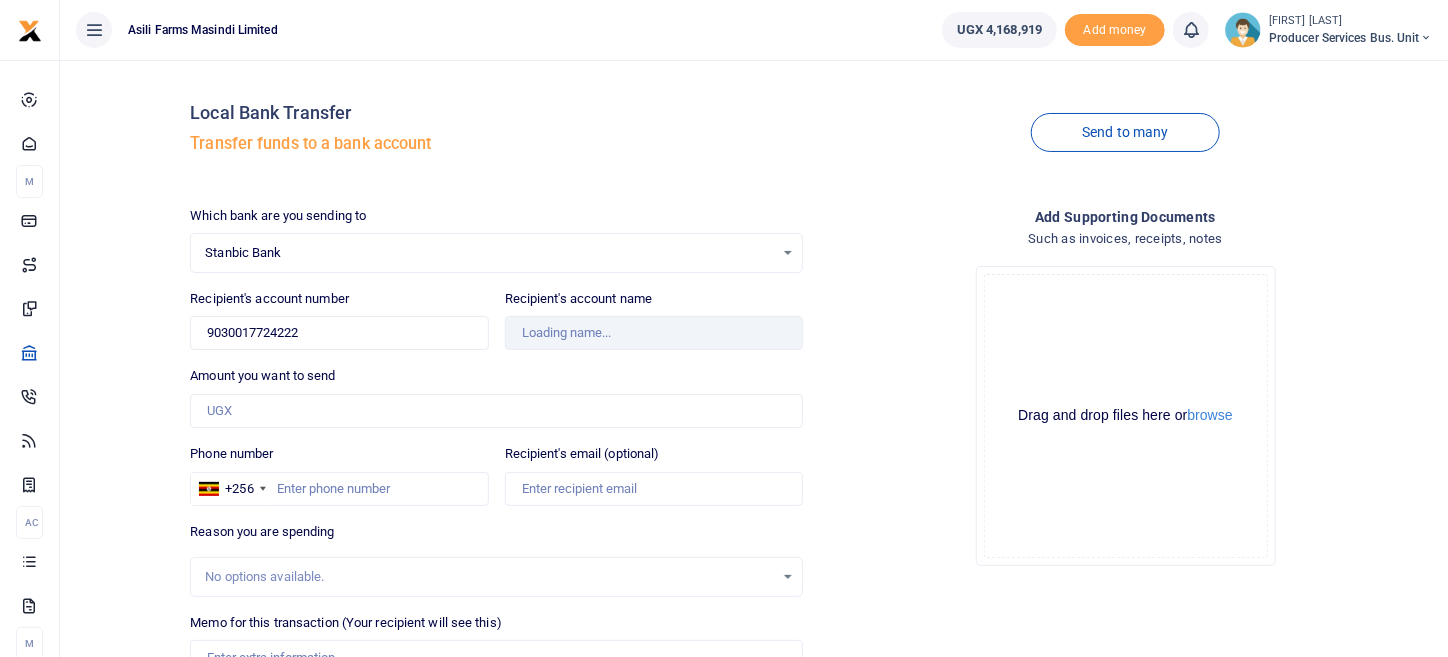 click on "Drop your files here Drag and drop files here or  browse Powered by  Uppy" at bounding box center (1125, 416) 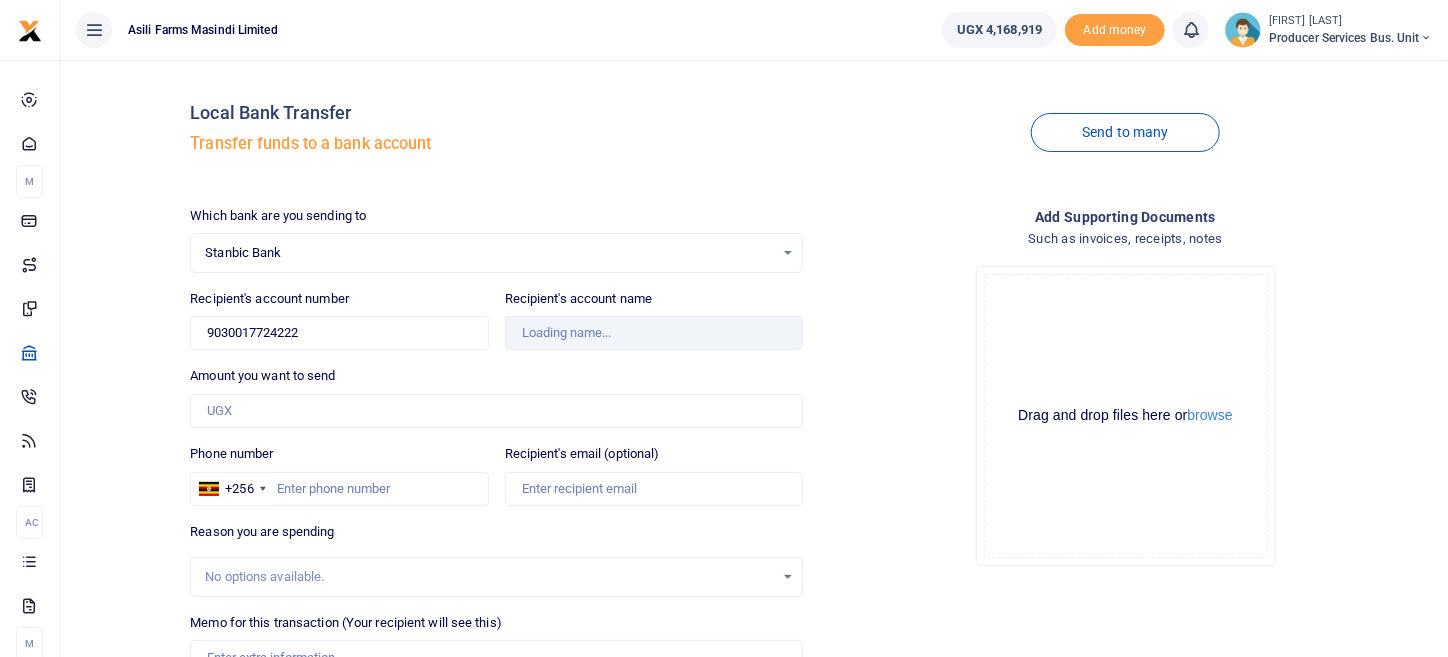 type on "Emporium Business Solutions (Agent Banking 2302226" 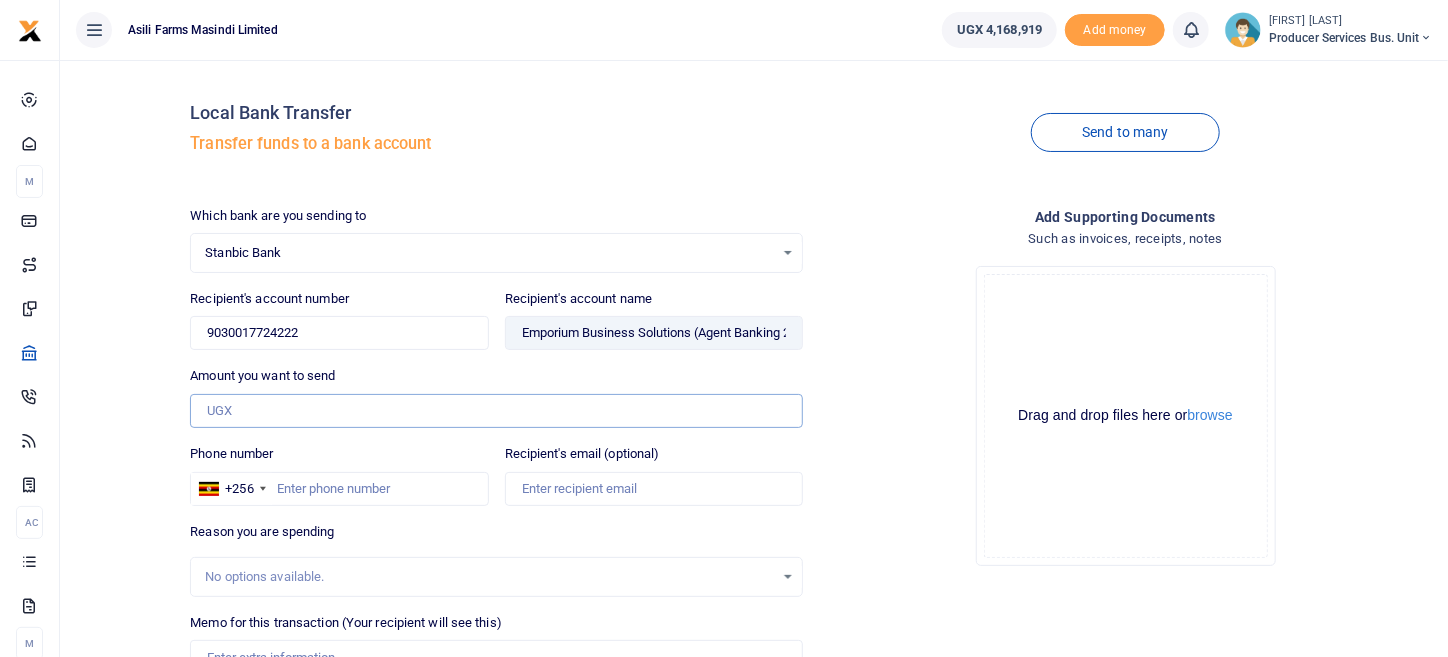 click on "Amount you want to send" at bounding box center [496, 411] 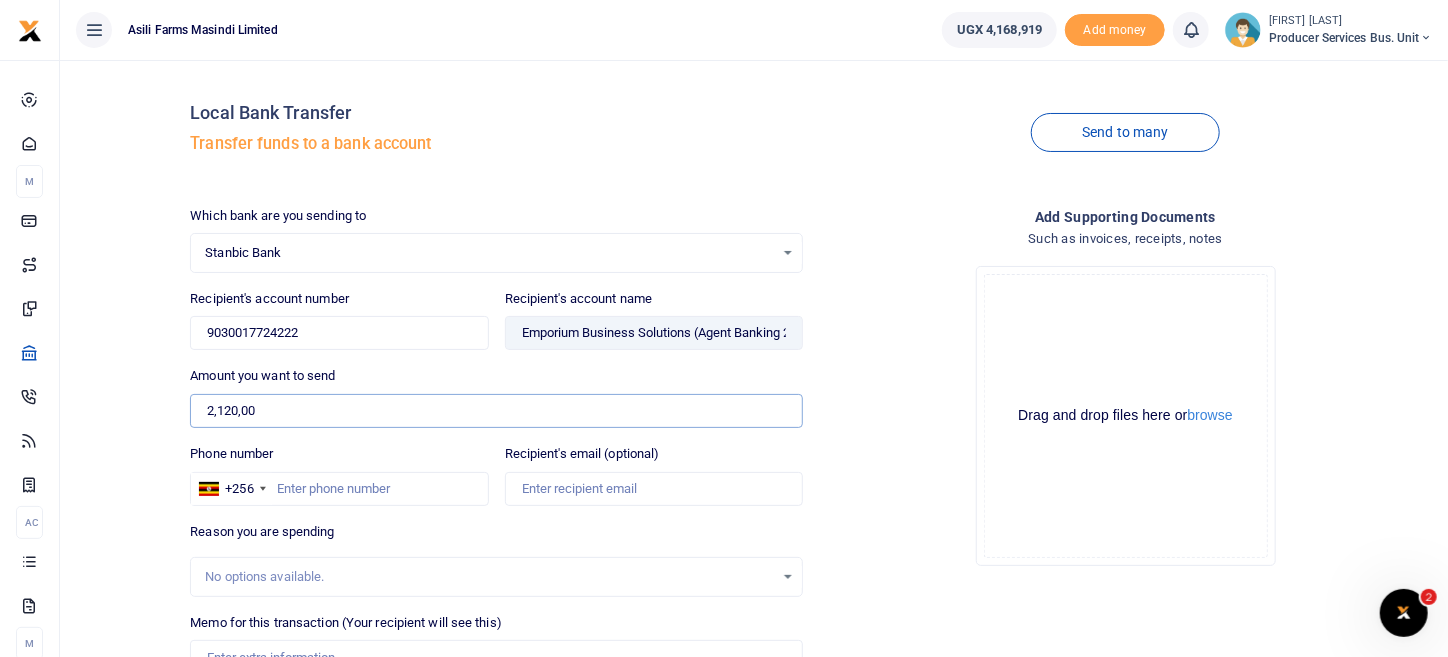 scroll, scrollTop: 0, scrollLeft: 0, axis: both 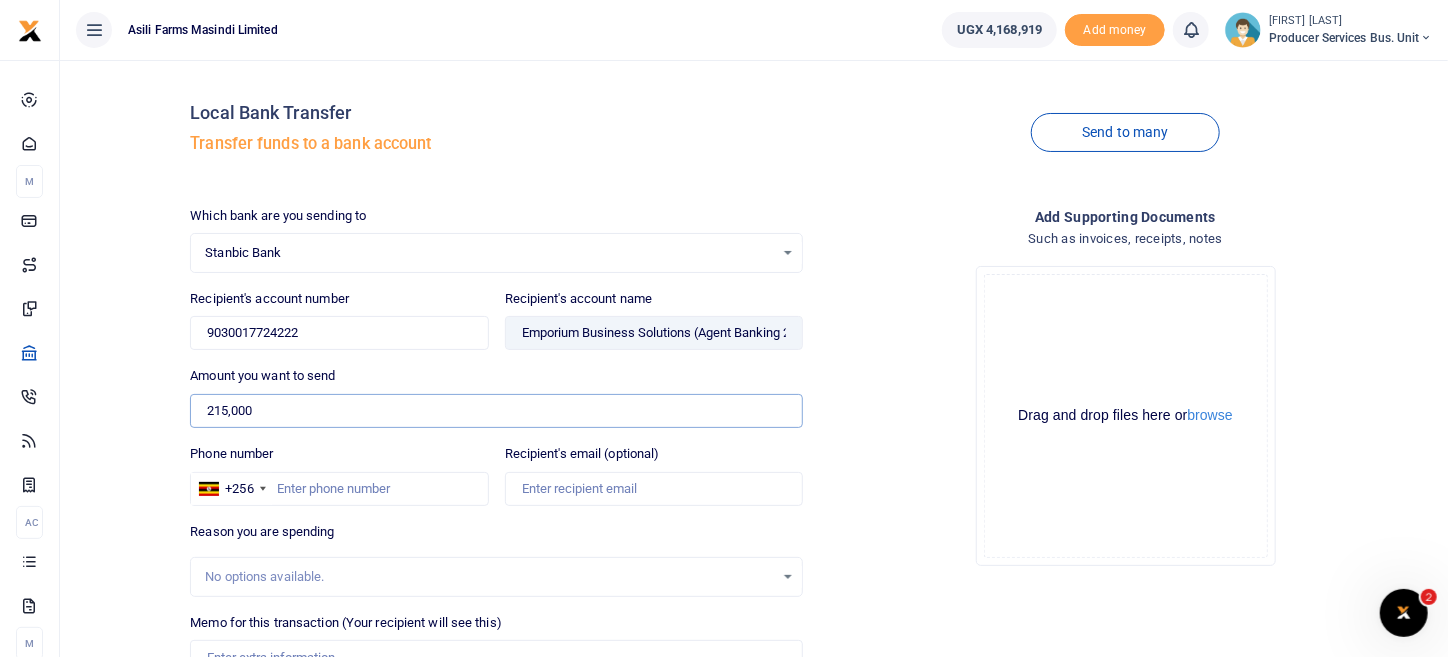type on "215,000" 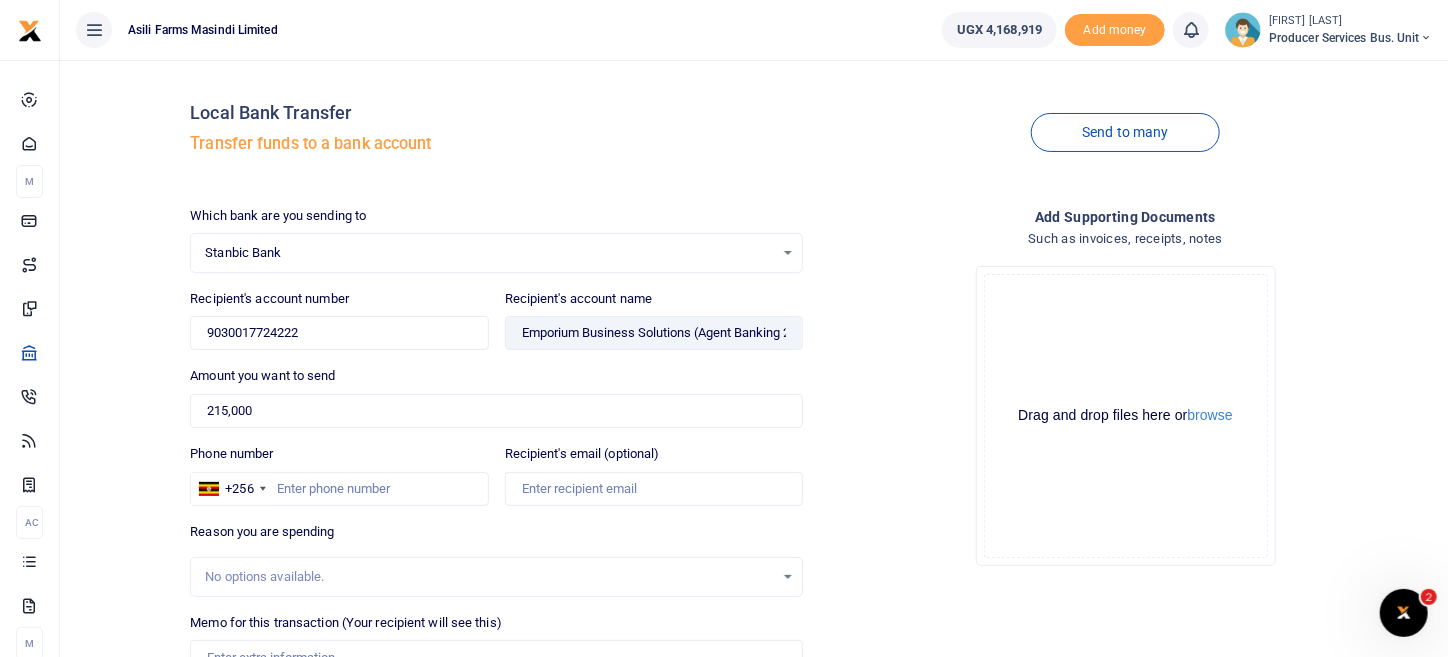 click on "Drop your files here Drag and drop files here or  browse Powered by  Uppy" at bounding box center [1125, 416] 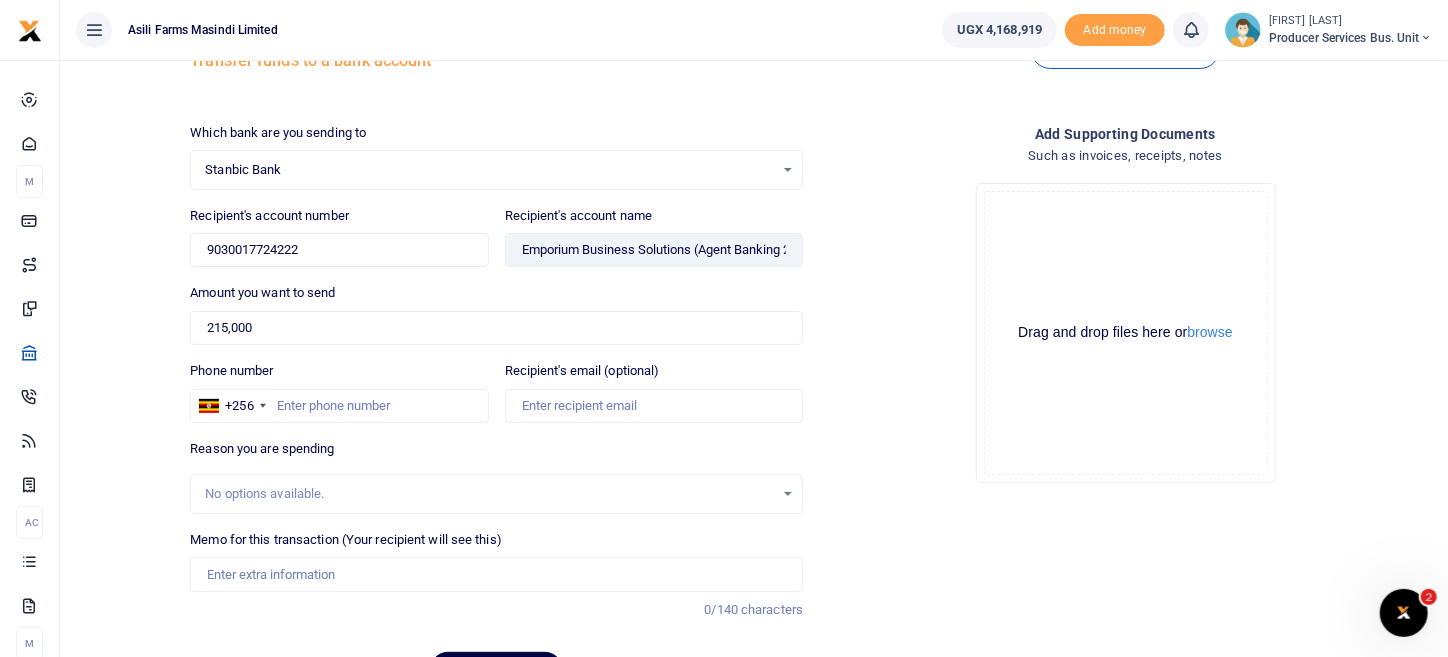 scroll, scrollTop: 194, scrollLeft: 0, axis: vertical 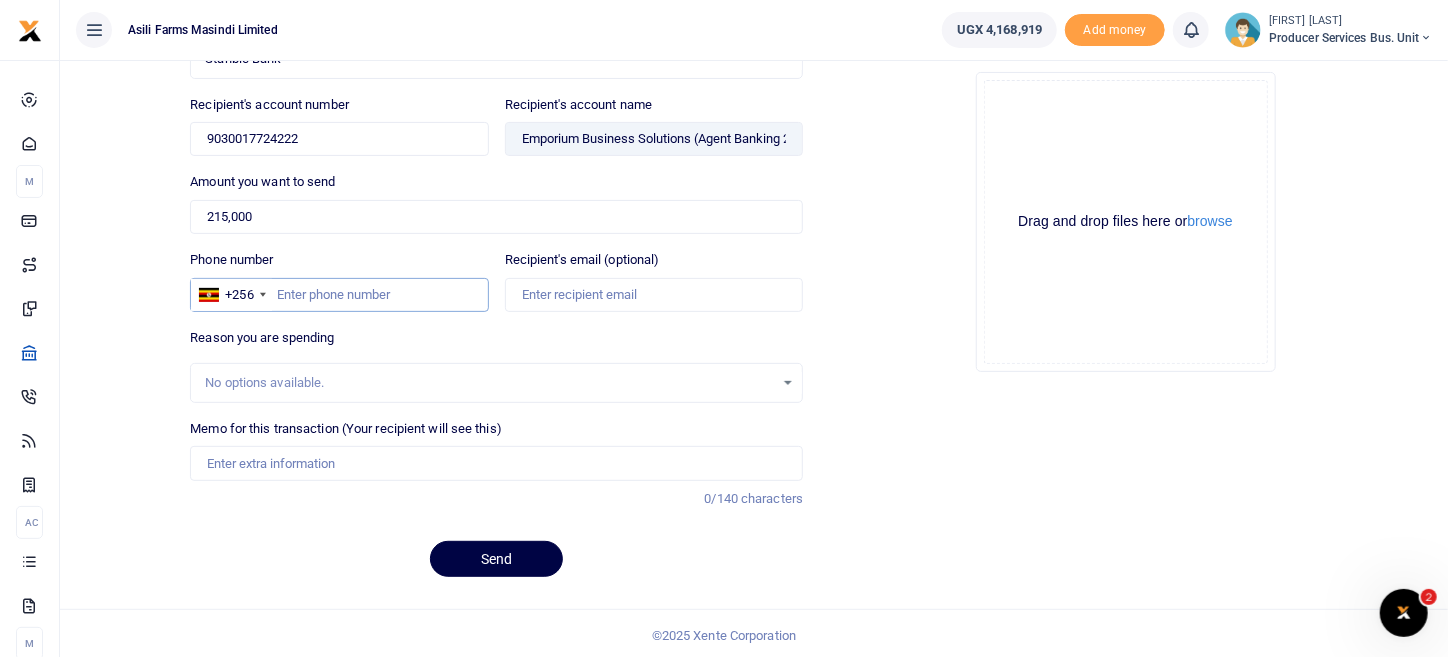 click on "Phone number" at bounding box center [339, 295] 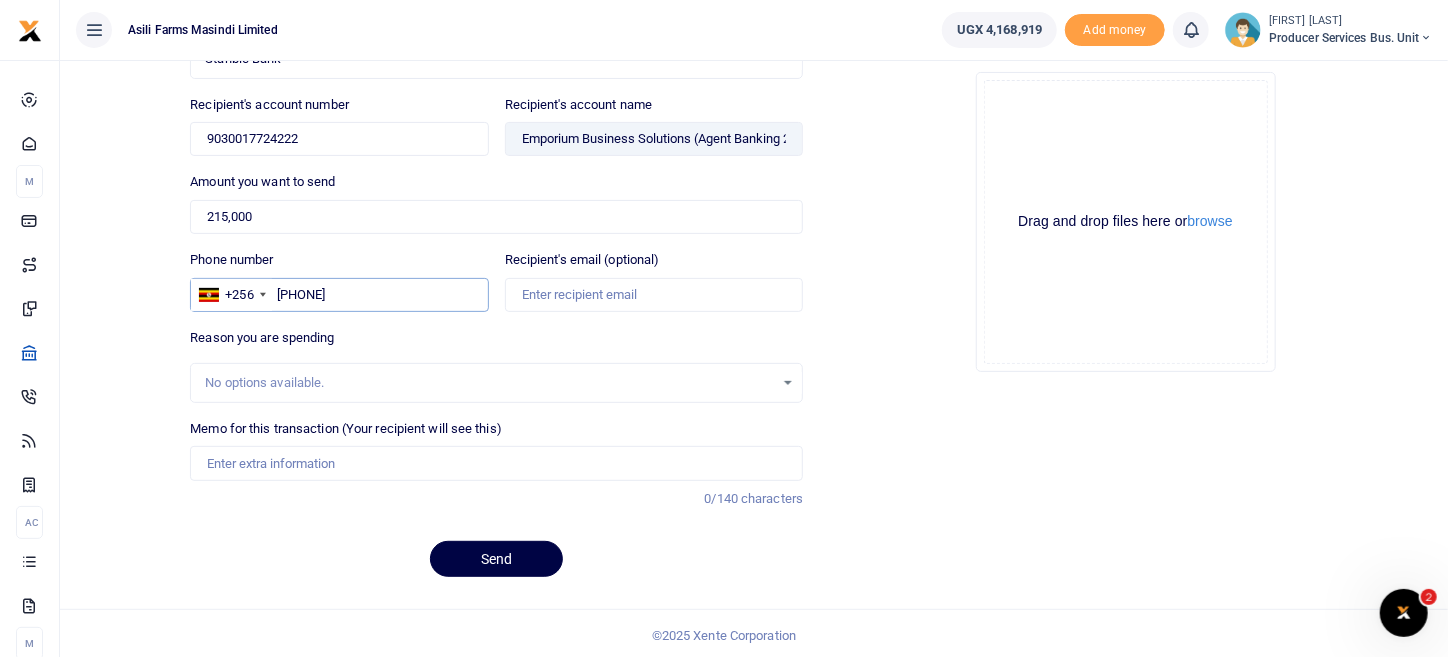 type on "0782192054" 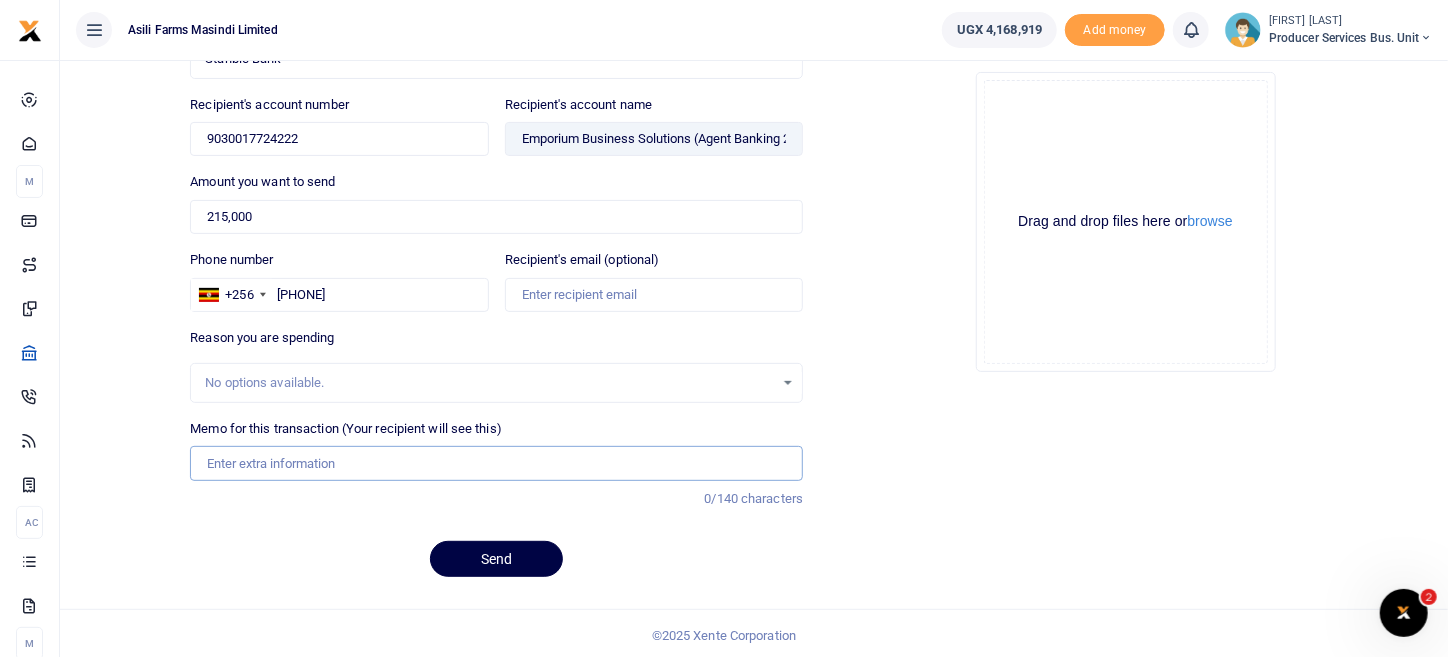 click on "Memo for this transaction (Your recipient will see this)" at bounding box center [496, 463] 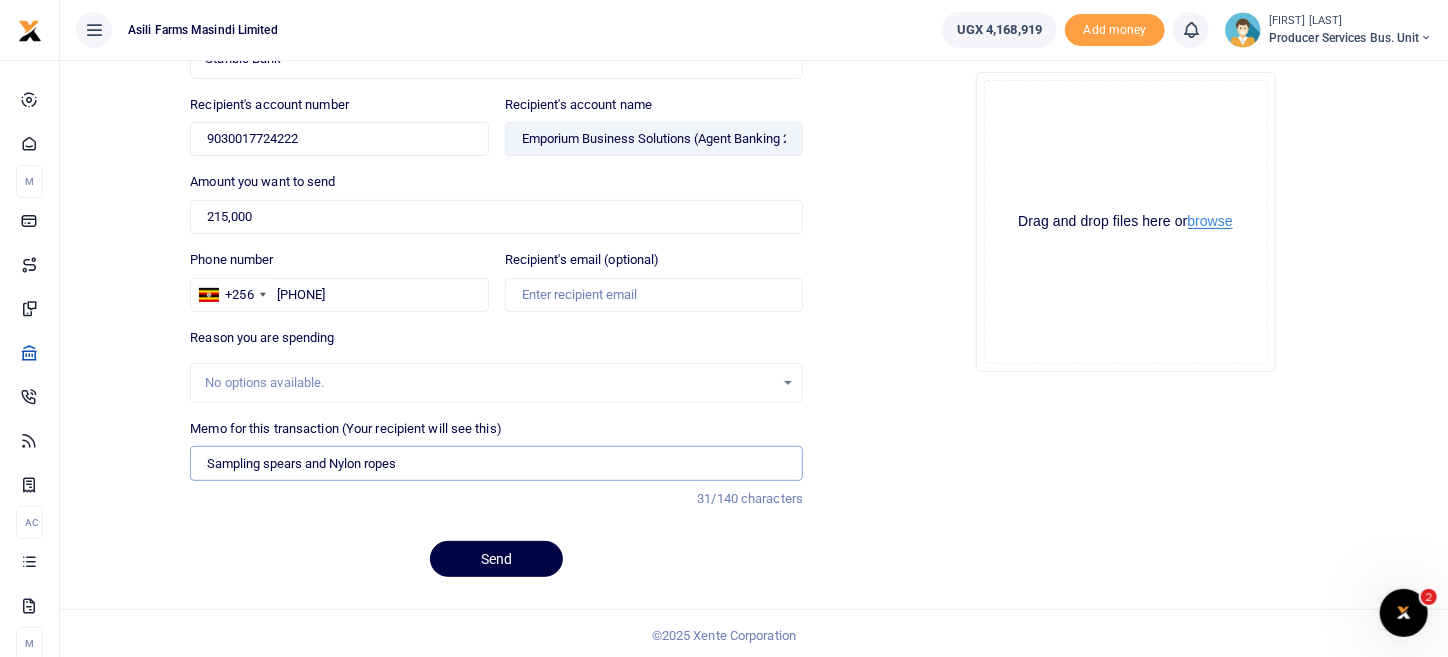 type on "Sampling spears and Nylon ropes" 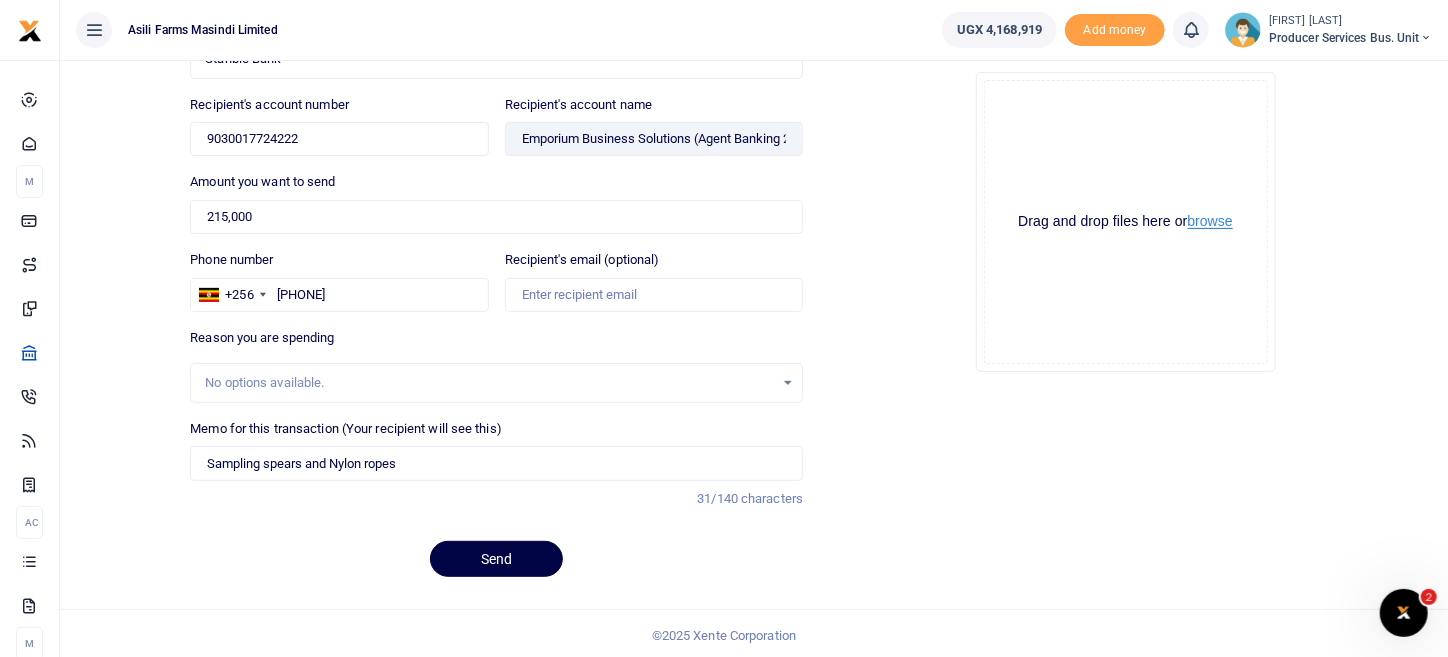 click on "browse" at bounding box center (1210, 221) 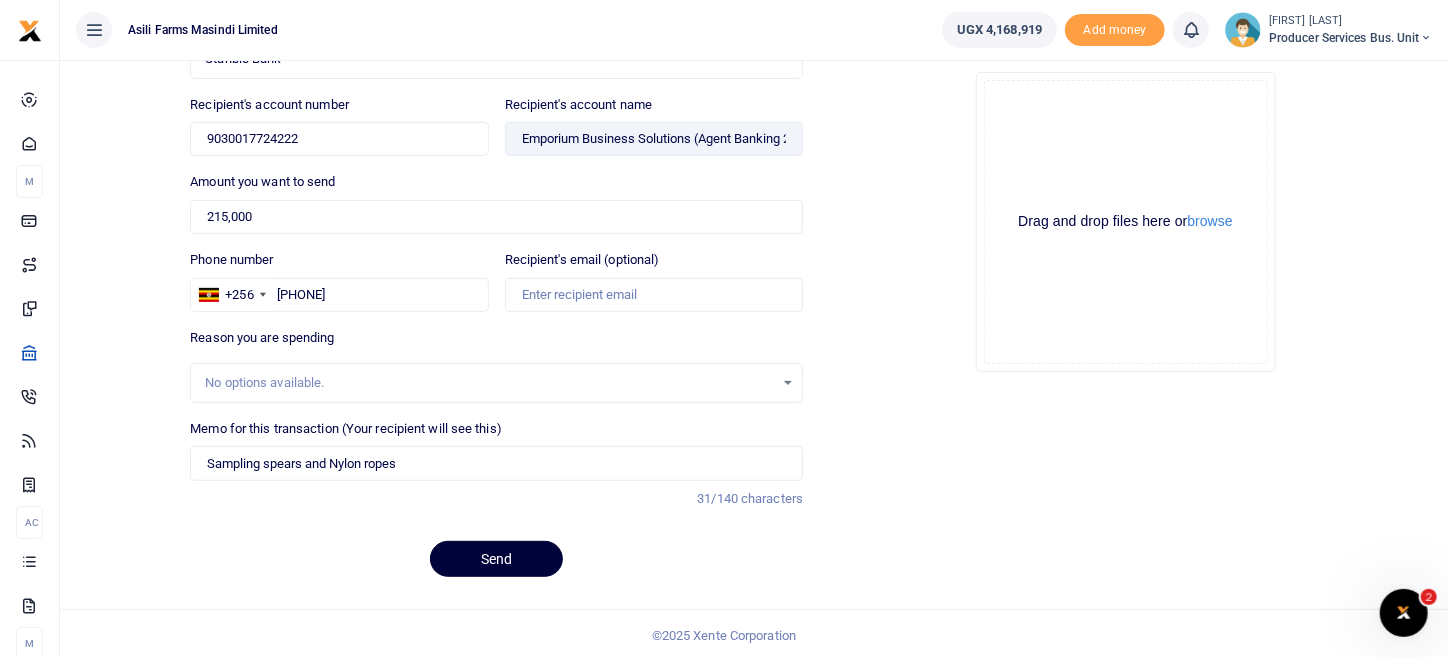click on "Send" at bounding box center (496, 559) 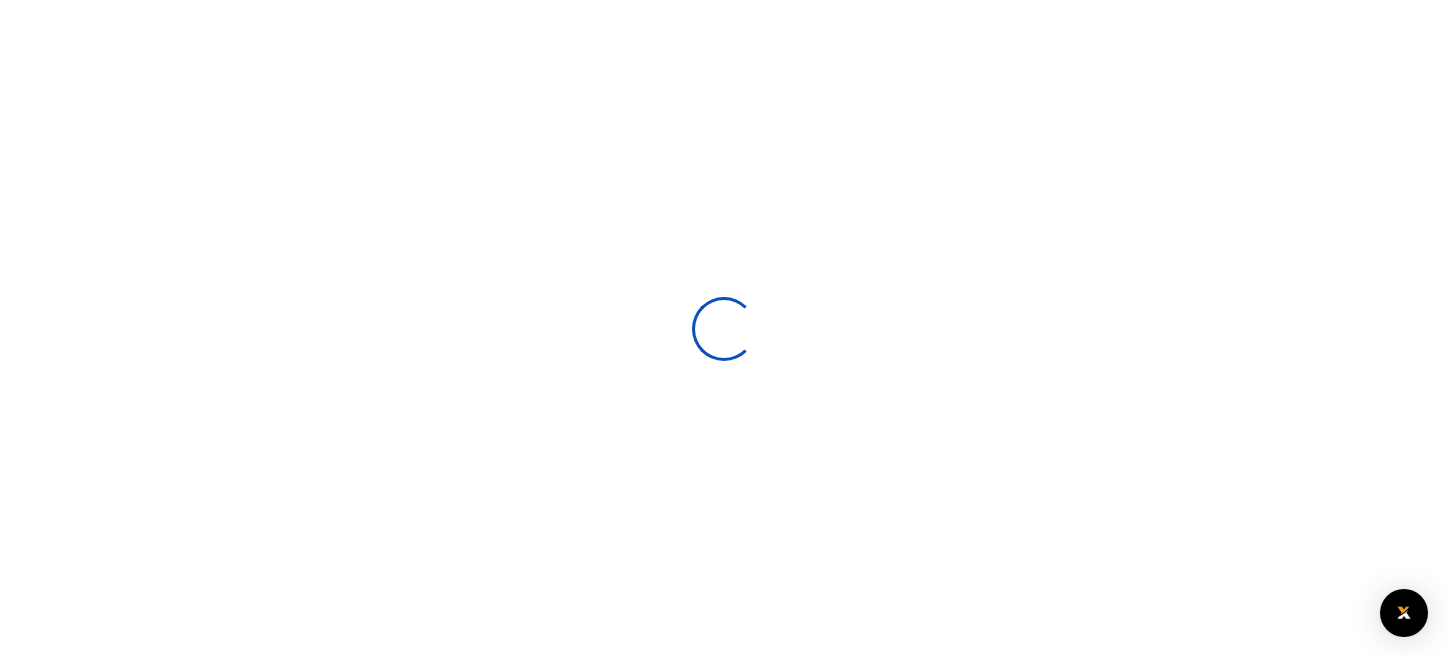 scroll, scrollTop: 194, scrollLeft: 0, axis: vertical 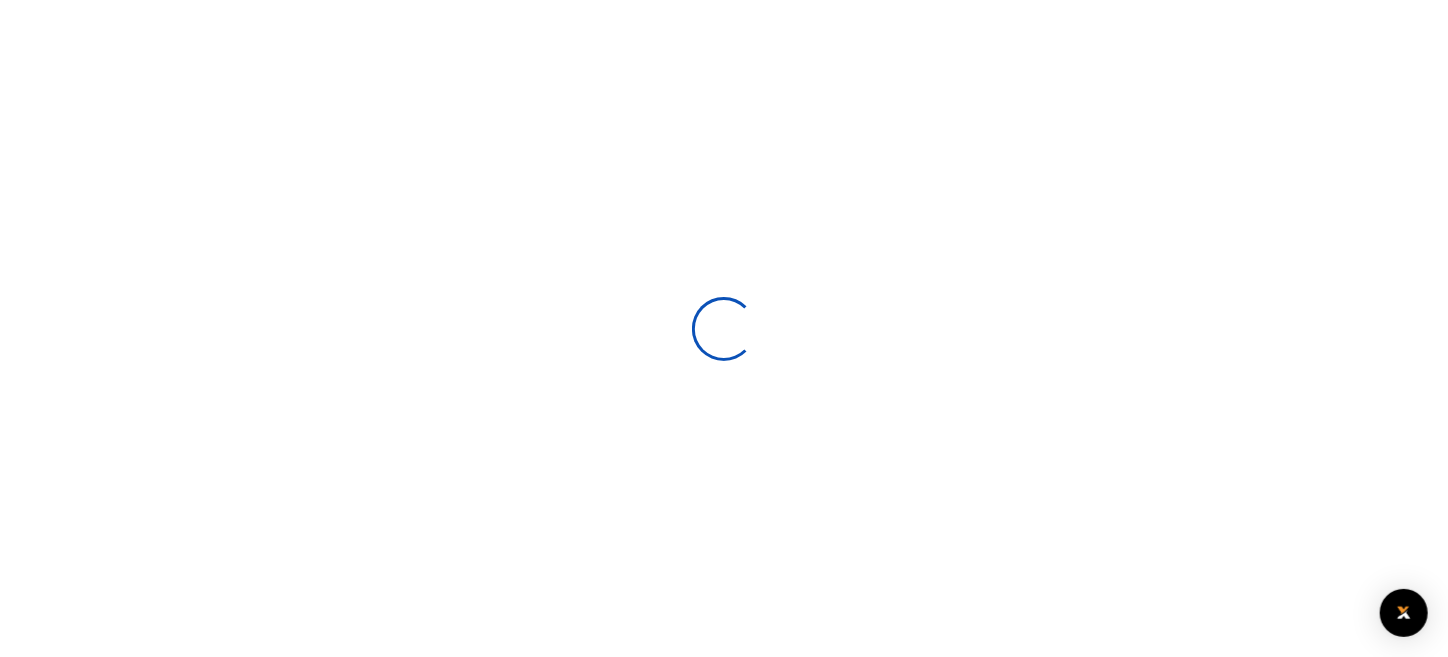 select 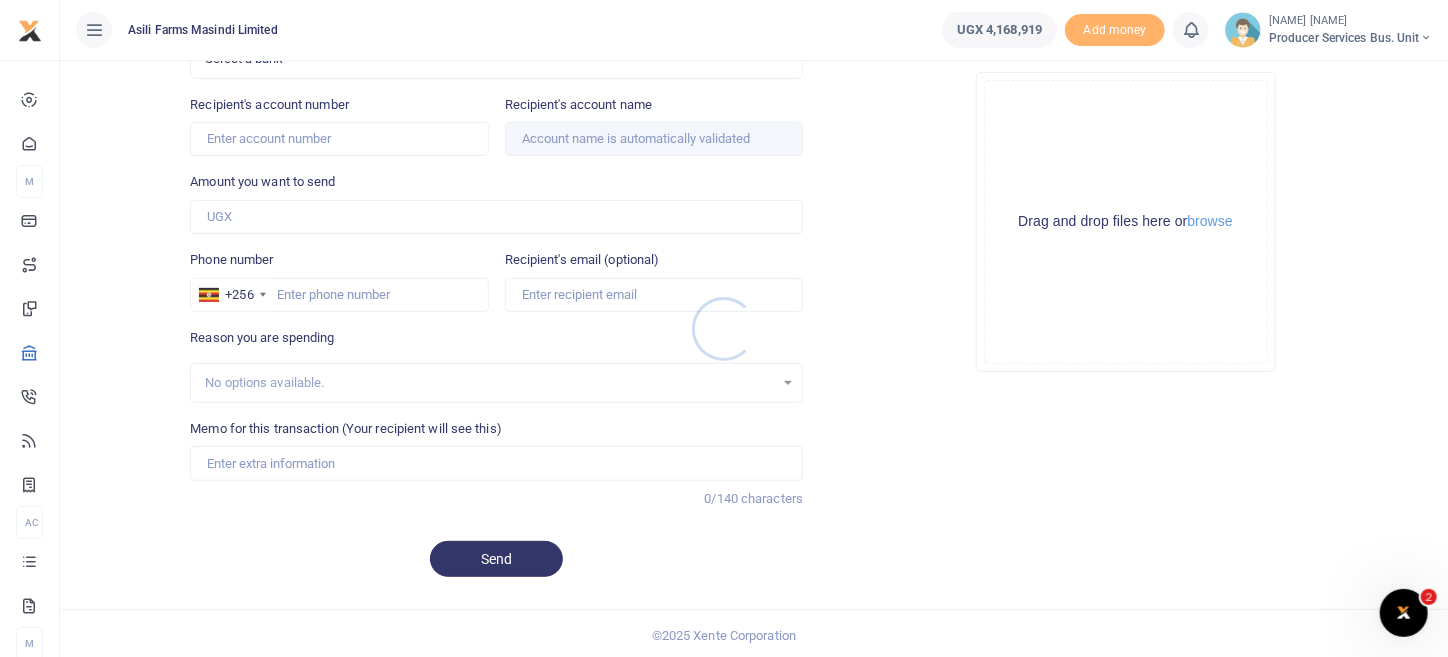 scroll, scrollTop: 0, scrollLeft: 0, axis: both 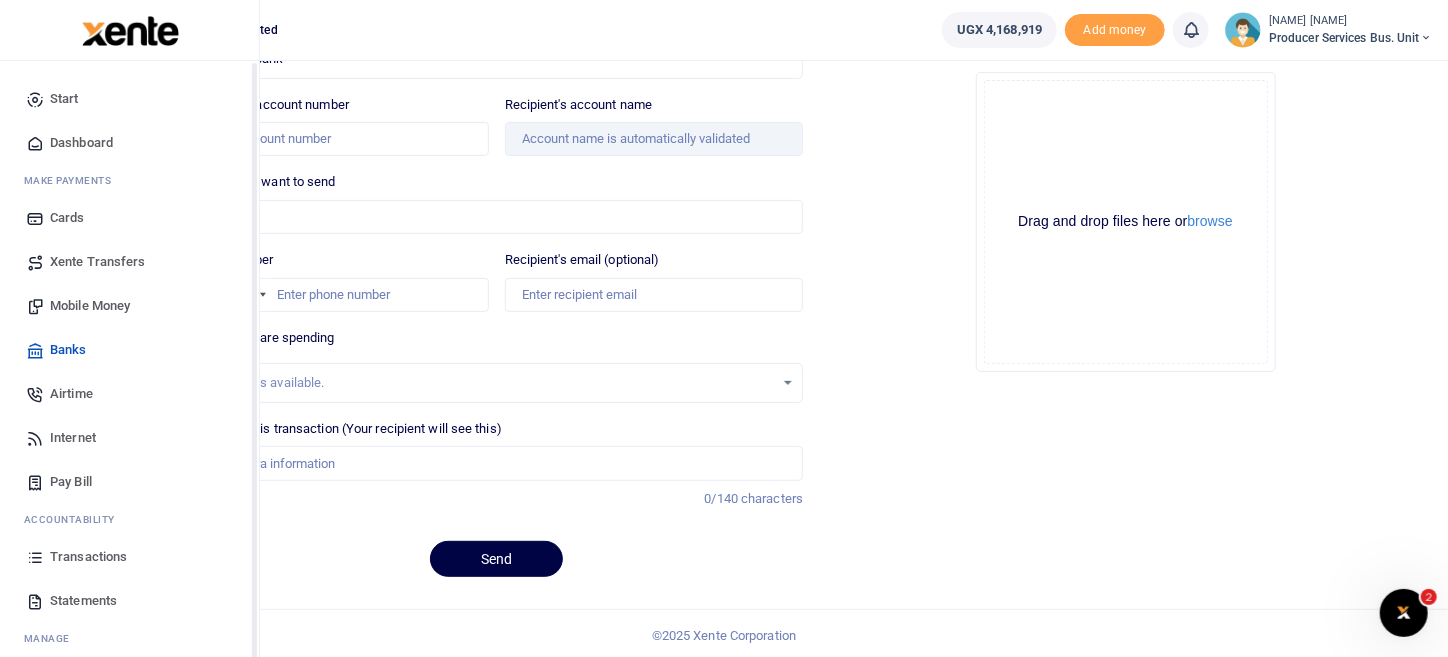 click on "Transactions" at bounding box center [88, 557] 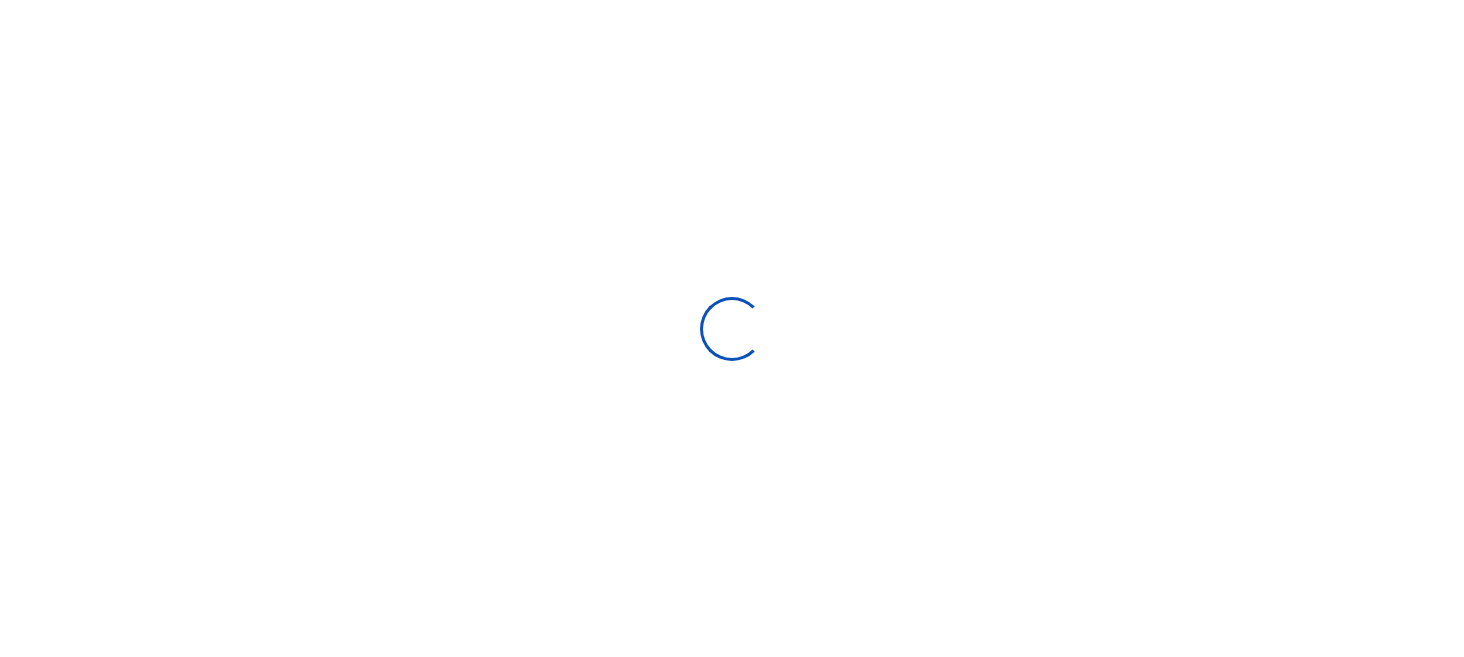 type on "07/08/2025 - 08/06/2025" 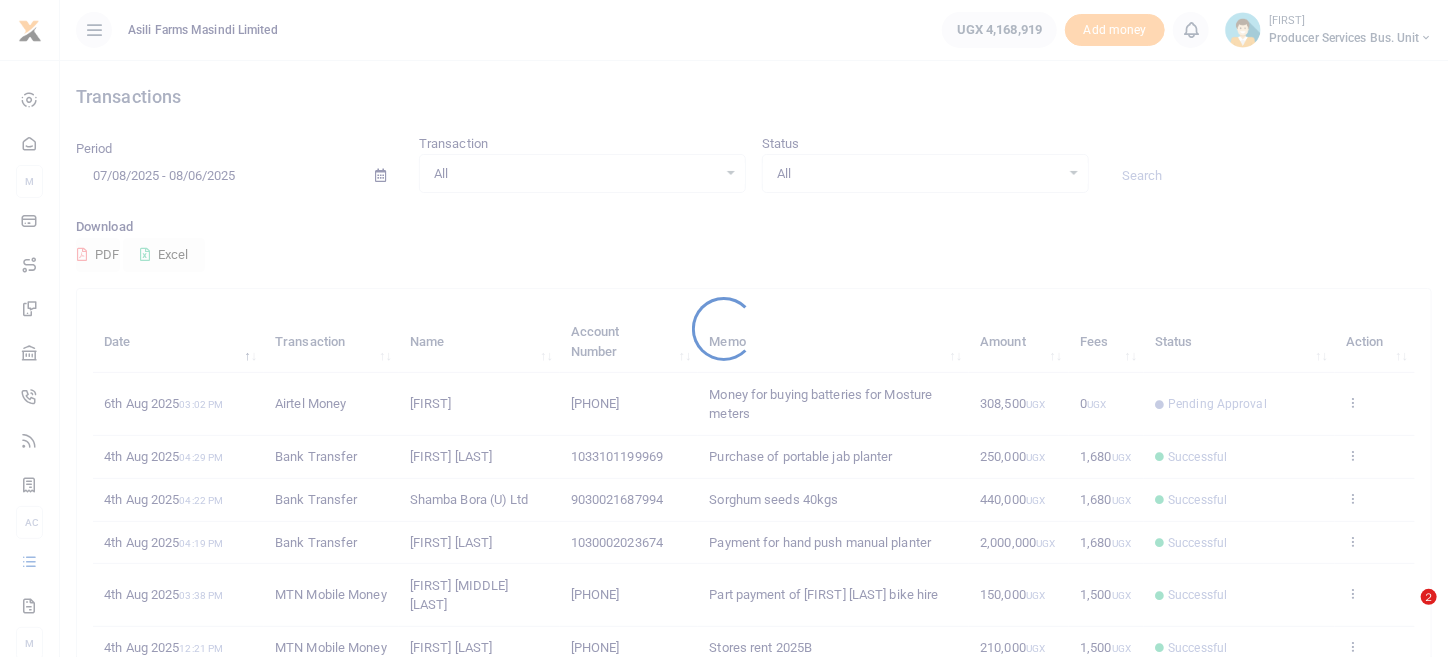 scroll, scrollTop: 99, scrollLeft: 0, axis: vertical 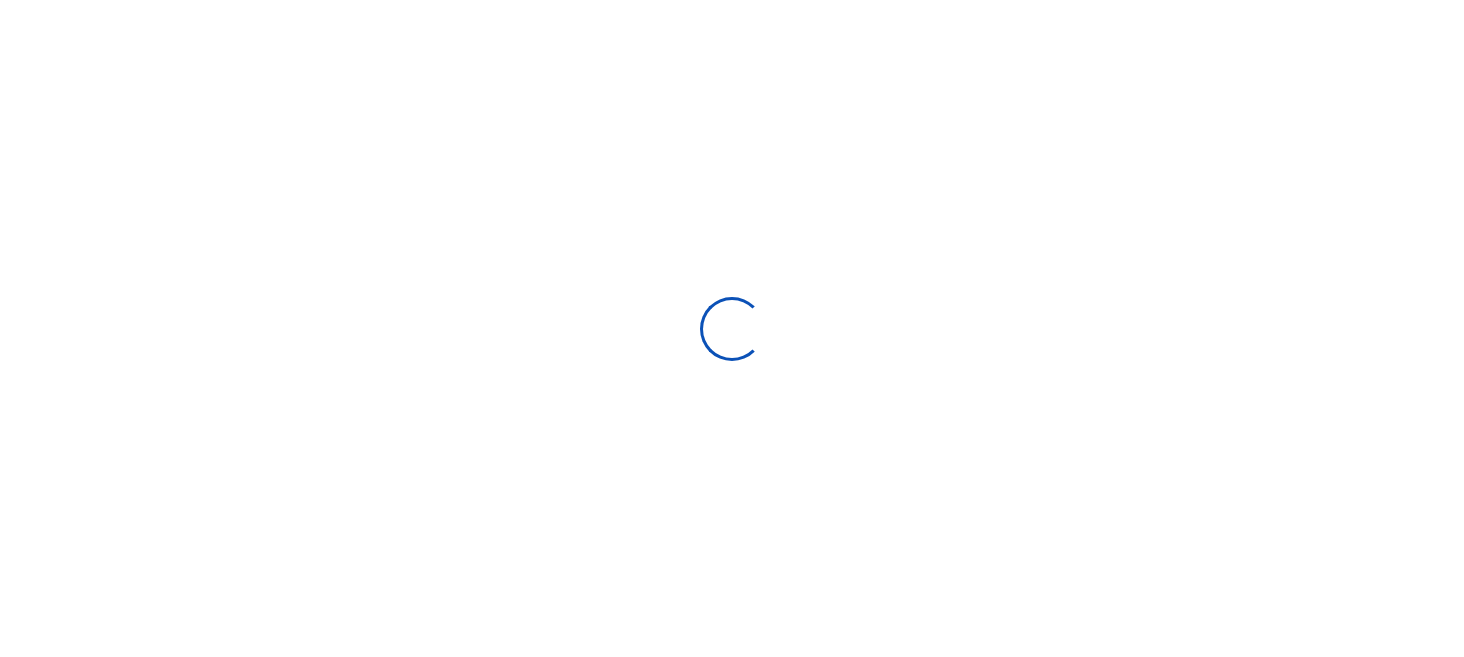 type on "07/08/2025 - 08/06/2025" 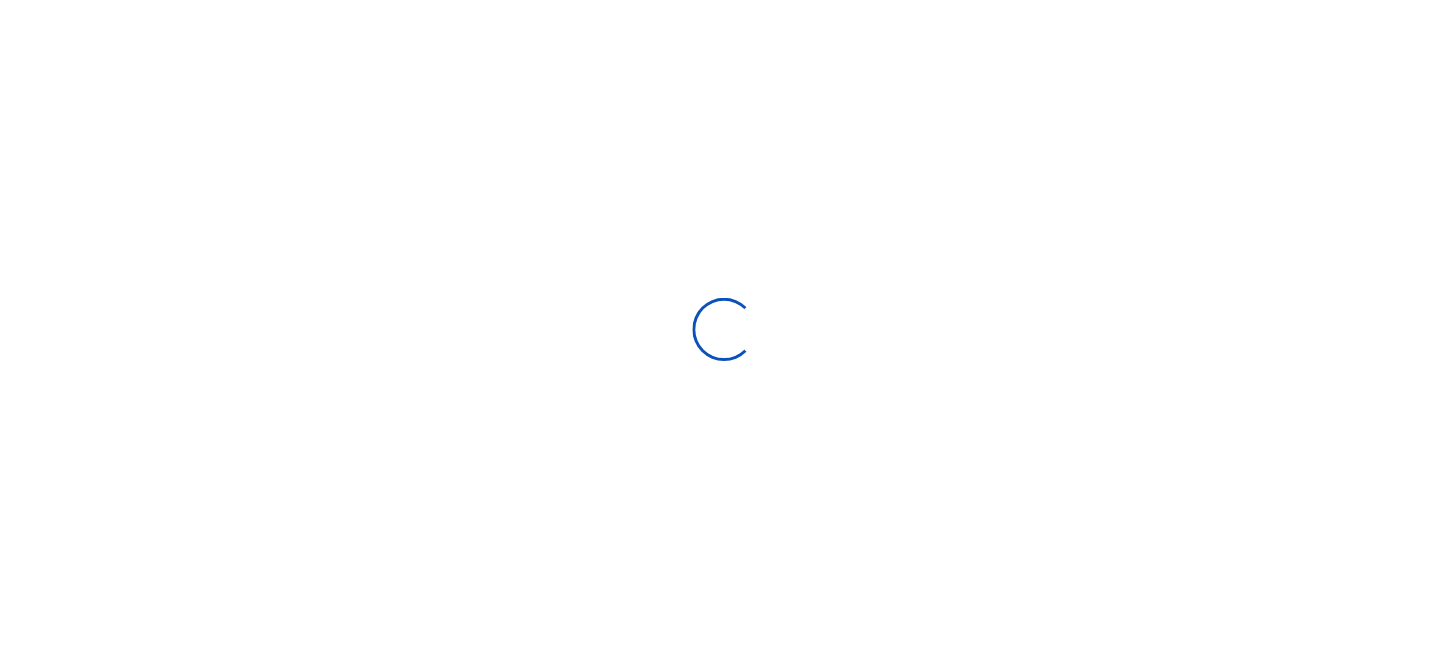 scroll, scrollTop: 0, scrollLeft: 0, axis: both 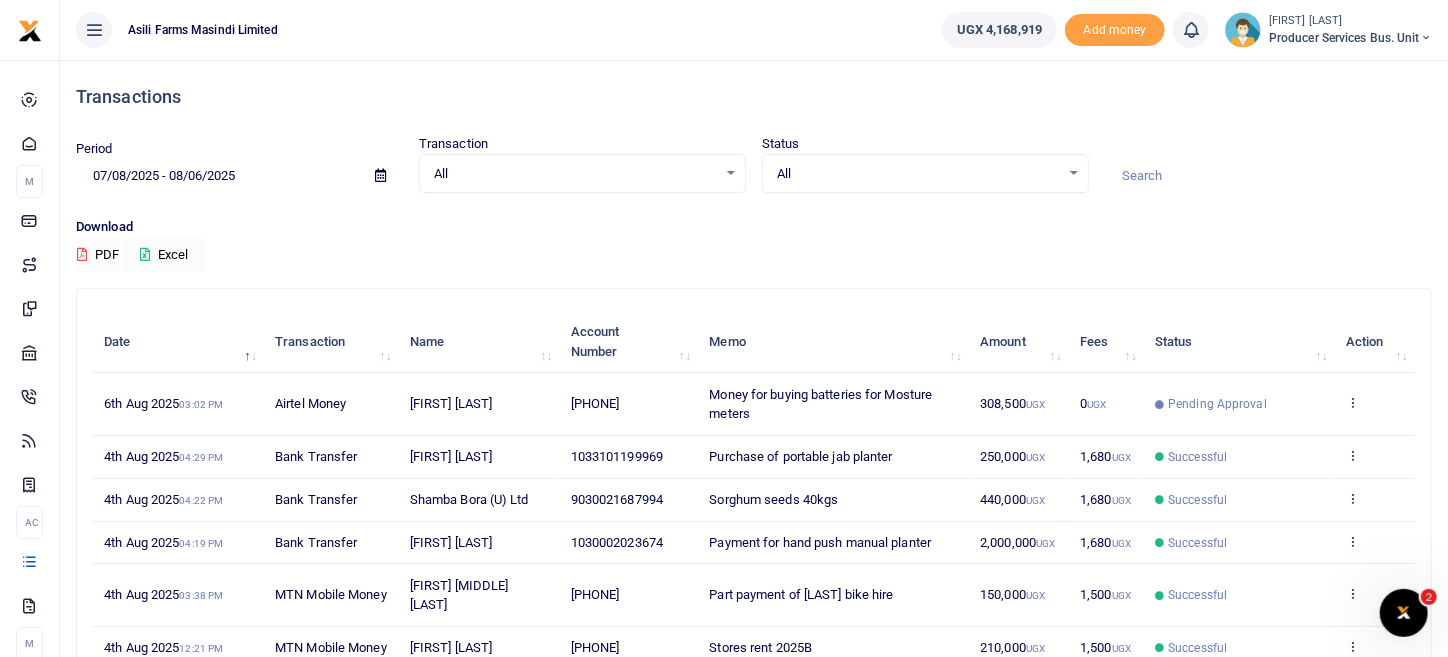 click on "Transactions" at bounding box center (754, 97) 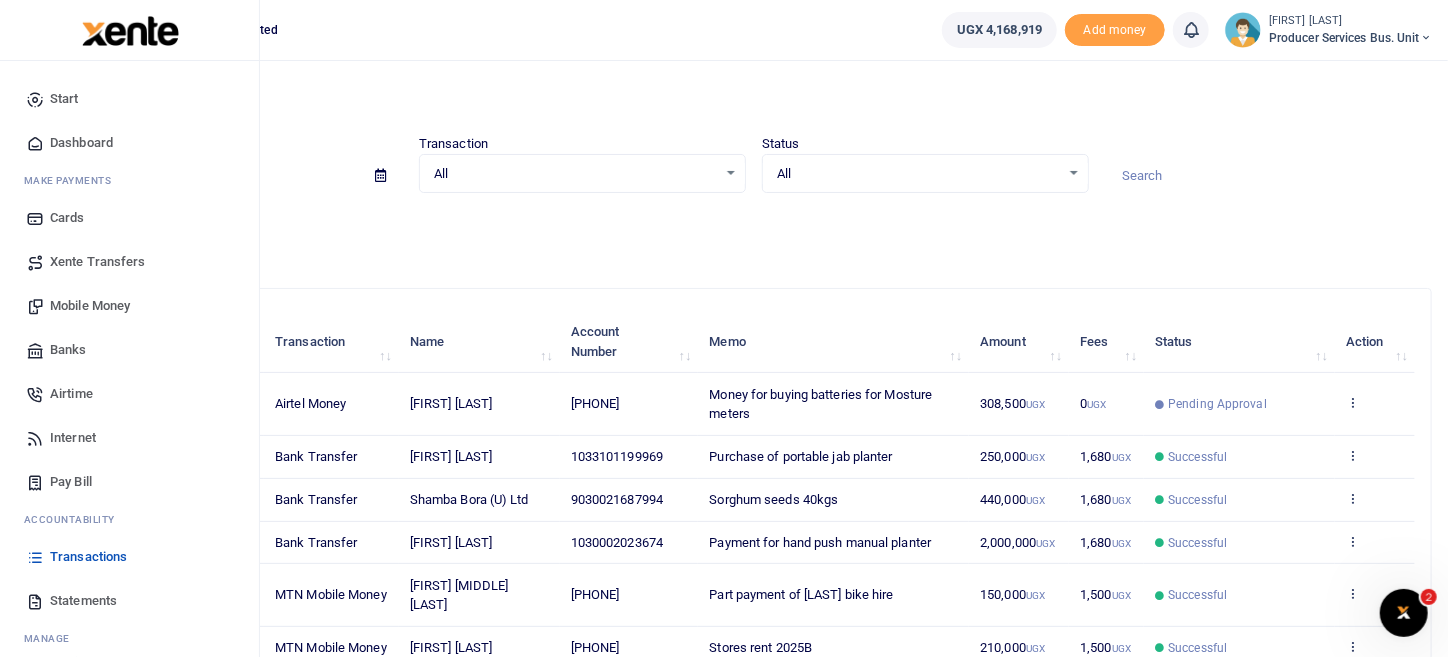 click on "Transactions" at bounding box center (88, 557) 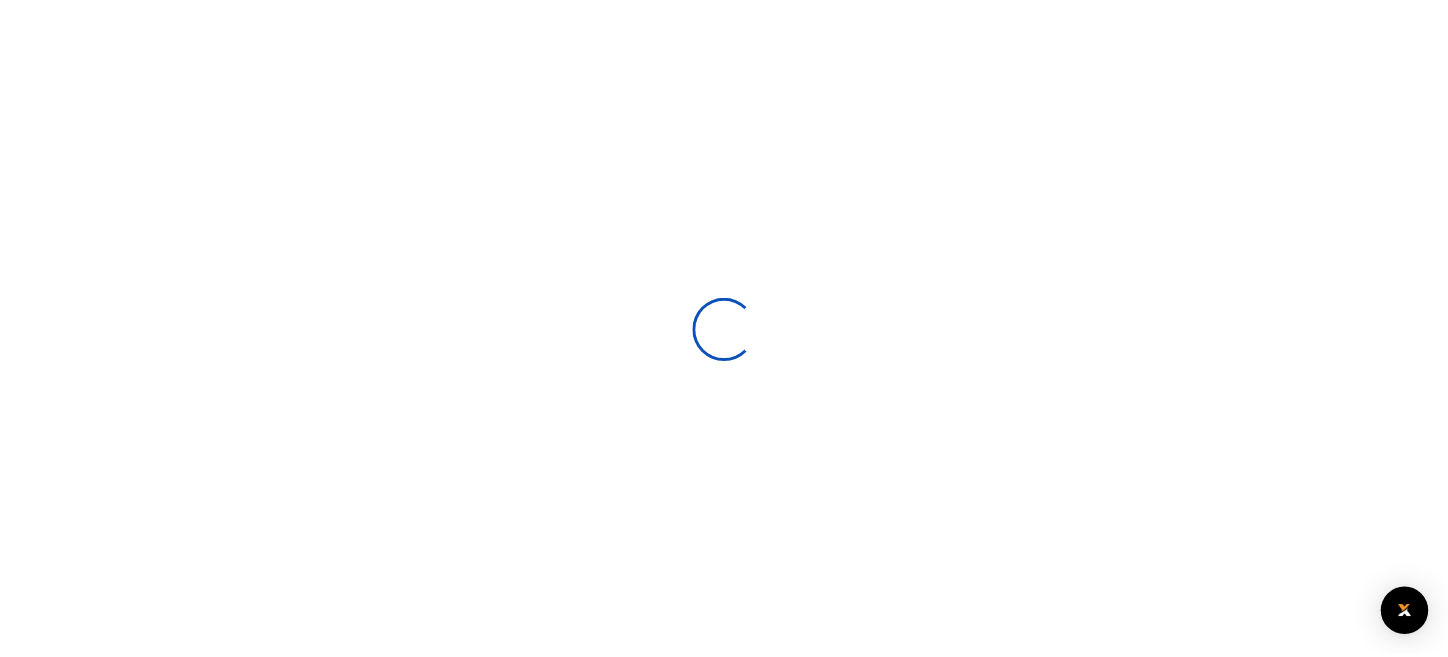 scroll, scrollTop: 0, scrollLeft: 0, axis: both 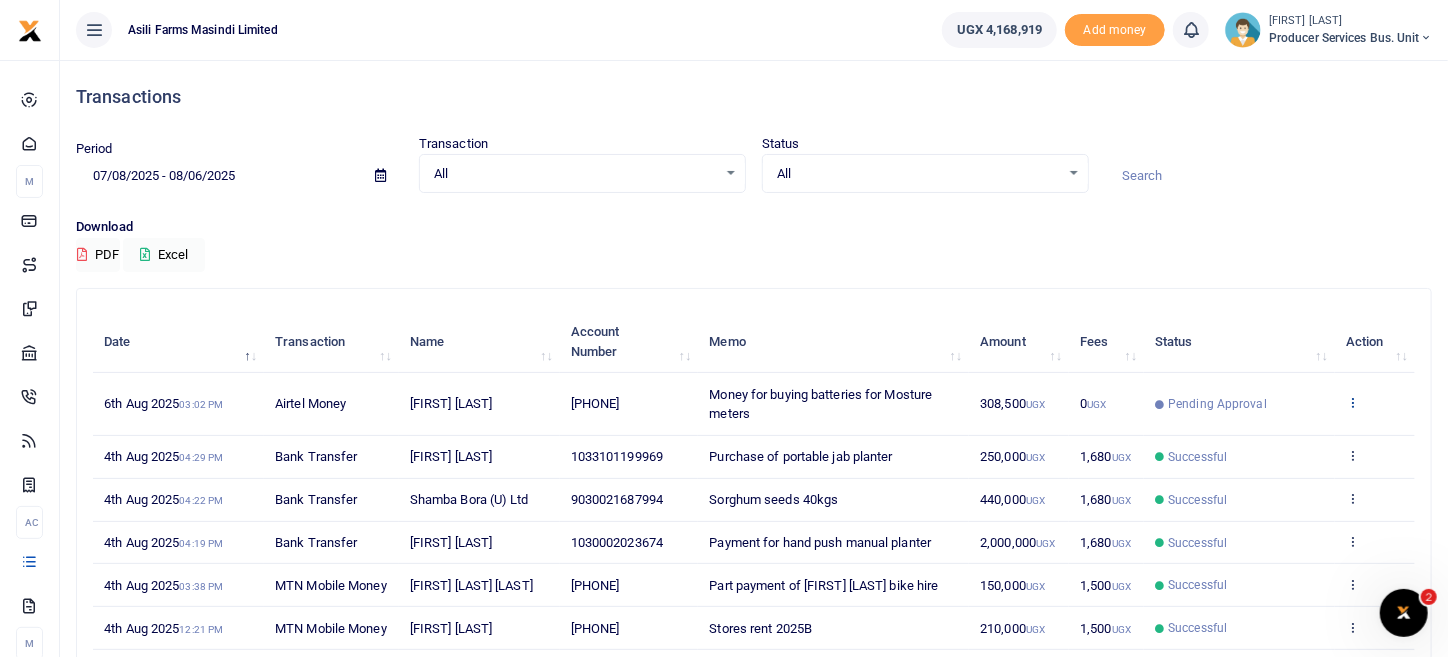 click at bounding box center (1352, 402) 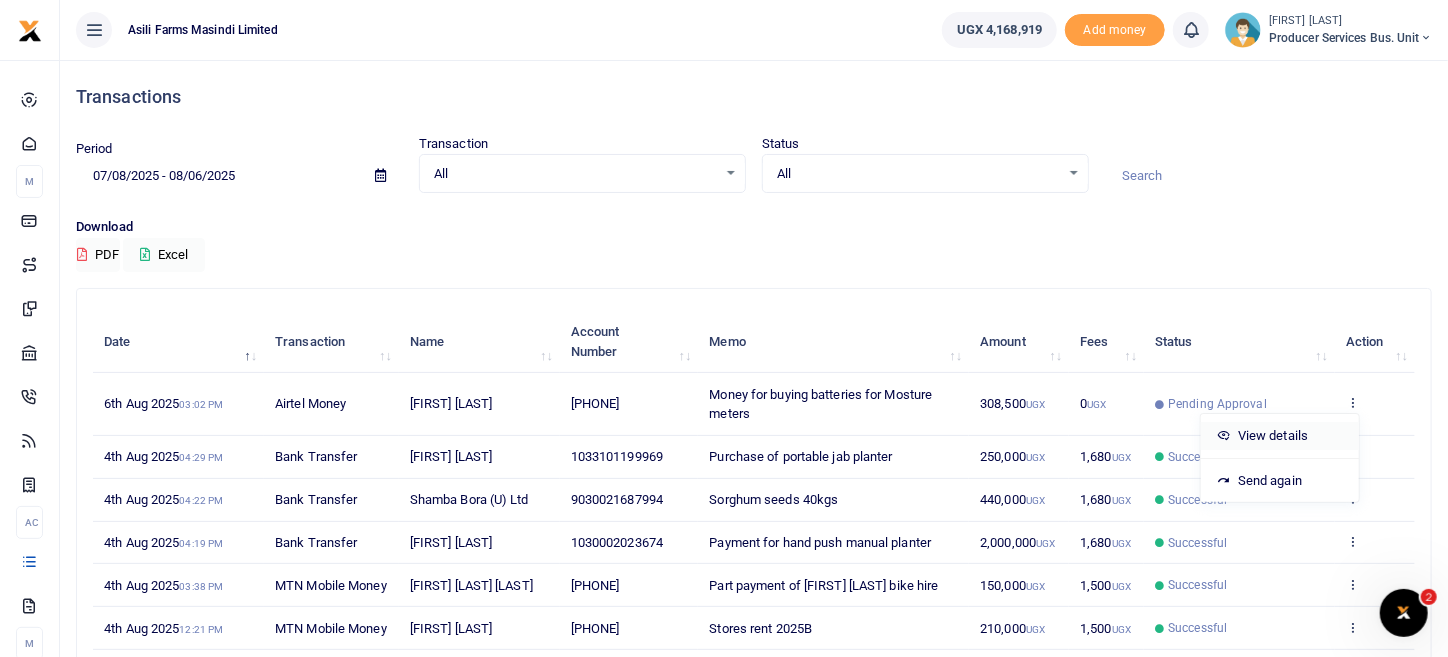 click on "View details" at bounding box center (1280, 436) 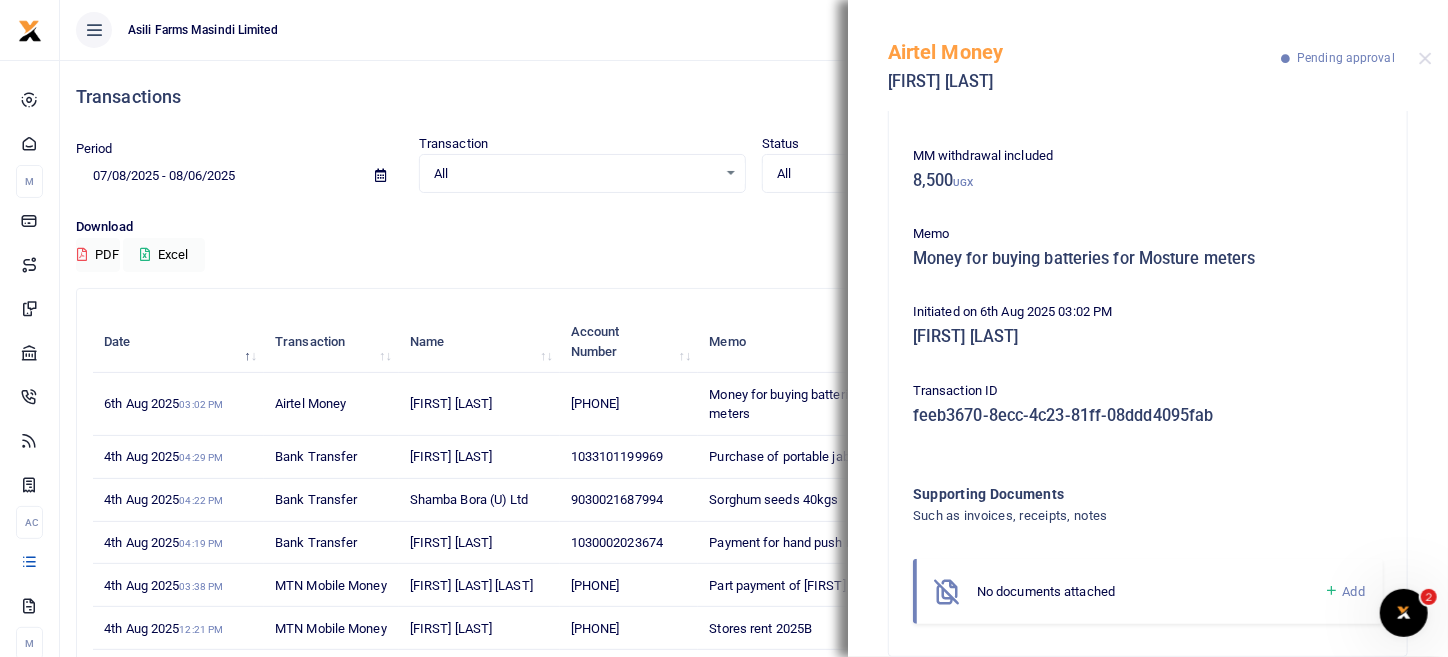 scroll, scrollTop: 180, scrollLeft: 0, axis: vertical 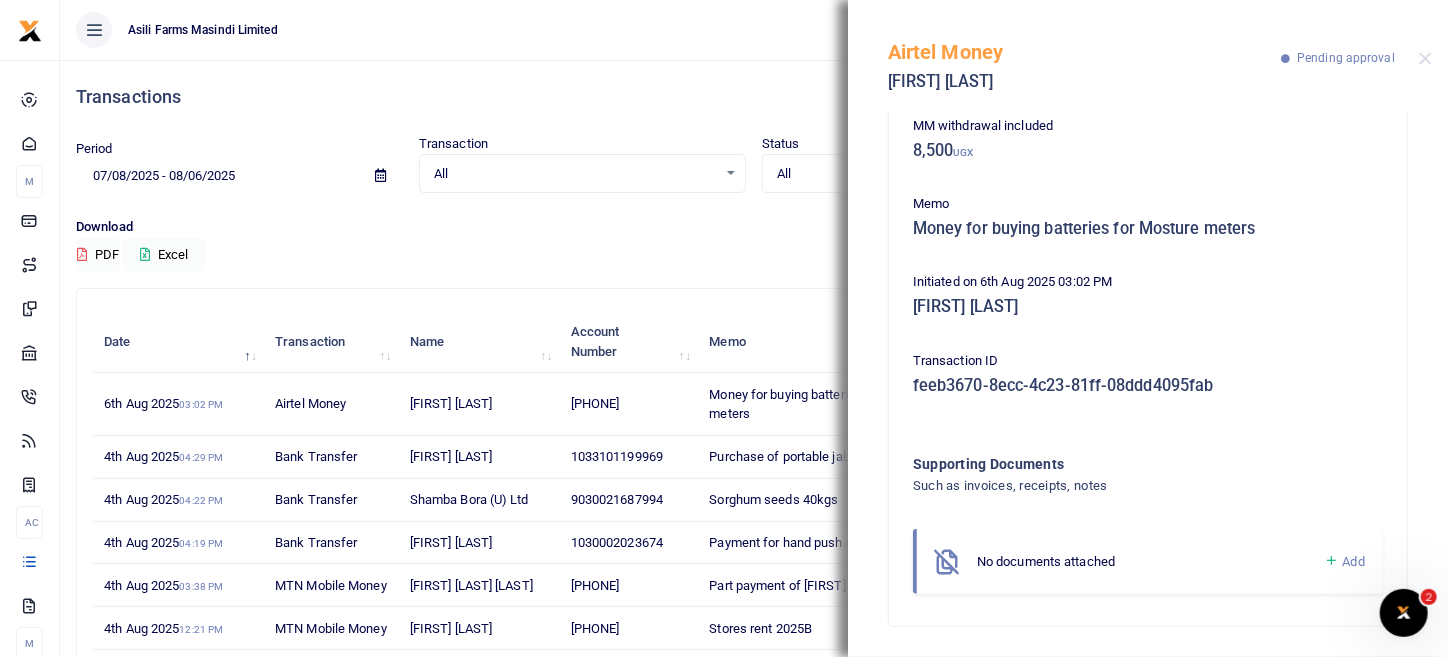 click on "Supporting Documents
Such as invoices, receipts, notes
Drop your files here Drag and drop files here or  browse Powered by  Uppy
No documents attached
Add" at bounding box center (1148, 531) 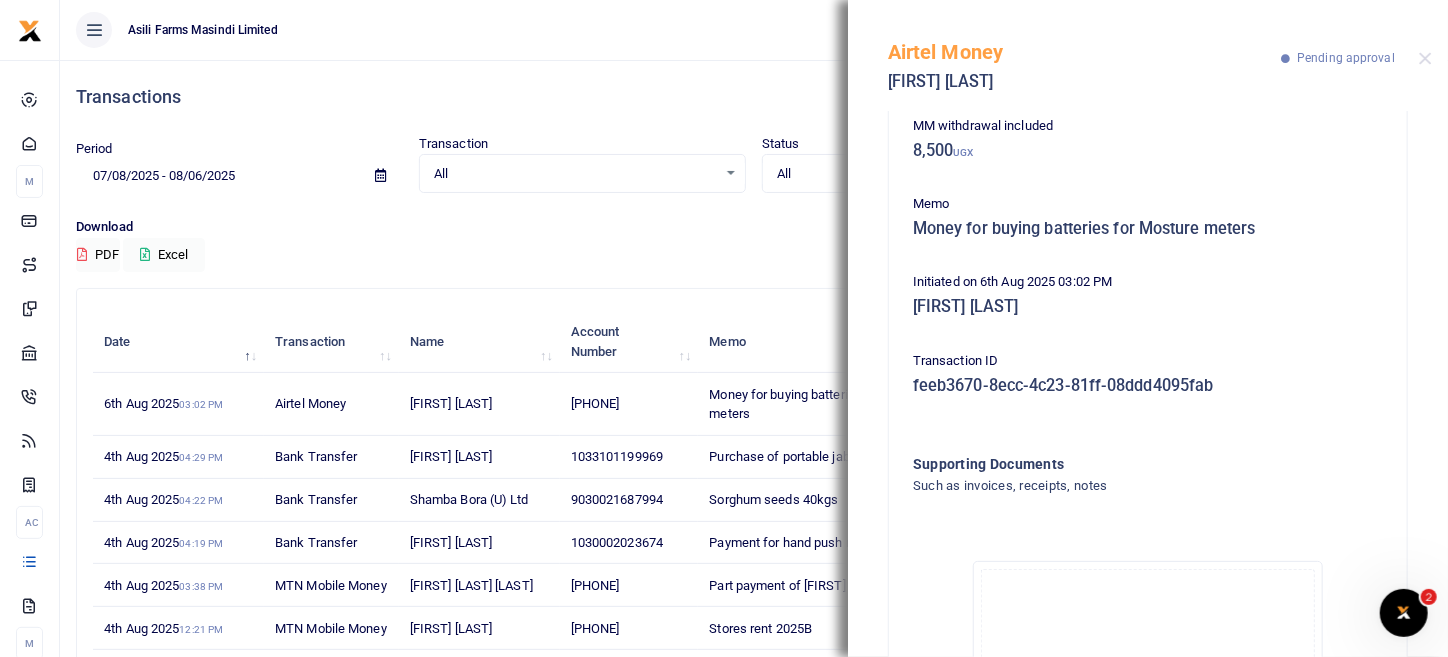scroll, scrollTop: 406, scrollLeft: 0, axis: vertical 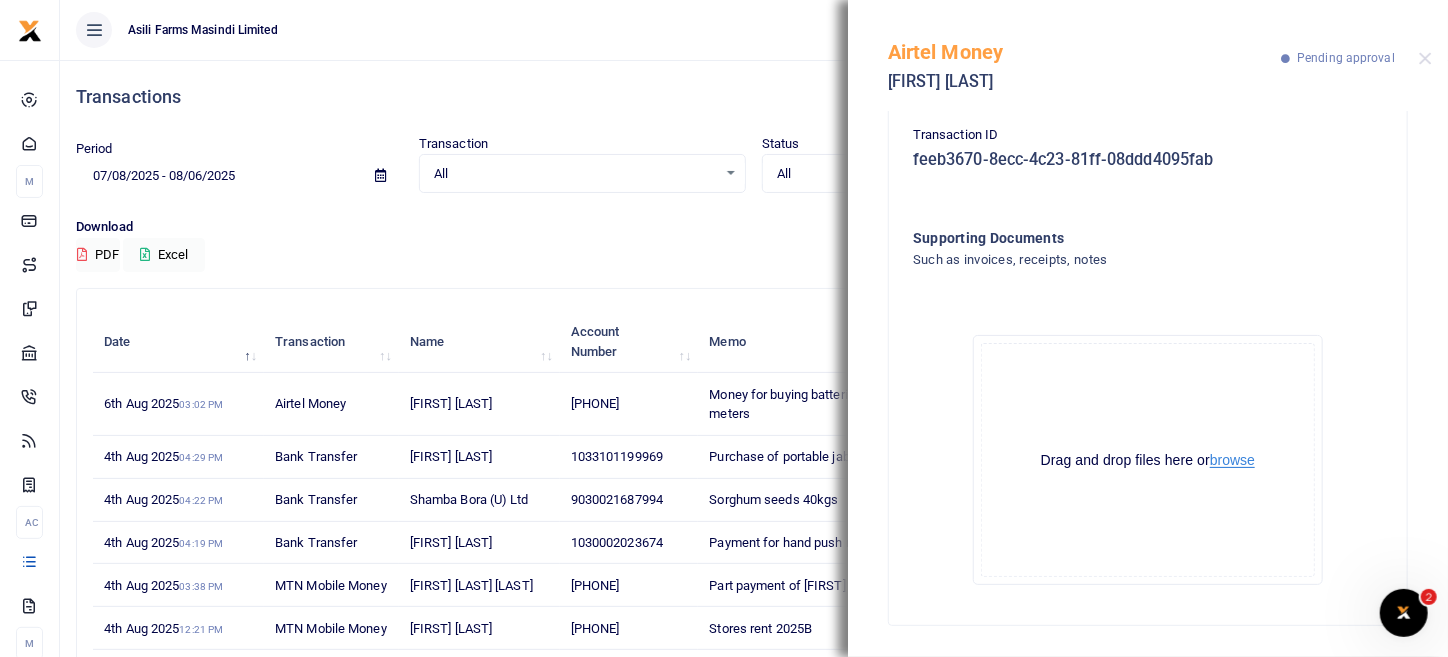 click on "browse" at bounding box center (1232, 460) 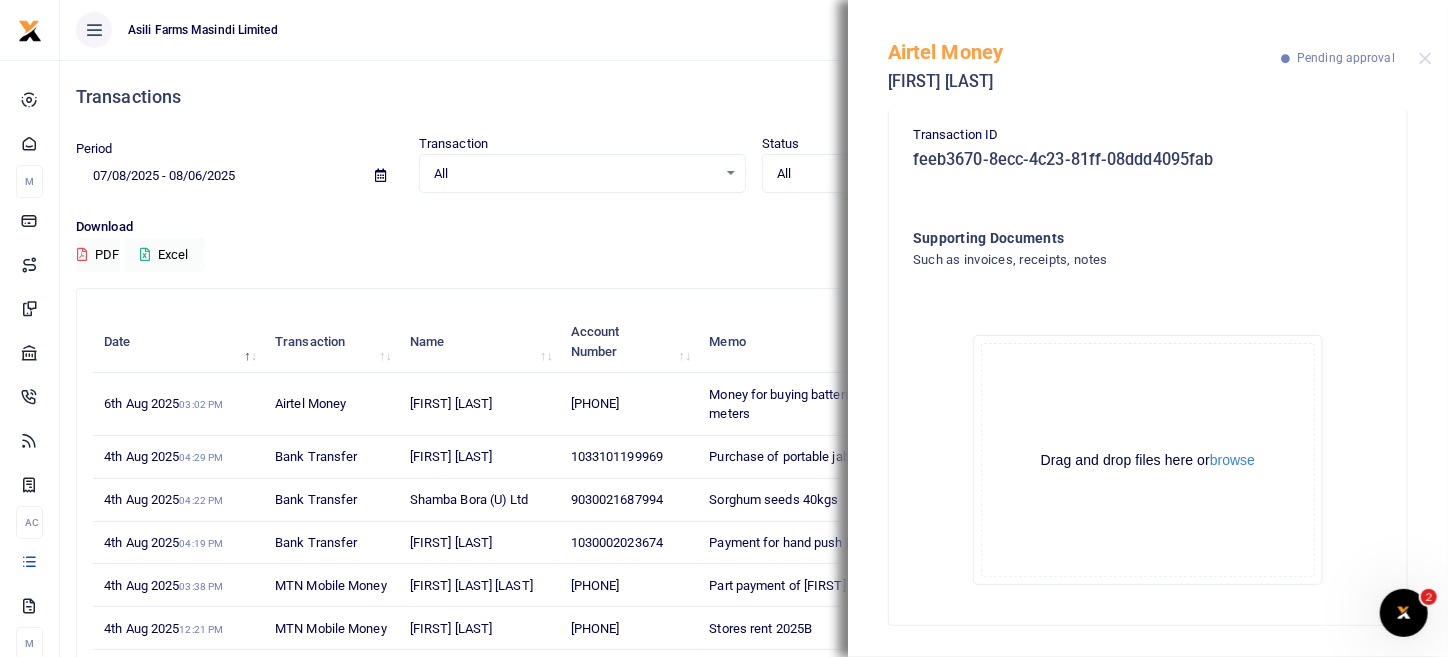click on "Drag and drop files here or  browse Powered by  Uppy" 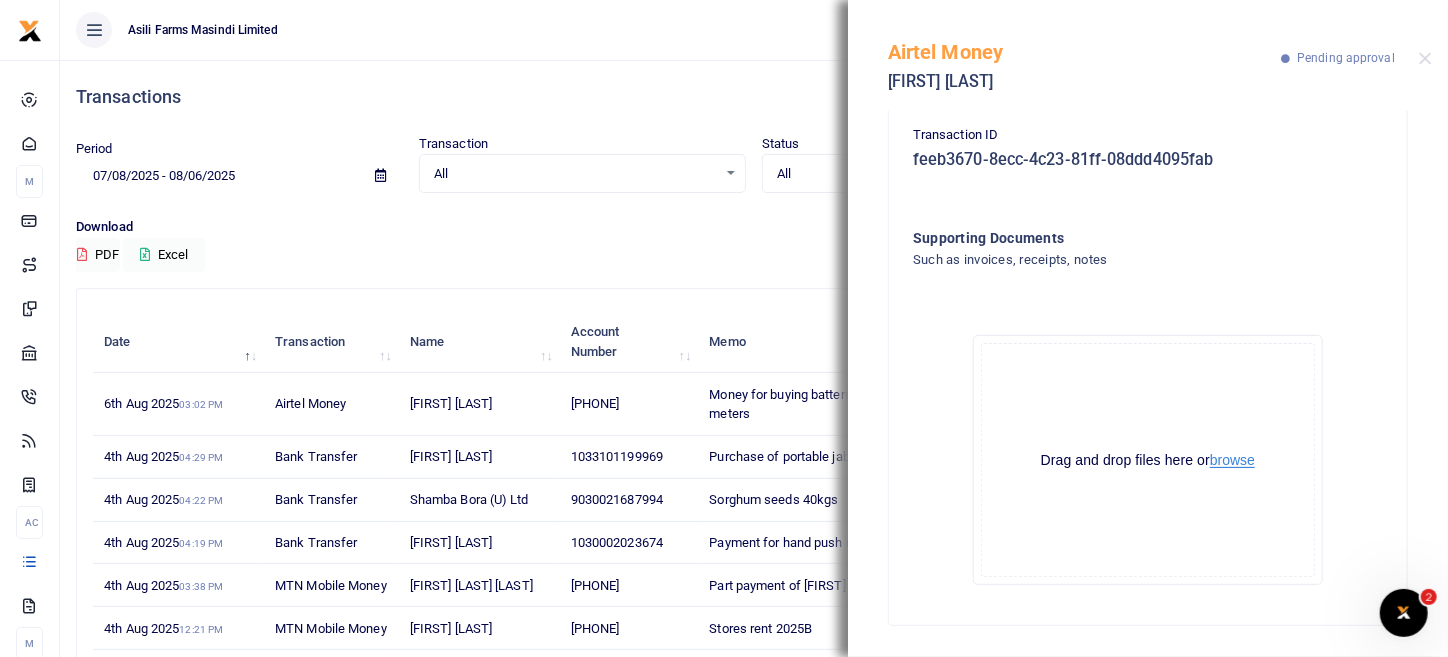 click on "browse" at bounding box center [1232, 460] 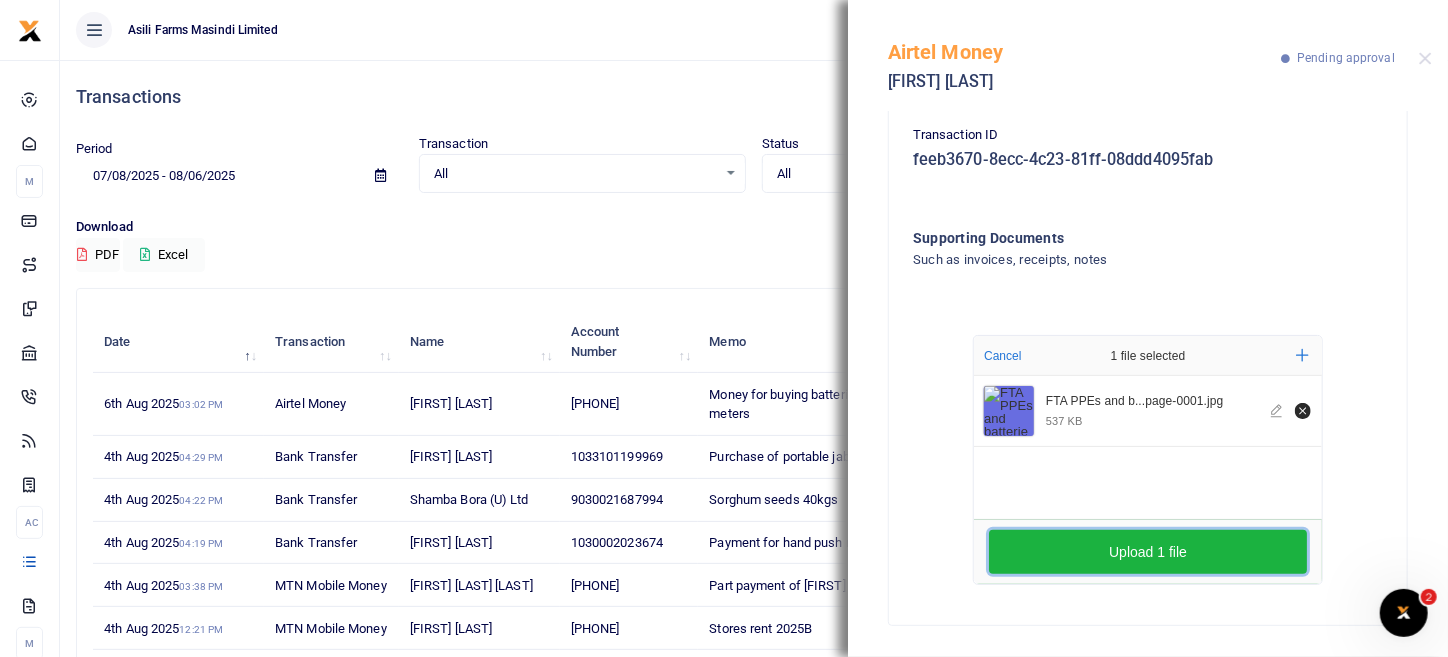 click on "Upload 1 file" at bounding box center [1148, 552] 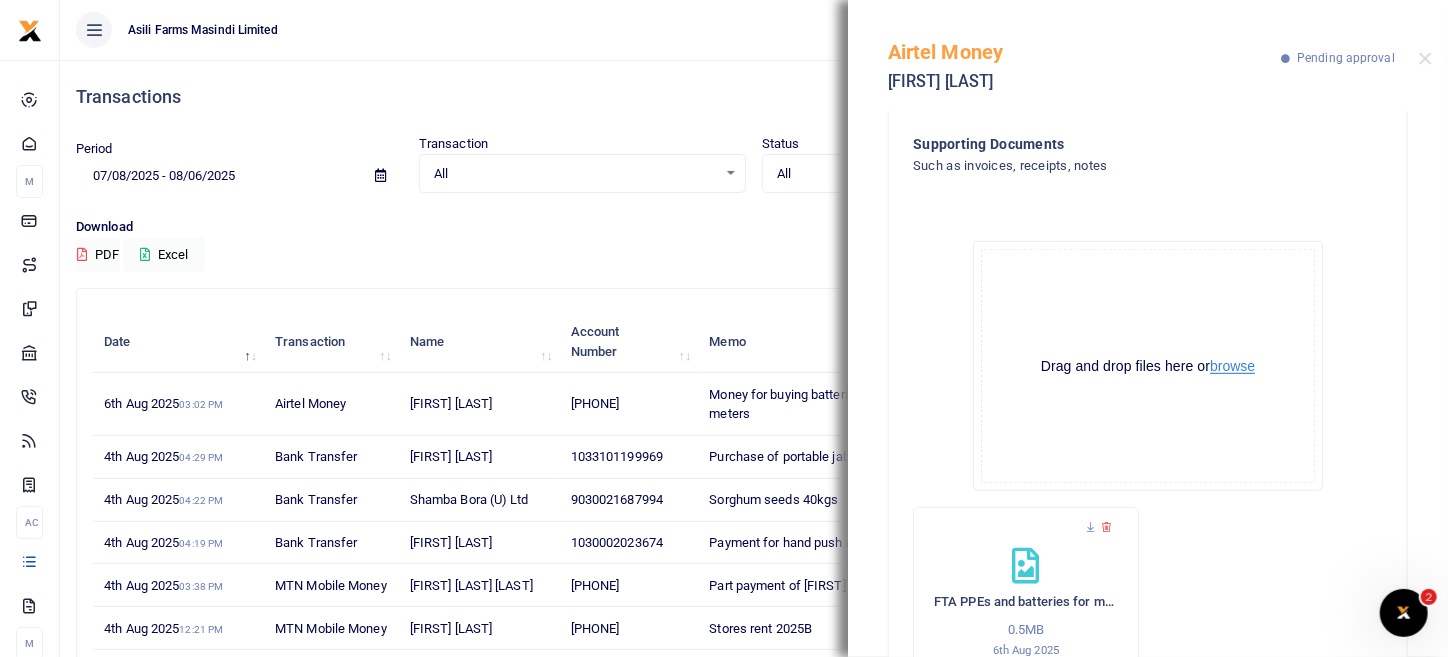 scroll, scrollTop: 595, scrollLeft: 0, axis: vertical 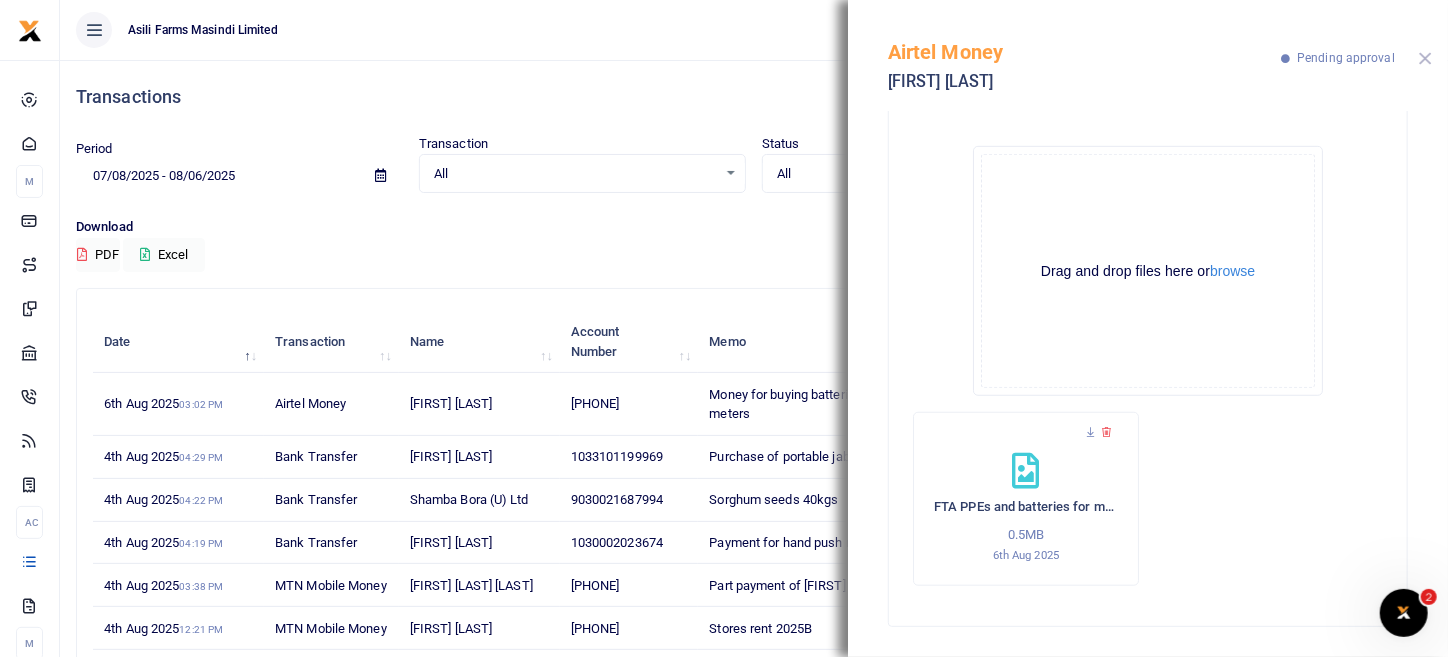 click at bounding box center [1425, 58] 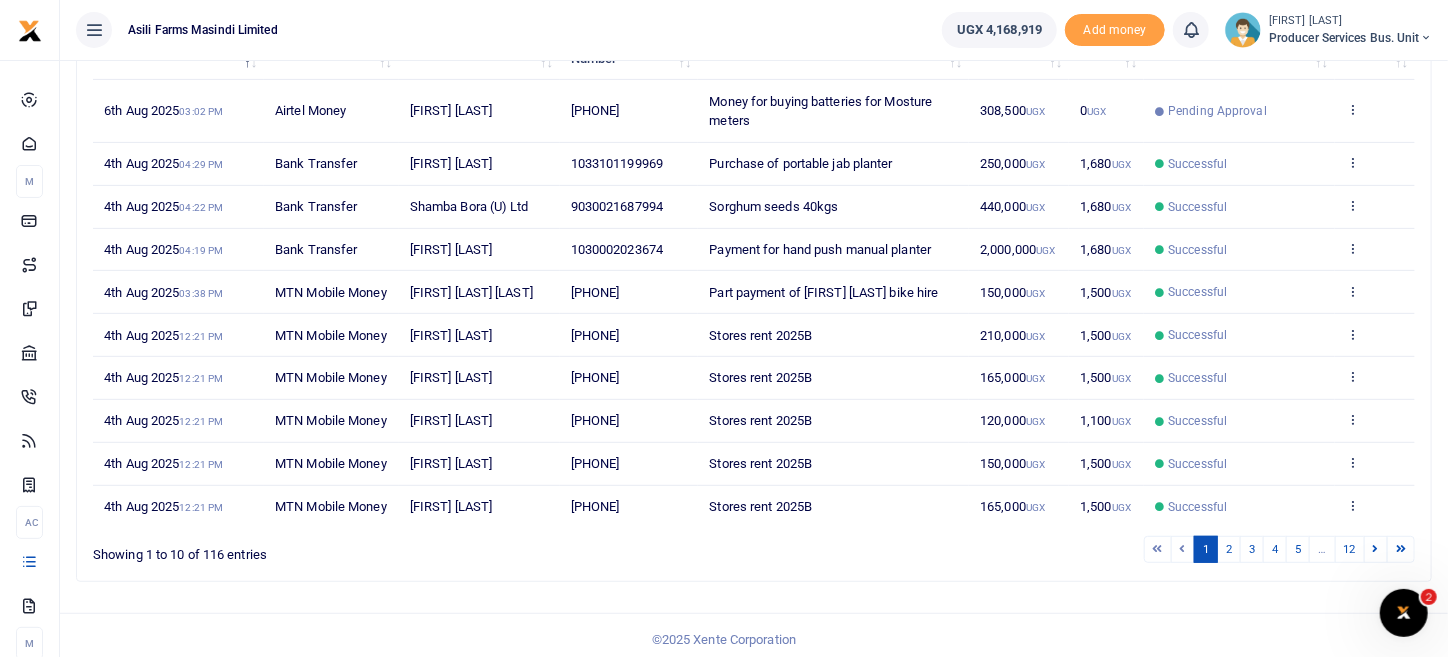scroll, scrollTop: 0, scrollLeft: 0, axis: both 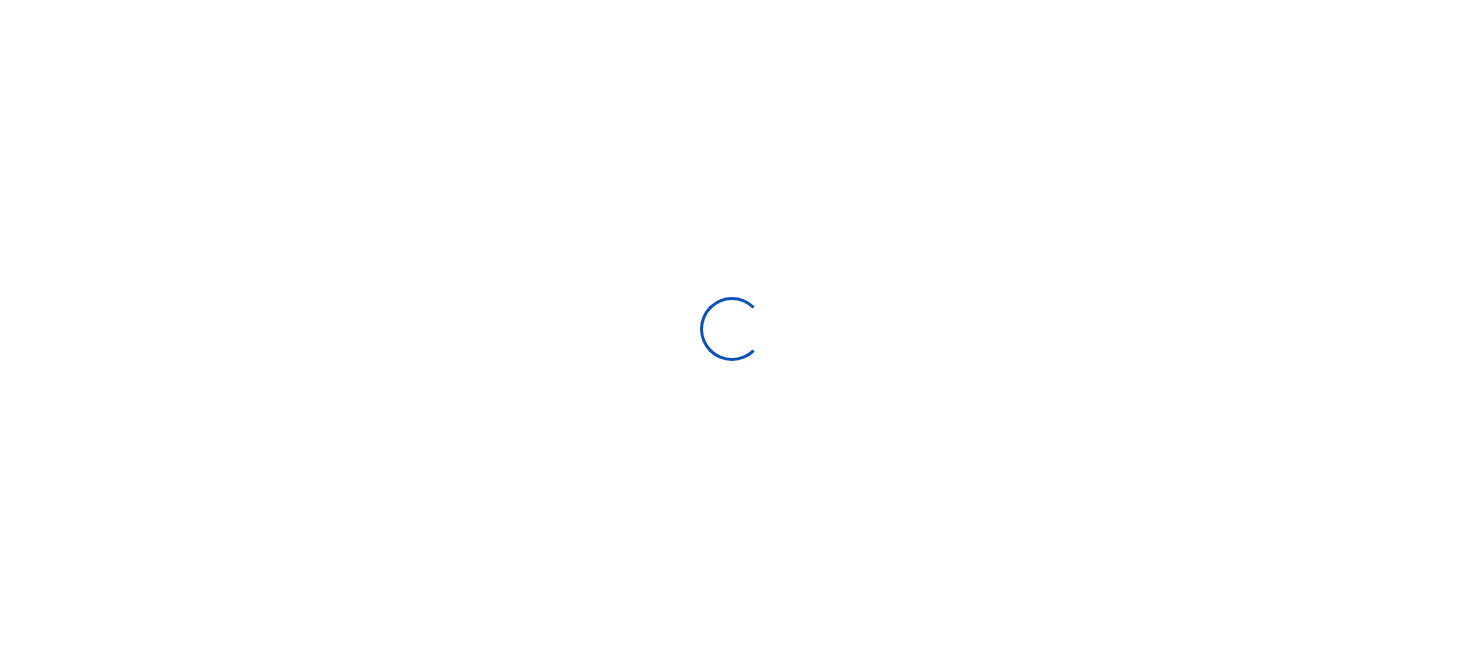 type on "07/08/2025 - 08/06/2025" 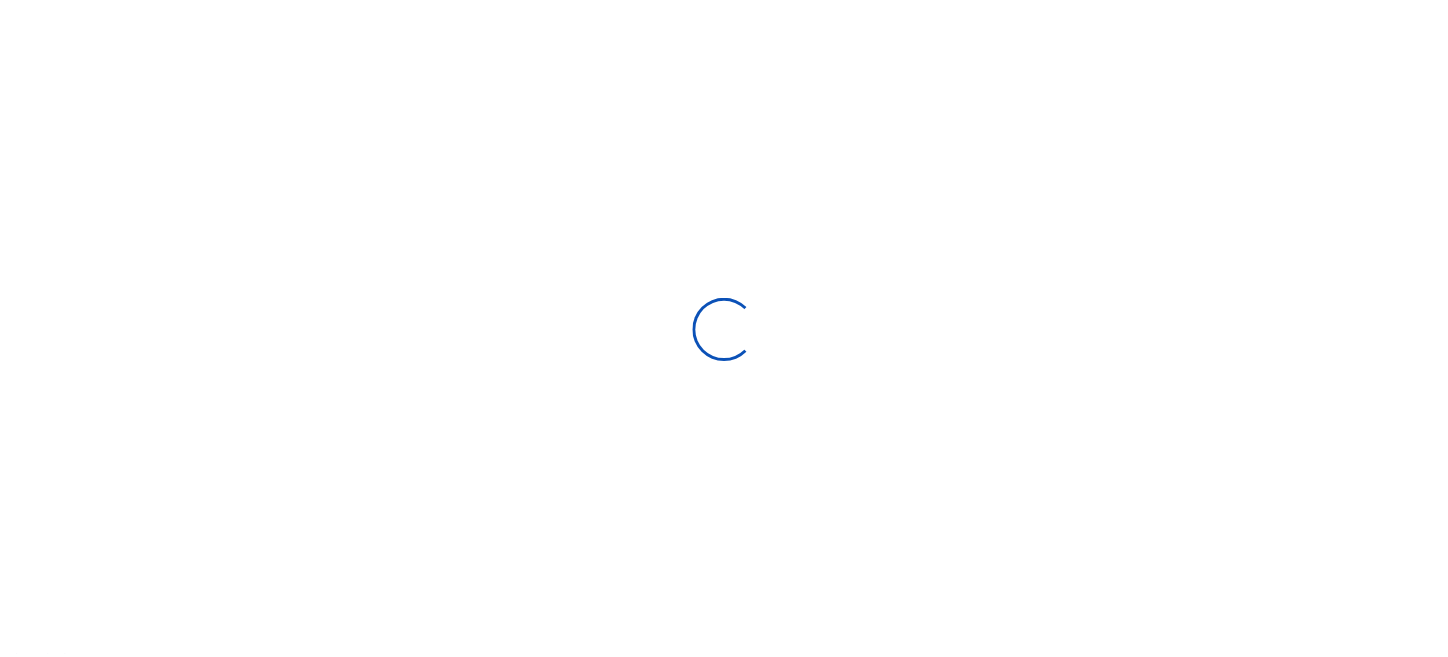scroll, scrollTop: 0, scrollLeft: 0, axis: both 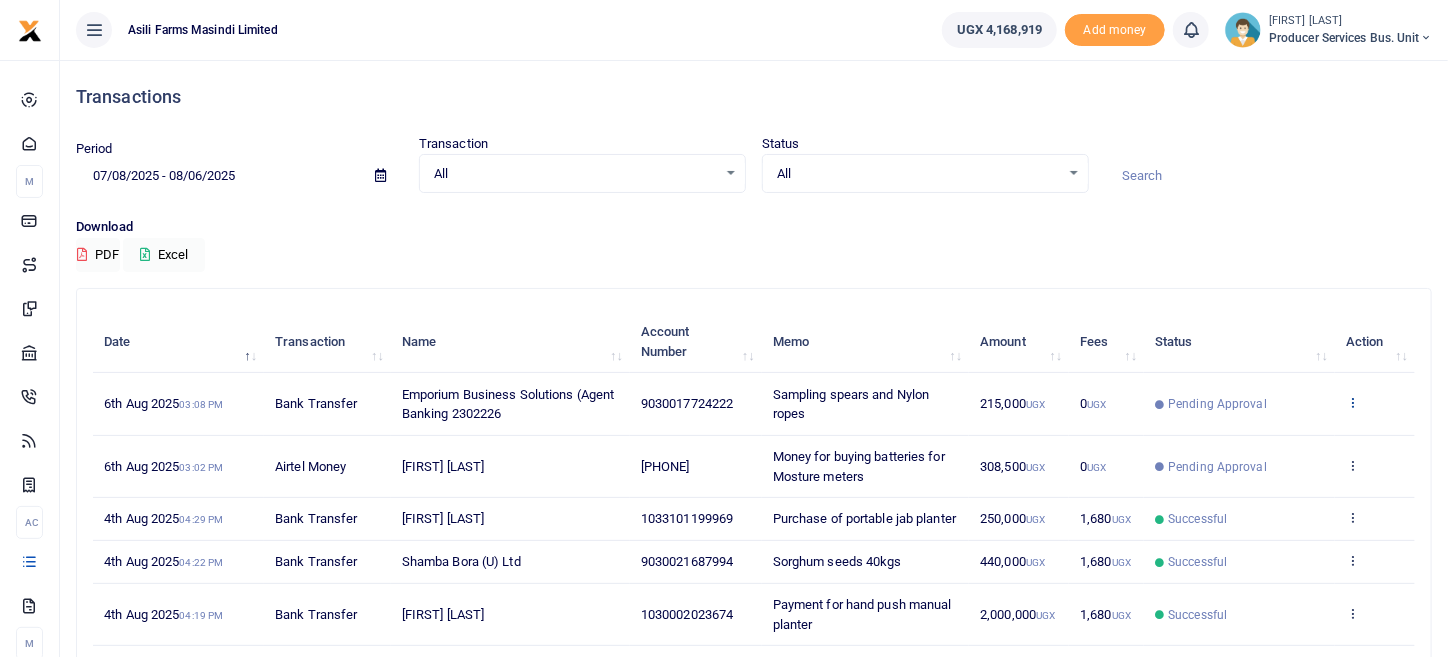 click at bounding box center (1352, 402) 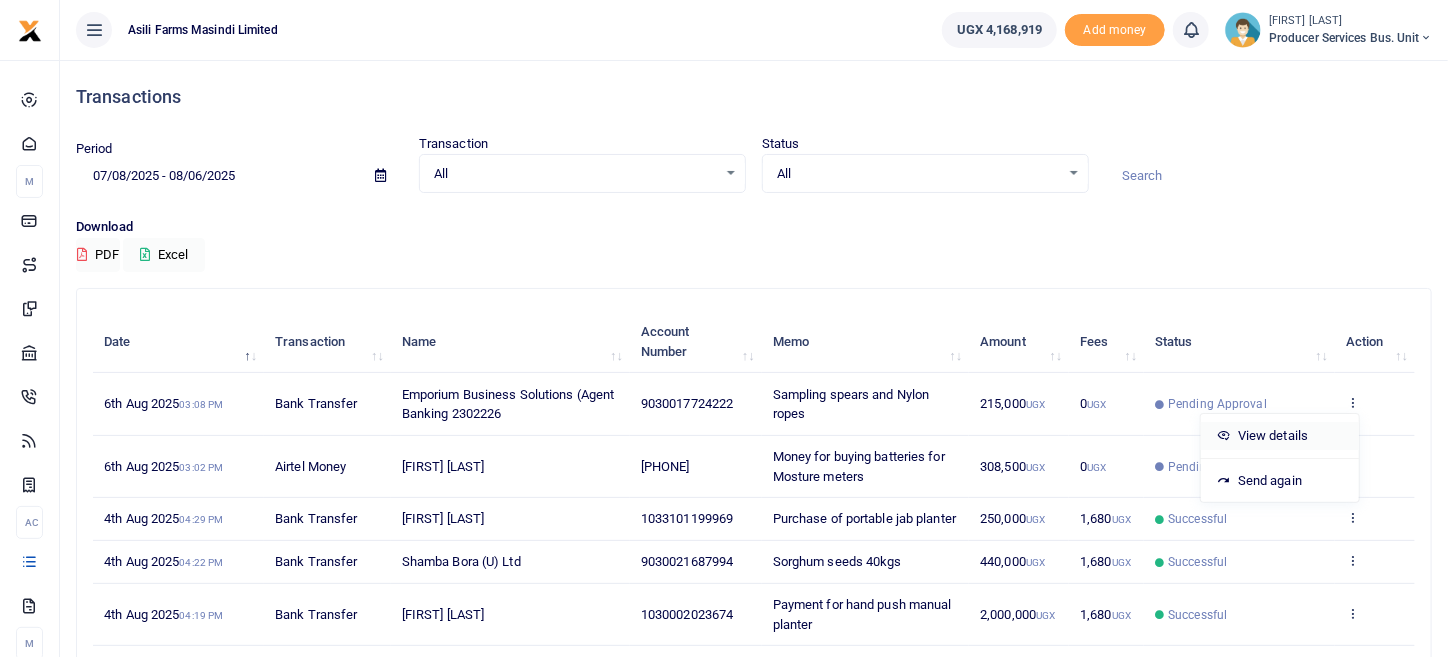 click on "View details" at bounding box center [1280, 436] 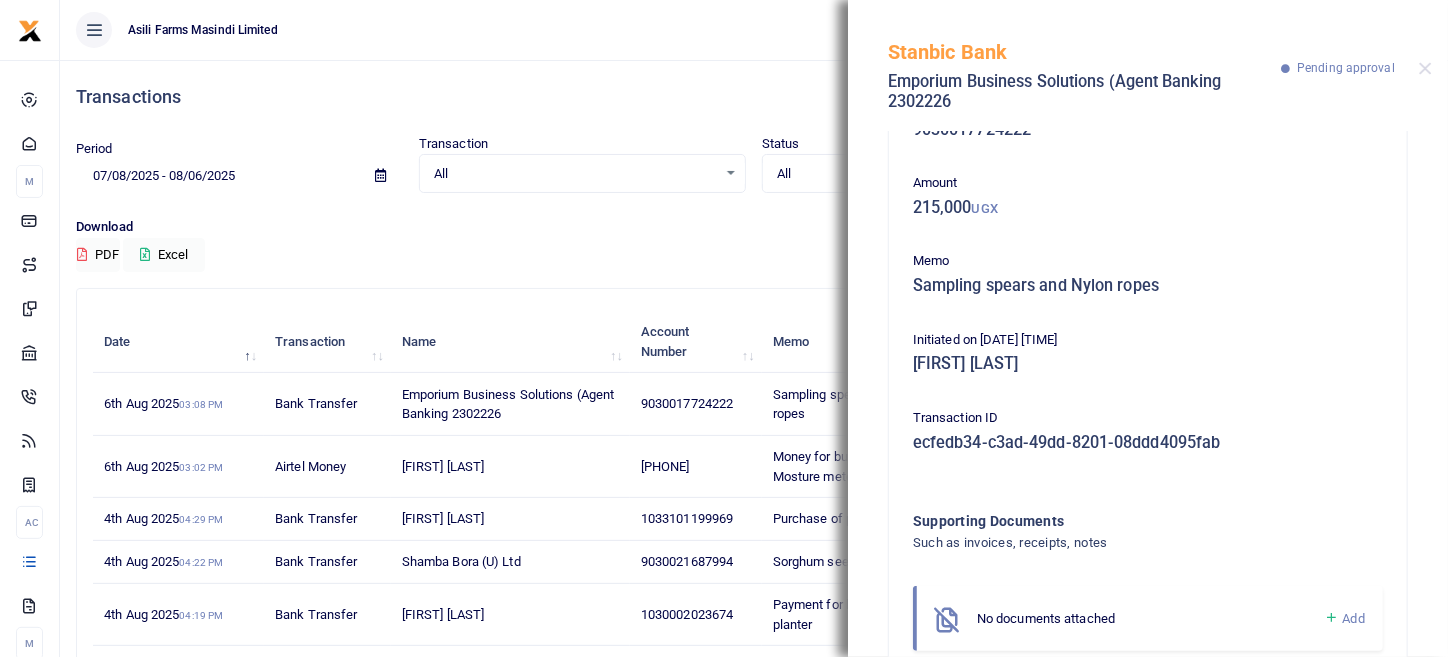scroll, scrollTop: 121, scrollLeft: 0, axis: vertical 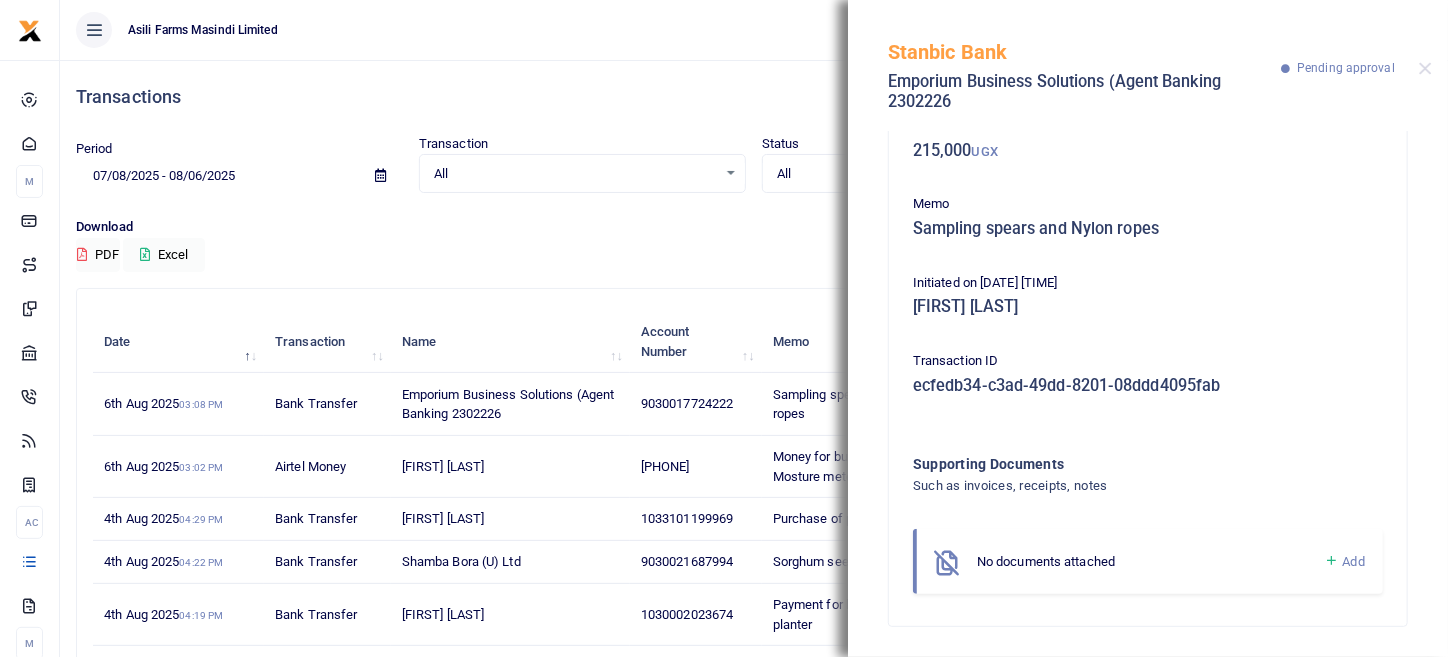 click at bounding box center [1331, 561] 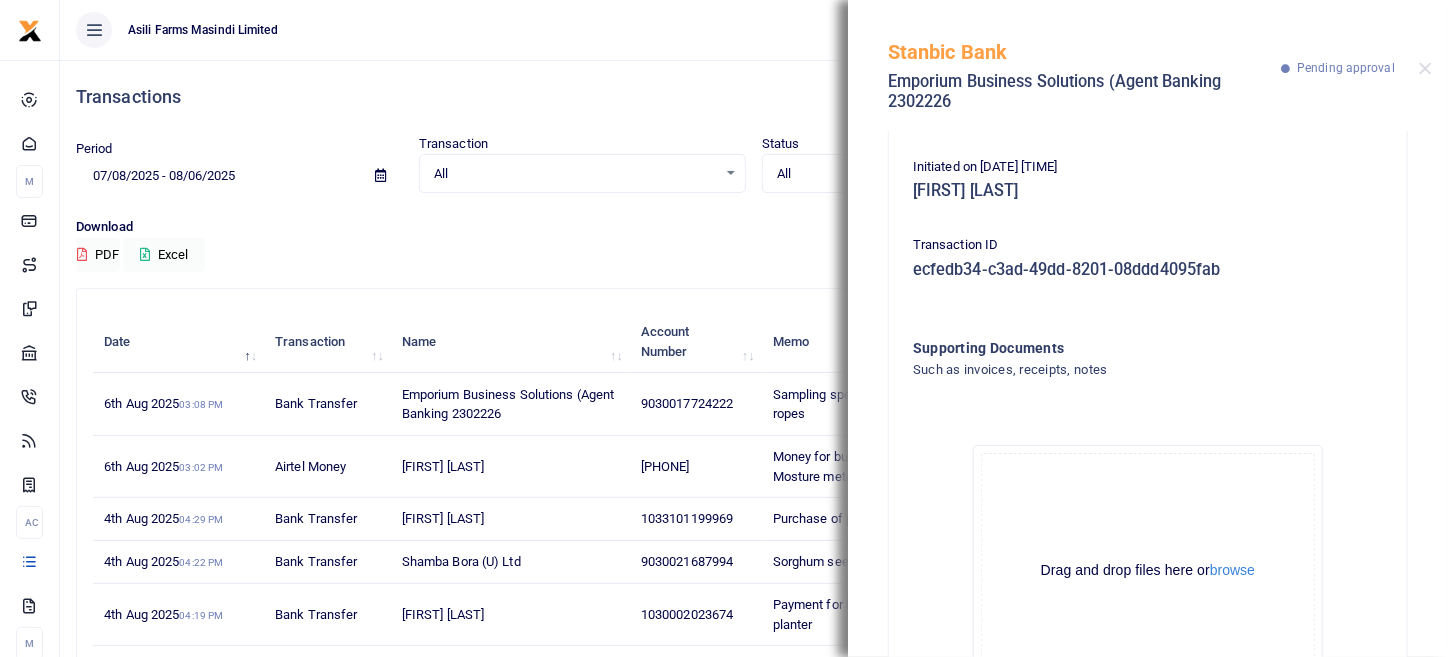 scroll, scrollTop: 346, scrollLeft: 0, axis: vertical 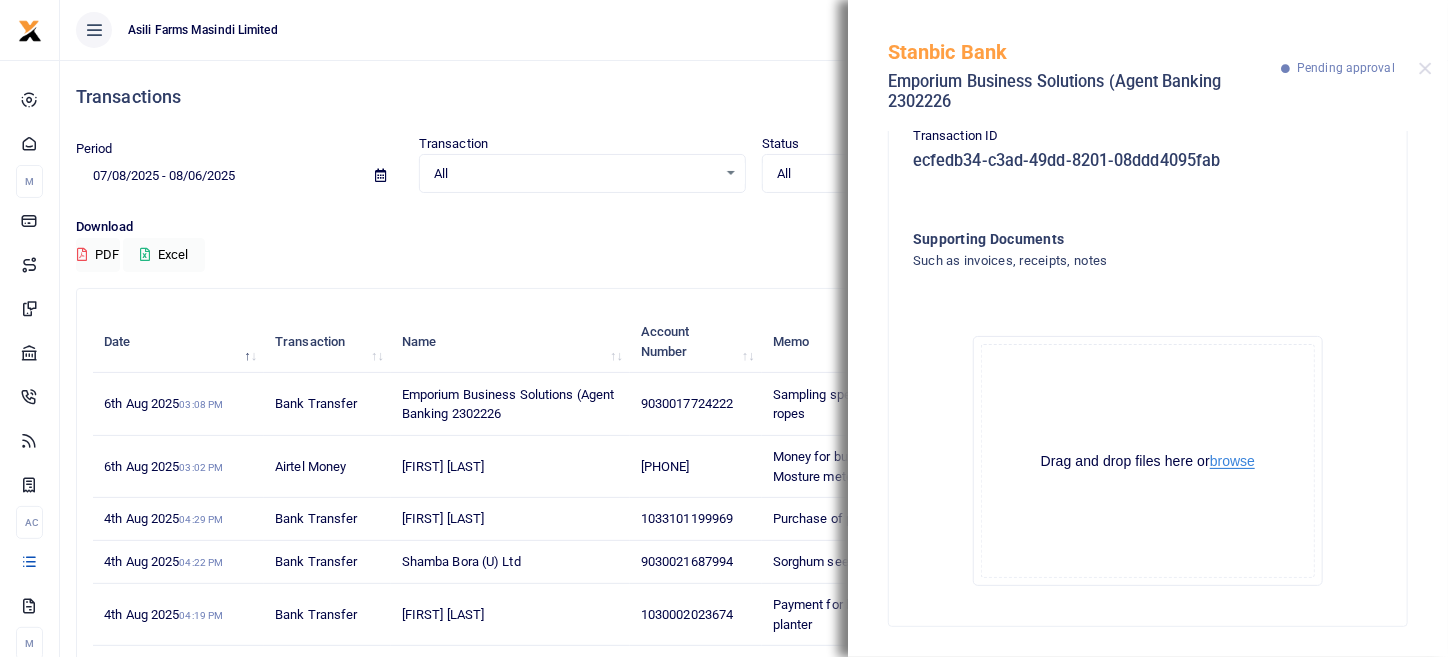 click on "browse" at bounding box center (1232, 461) 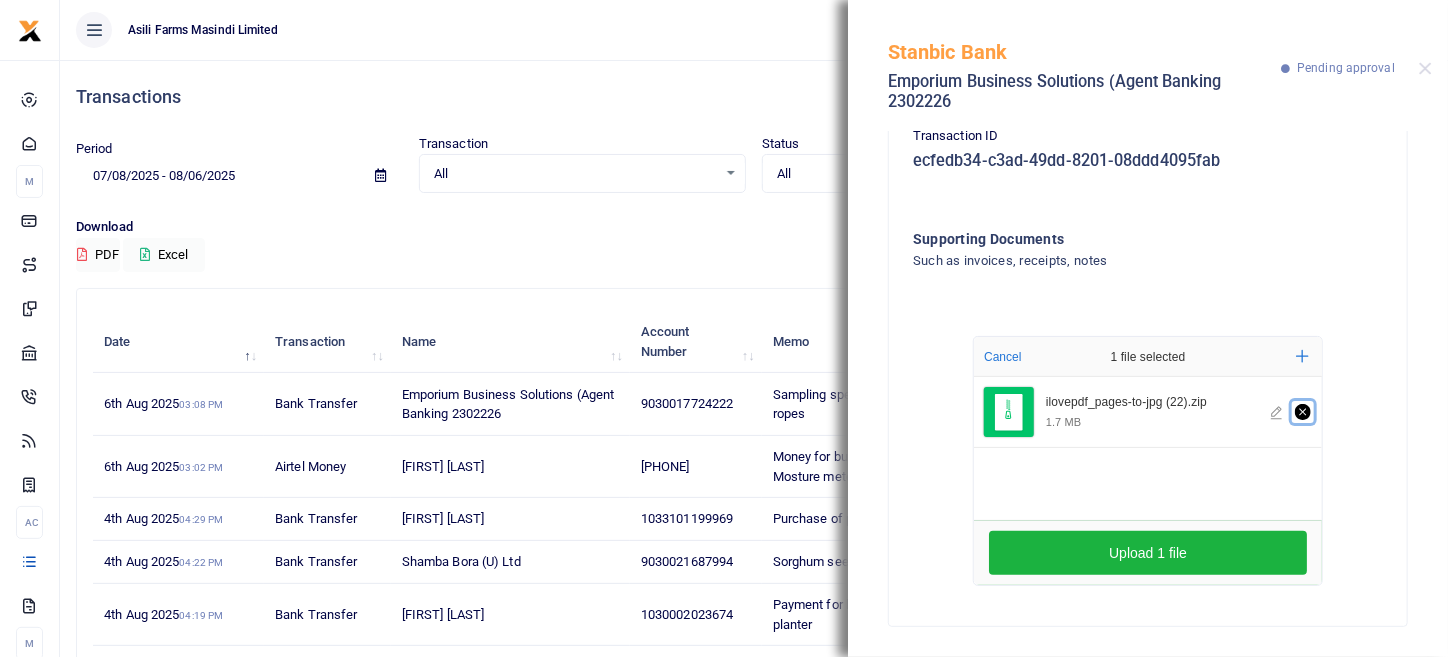 click 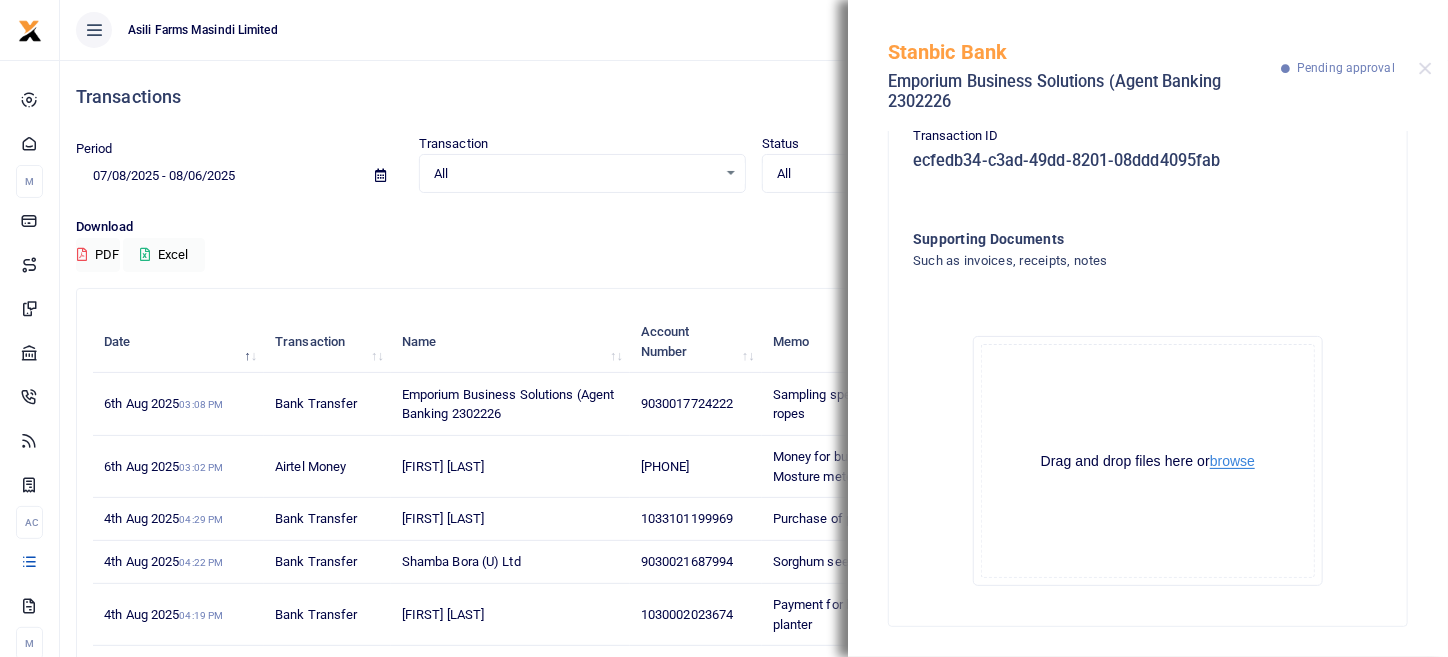 click on "Drag and drop files here or  browse" at bounding box center (1148, 461) 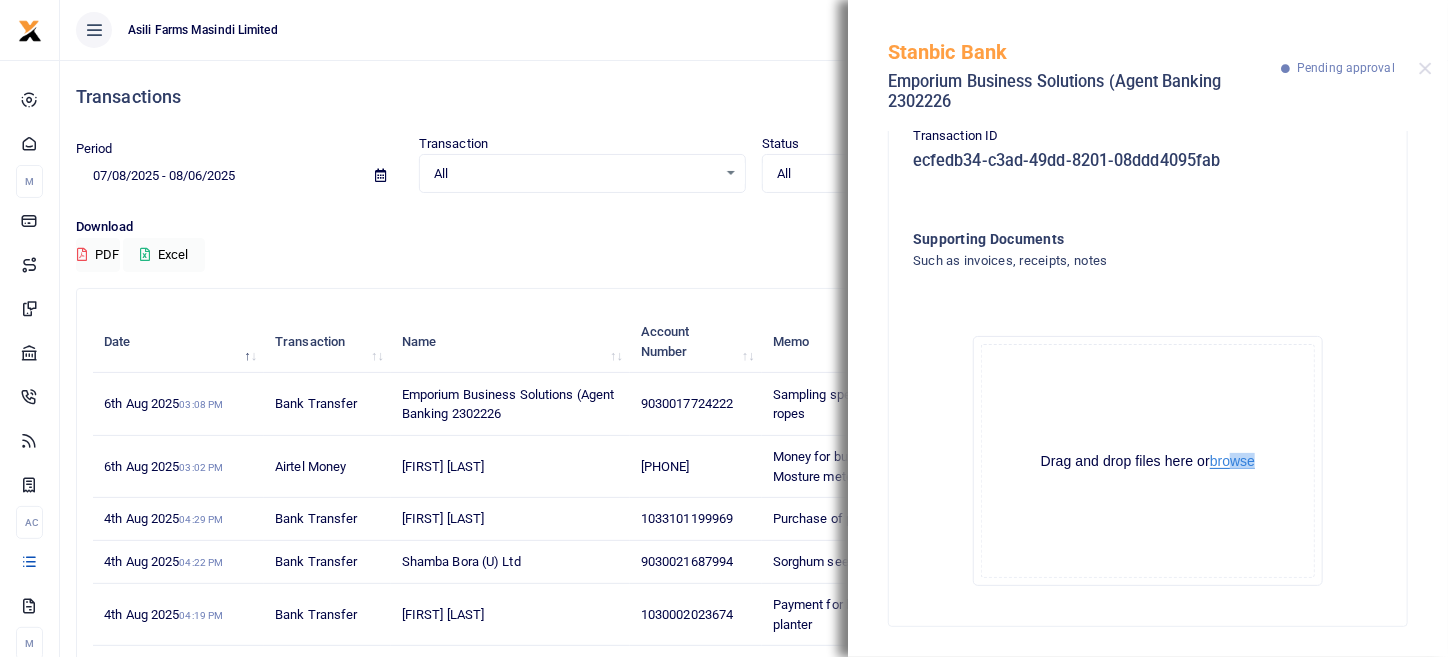 click on "browse" at bounding box center [1232, 461] 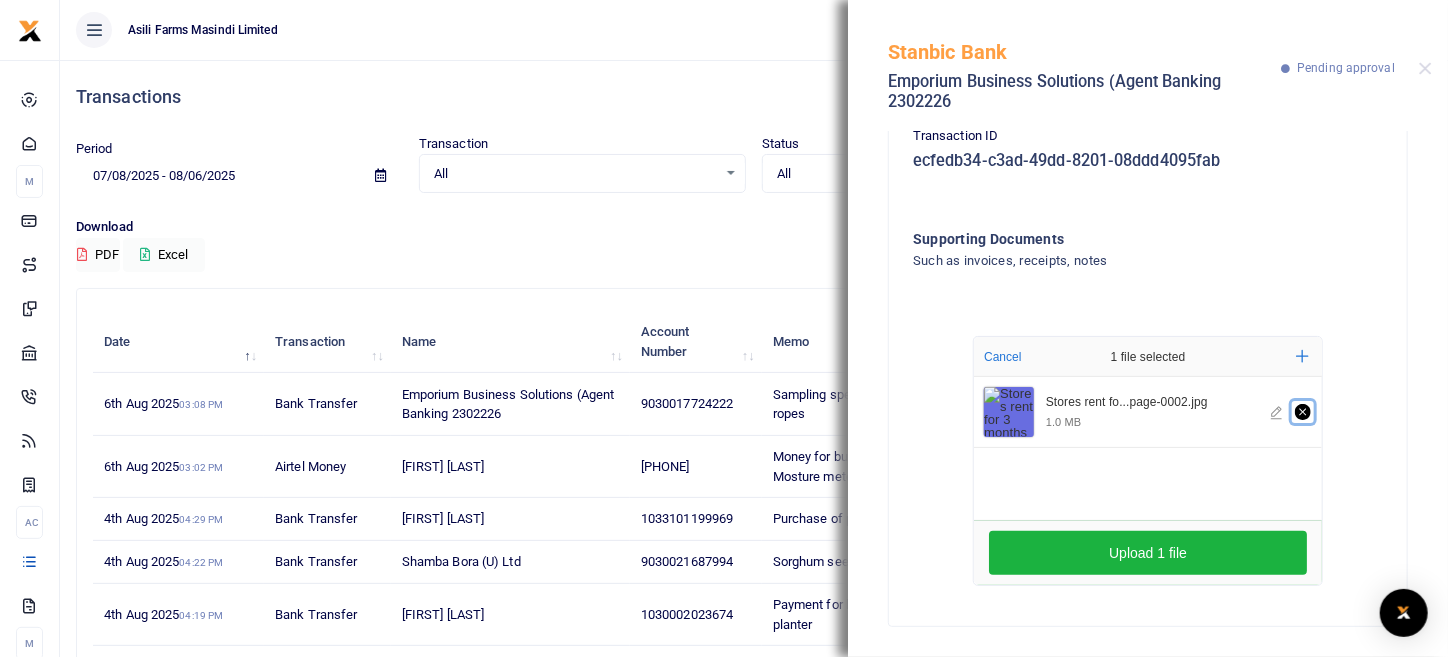 click 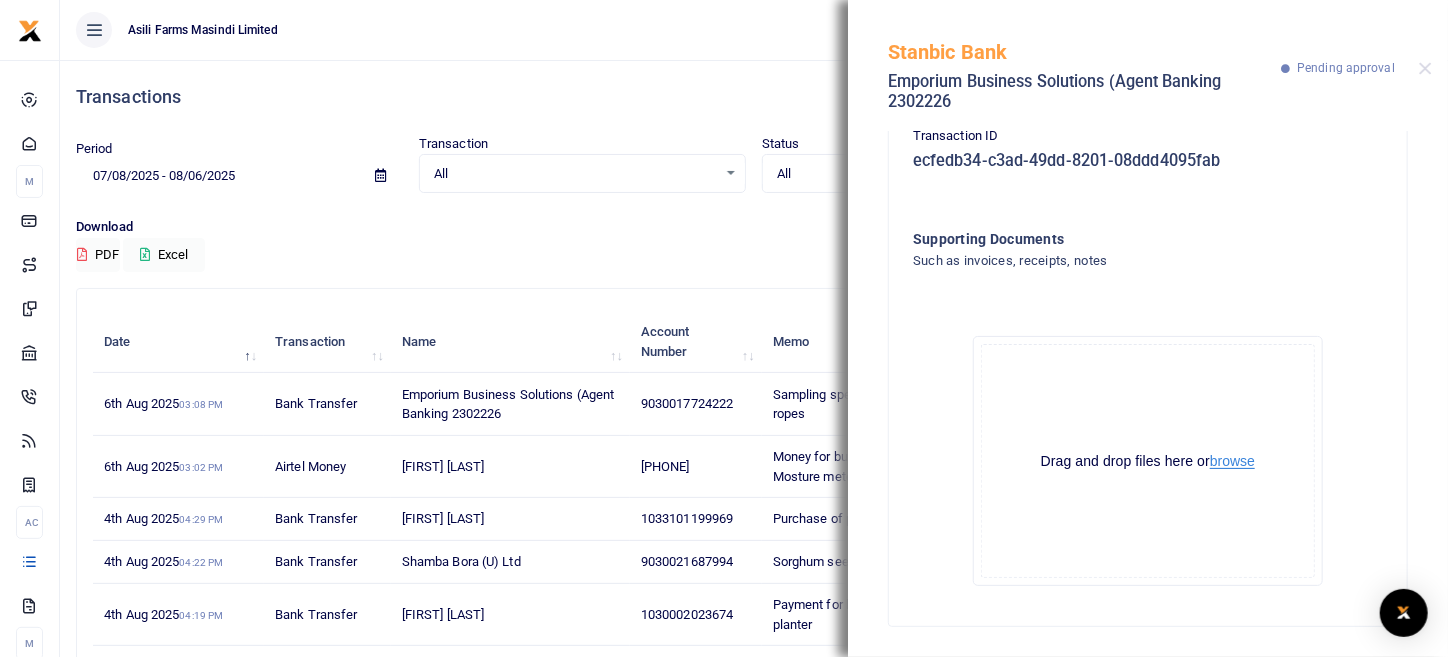 click on "browse" at bounding box center [1232, 461] 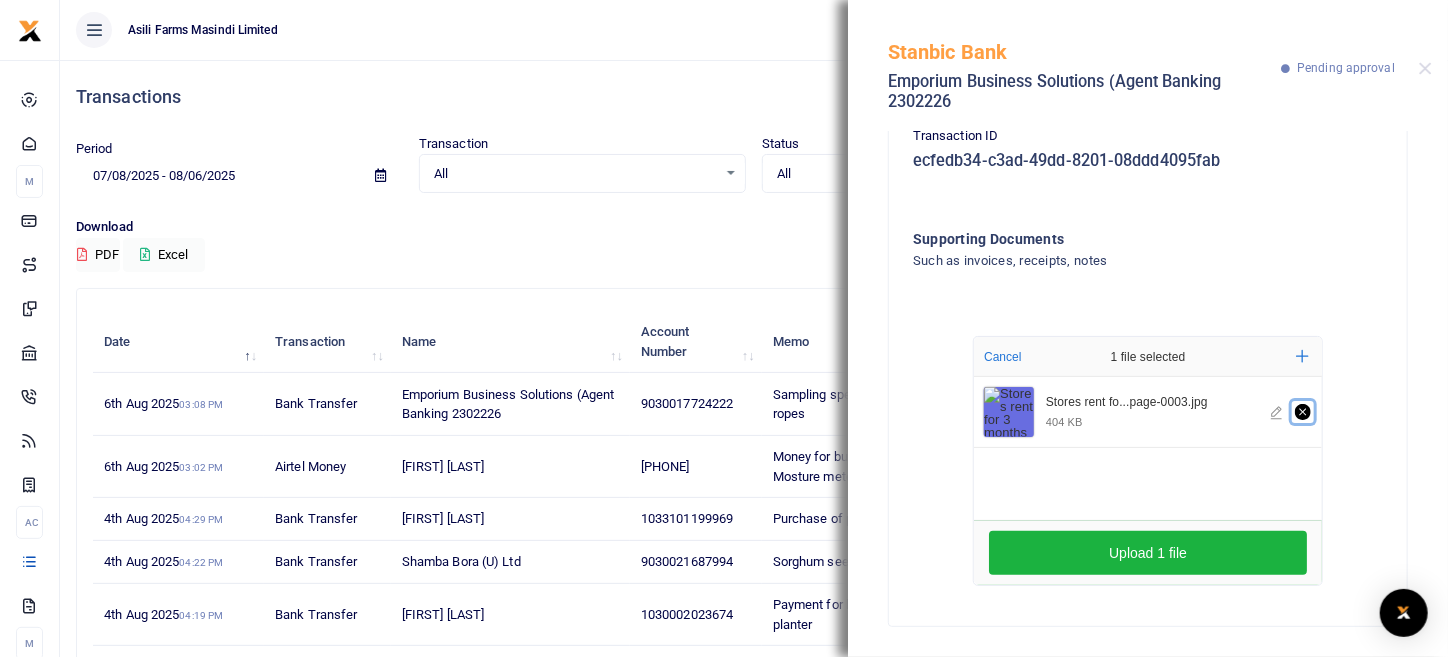 click 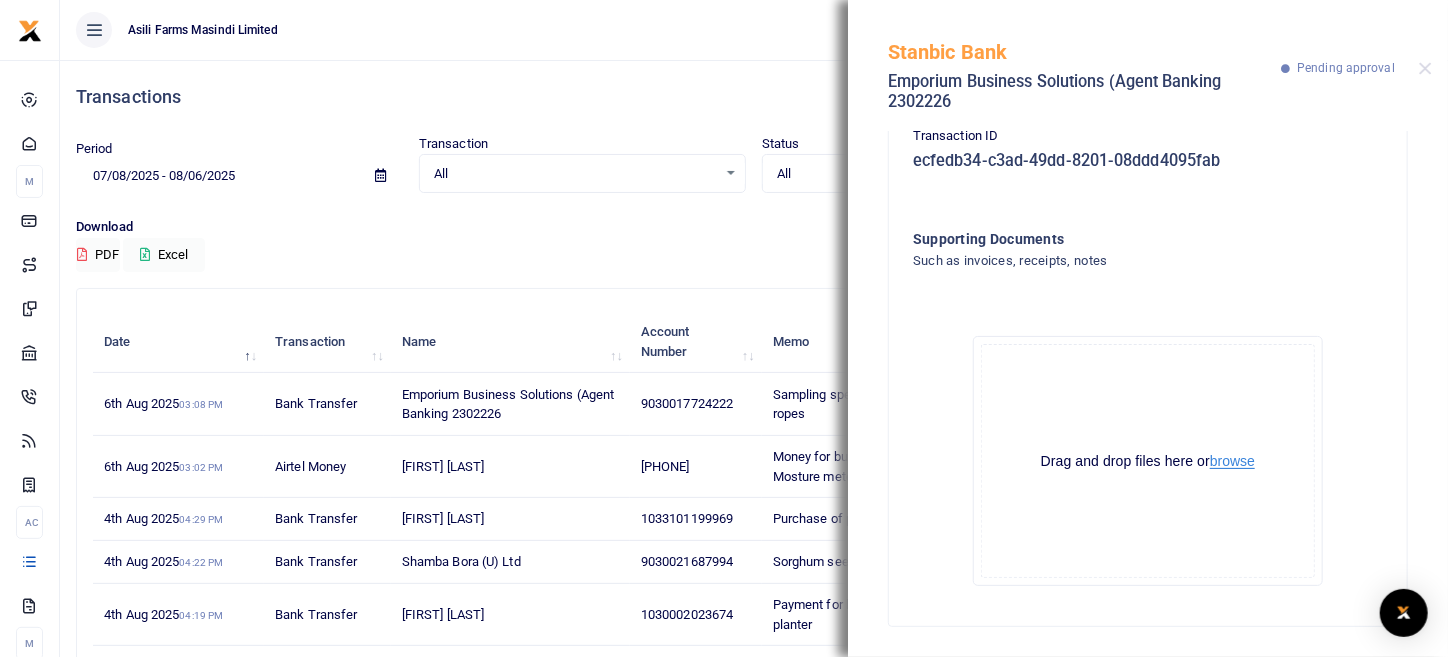 click on "browse" at bounding box center [1232, 461] 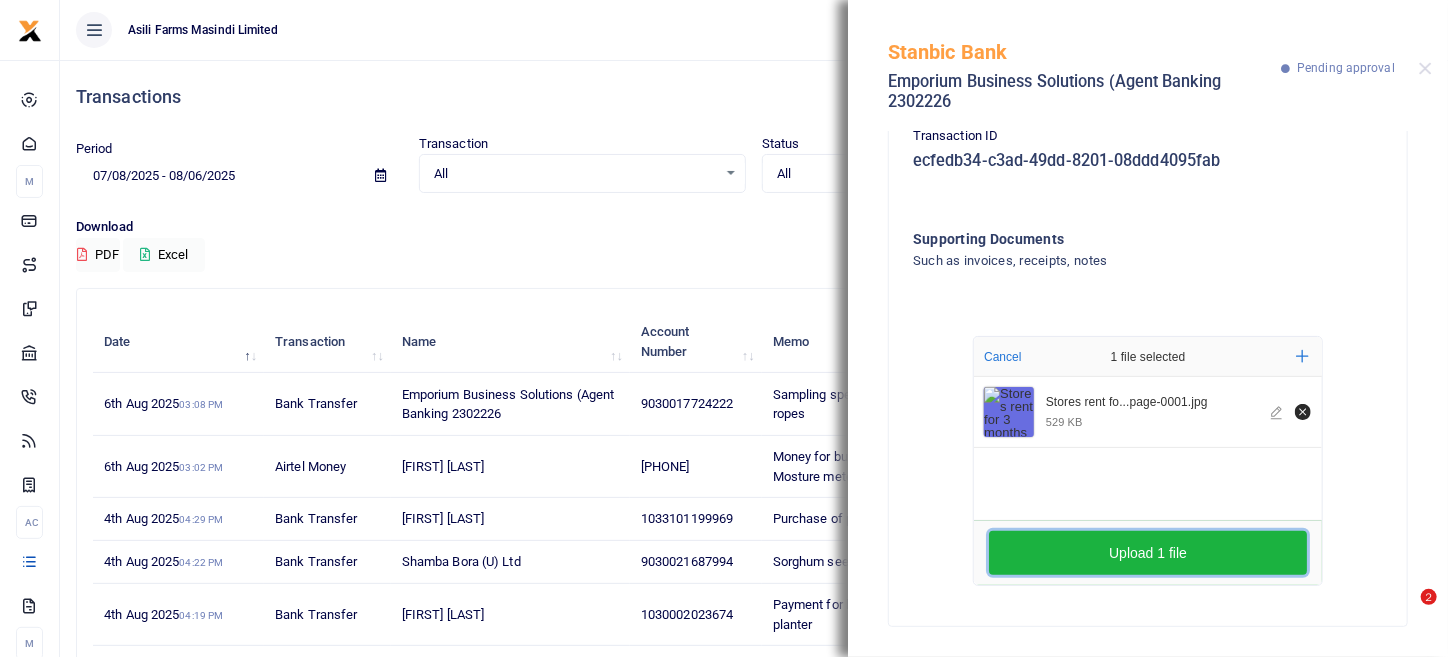 click on "Upload 1 file" at bounding box center (1148, 553) 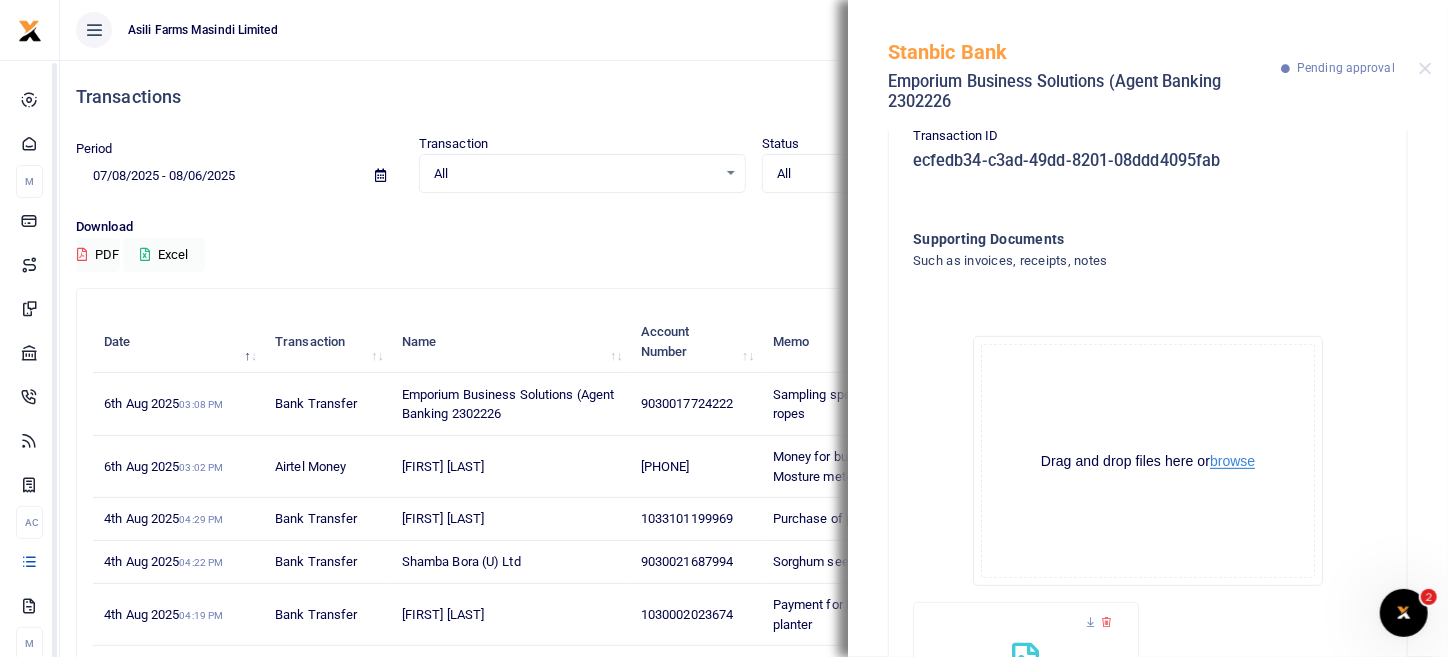 scroll, scrollTop: 0, scrollLeft: 0, axis: both 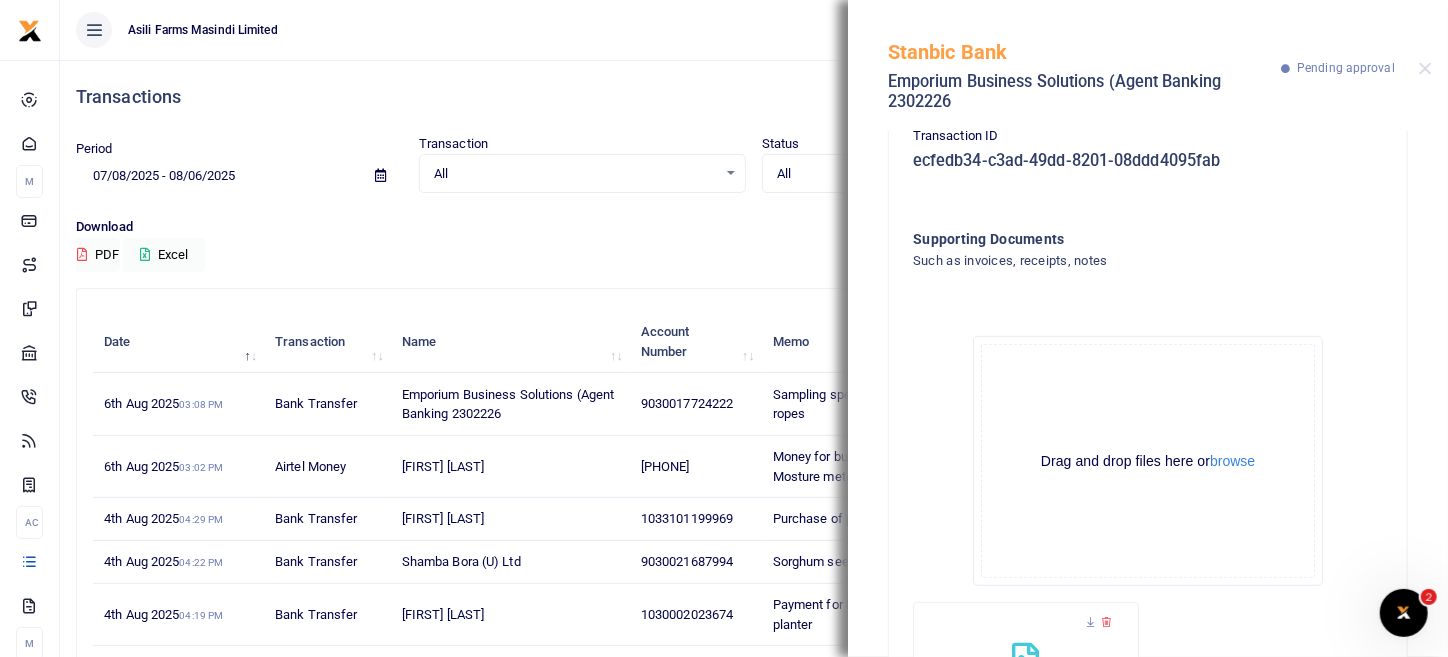 click on "Stanbic Bank
Emporium Business Solutions (Agent Banking 2302226
Pending approval" at bounding box center (1148, 65) 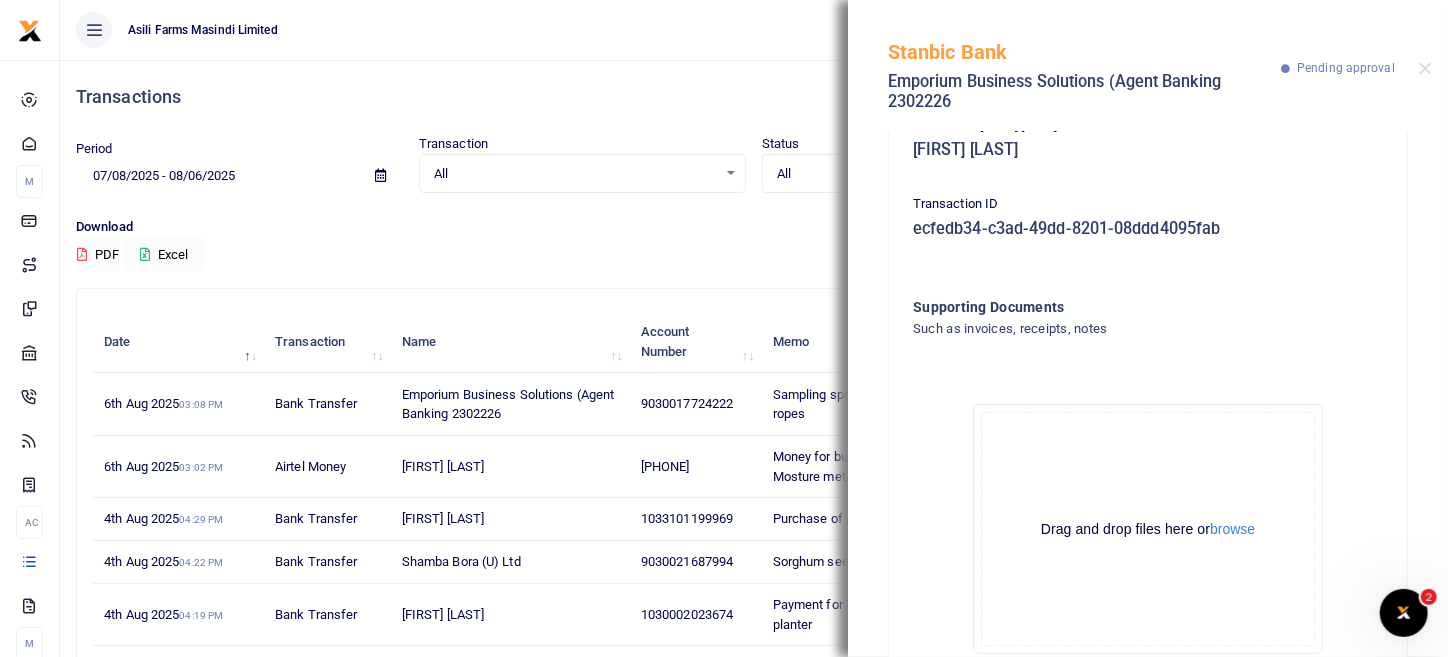 scroll, scrollTop: 37, scrollLeft: 0, axis: vertical 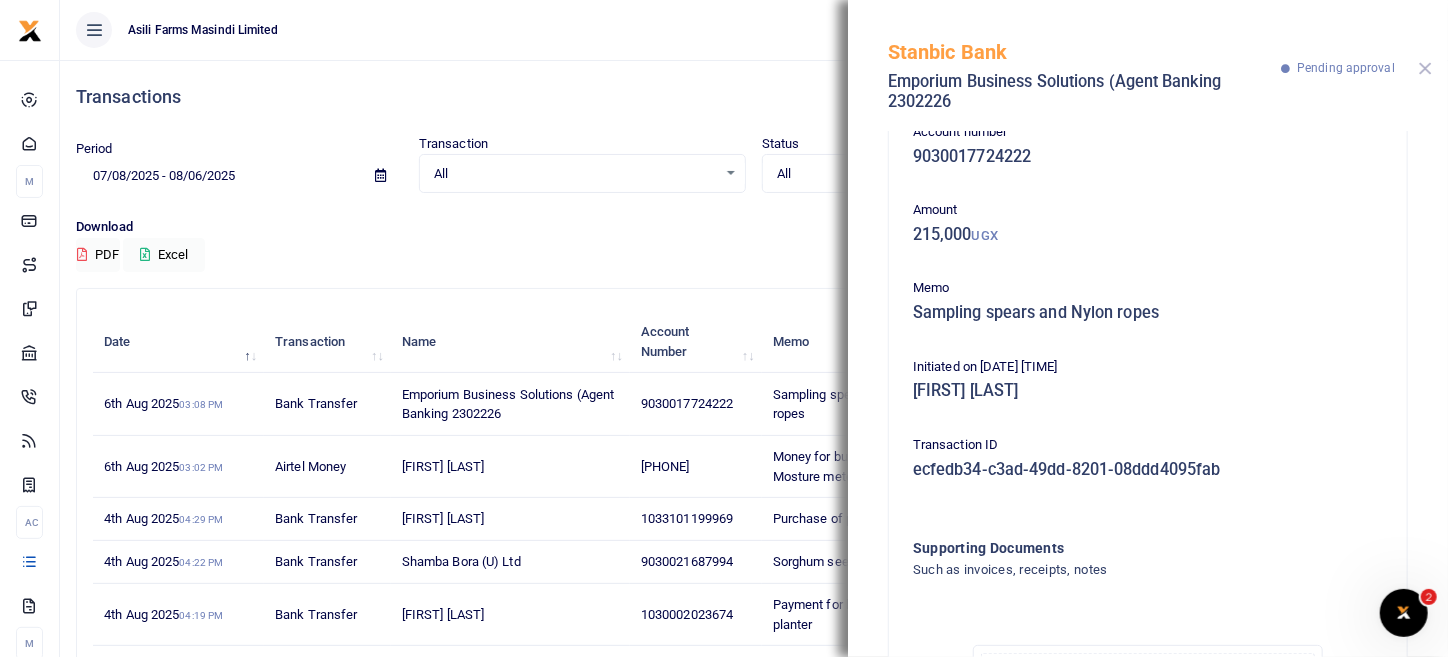 click at bounding box center (1425, 68) 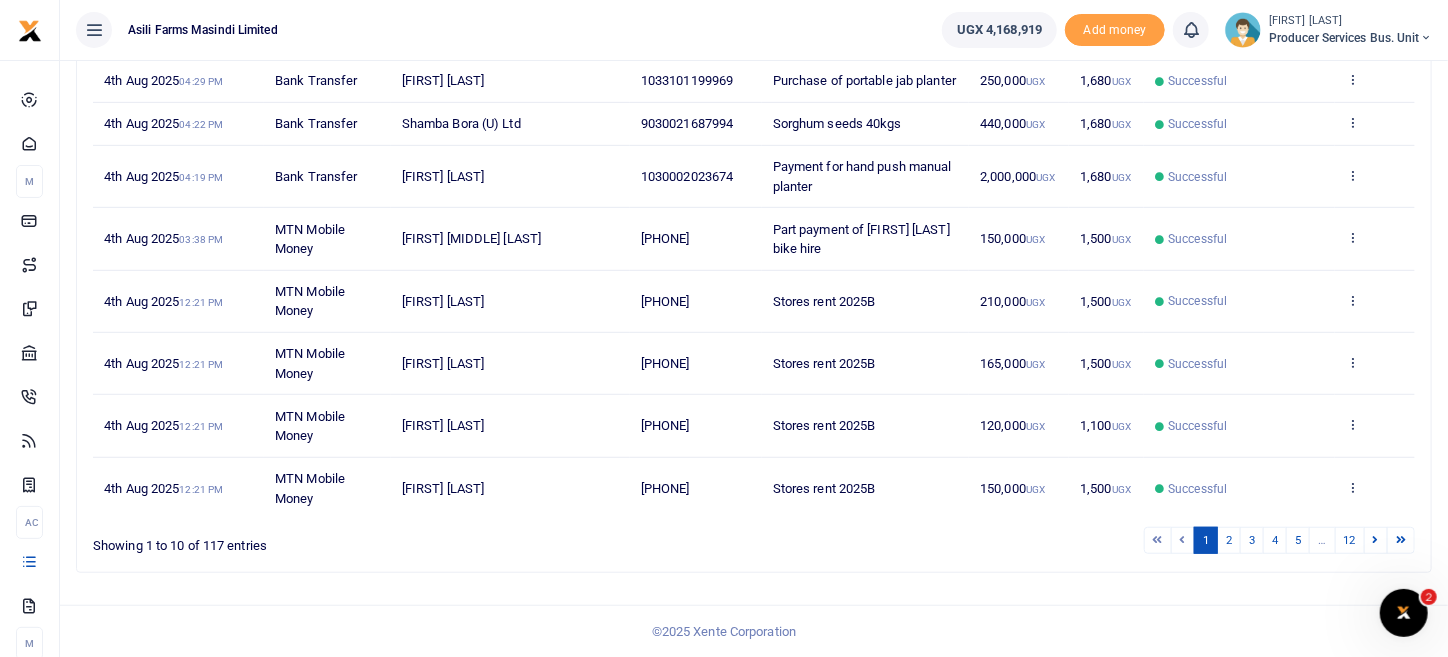 scroll, scrollTop: 0, scrollLeft: 0, axis: both 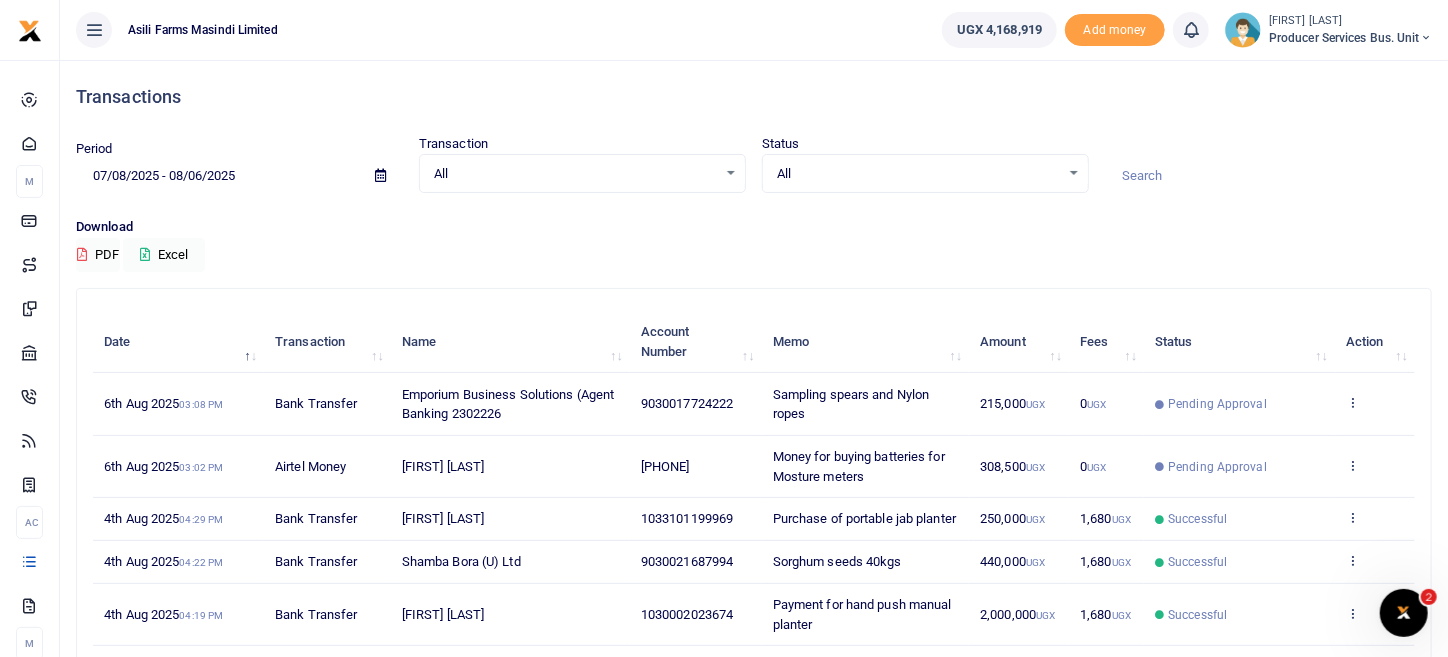 click on "View details
Send again" at bounding box center (1375, 404) 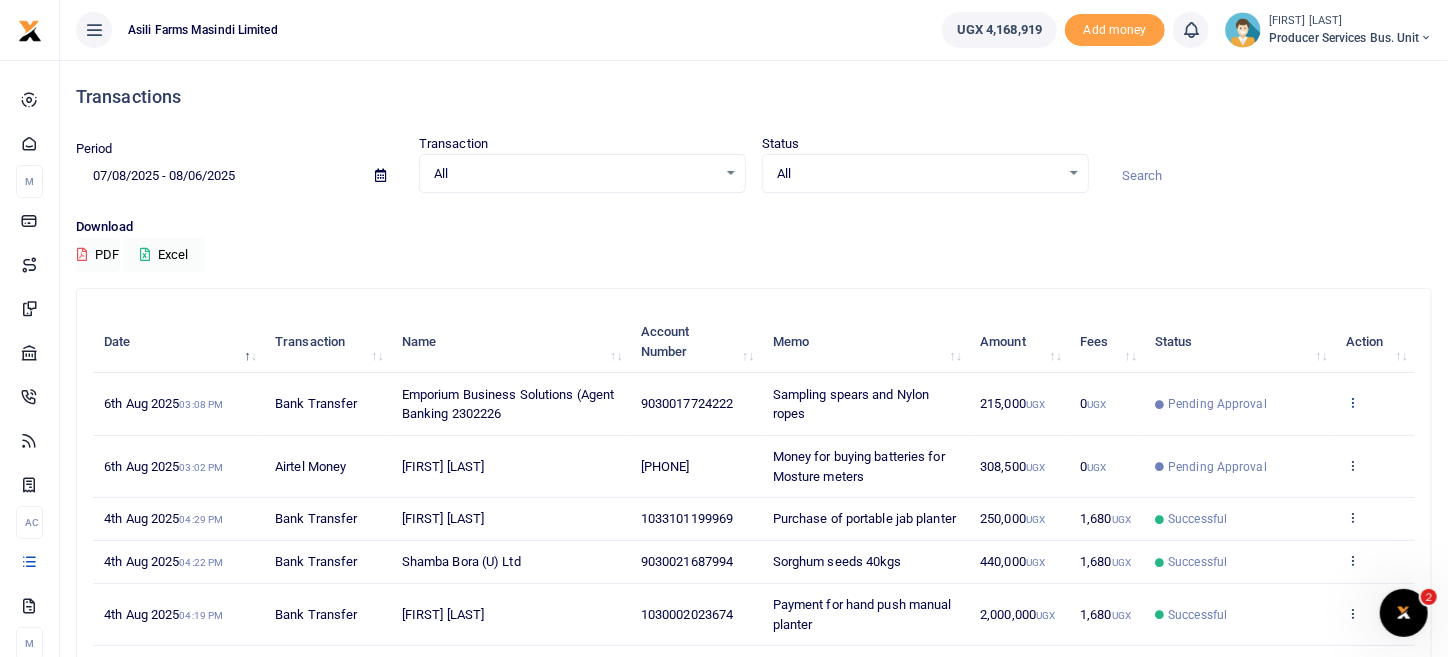 click at bounding box center [1352, 402] 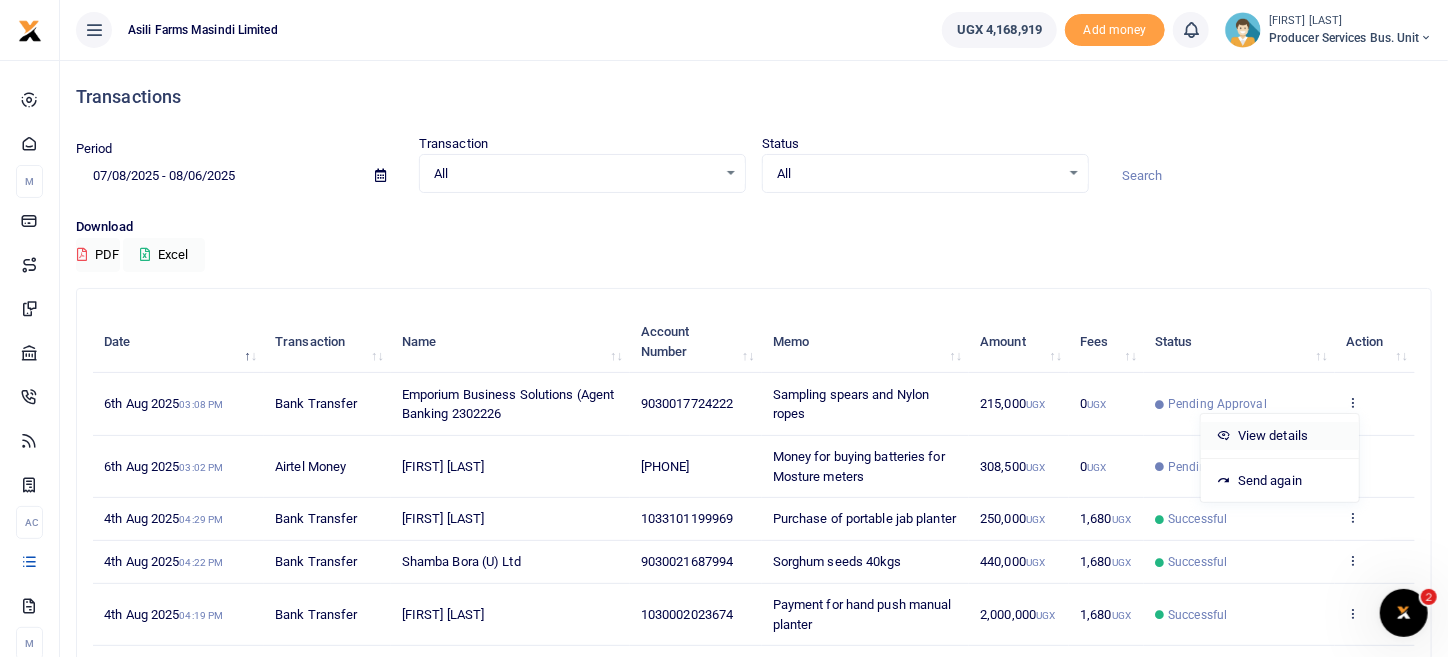 click on "View details" at bounding box center [1280, 436] 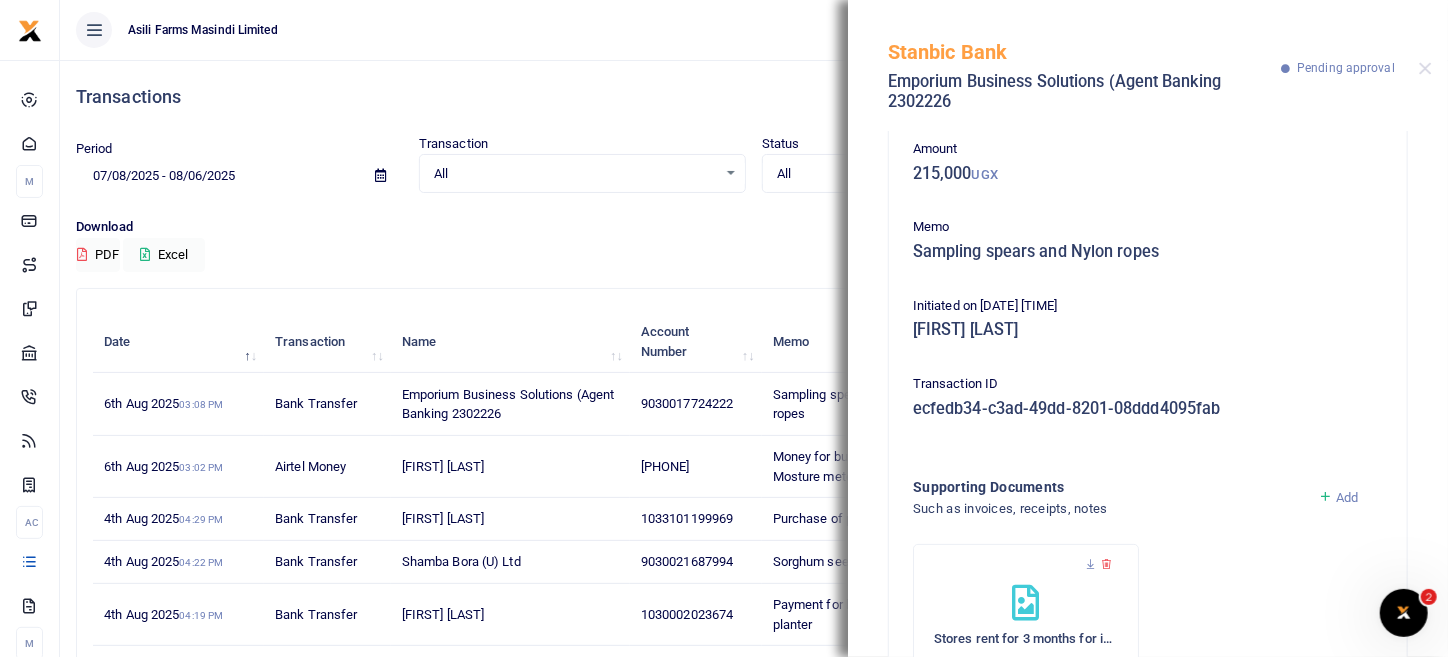 scroll, scrollTop: 207, scrollLeft: 0, axis: vertical 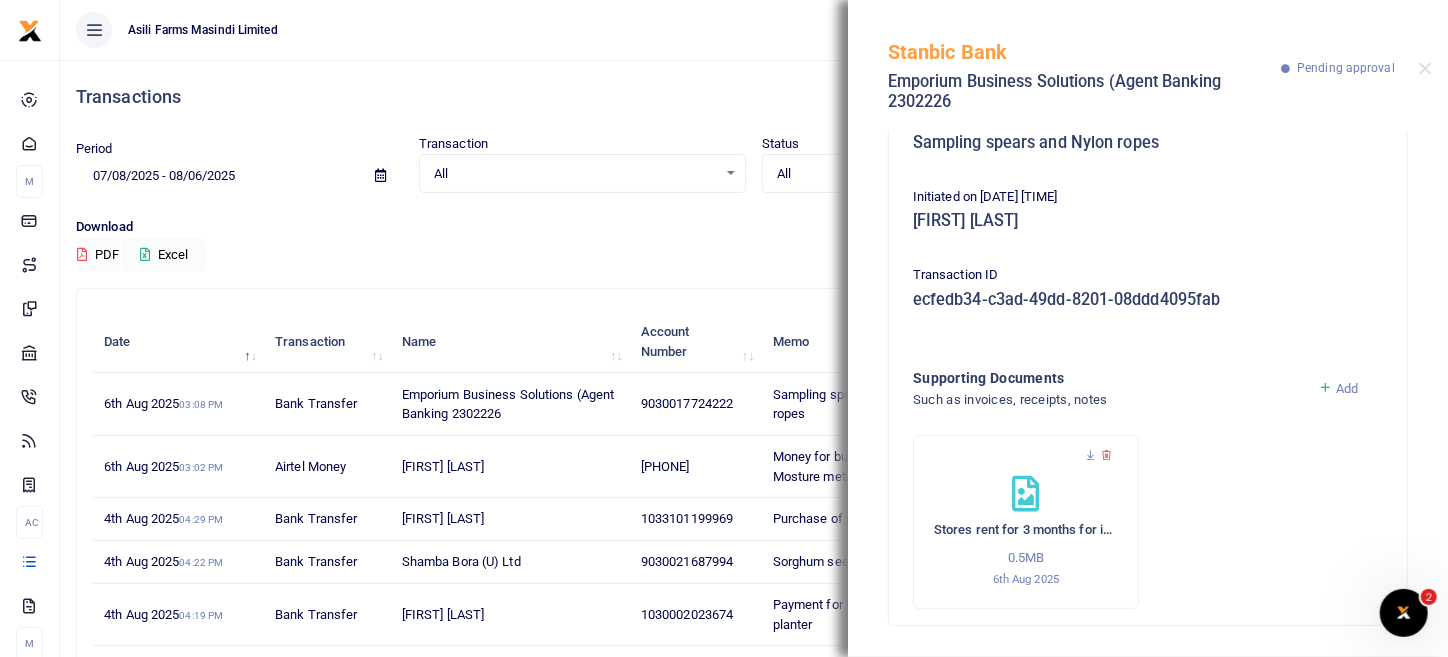 click at bounding box center [1025, 494] 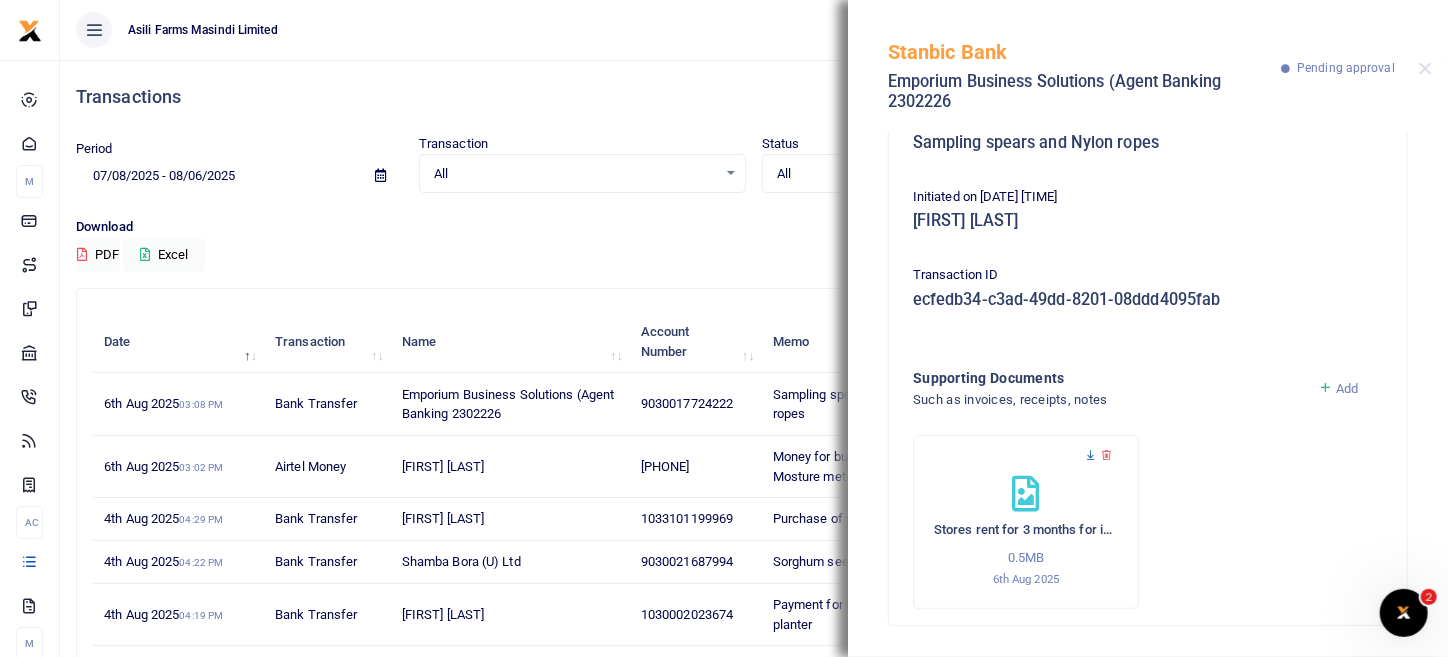 click at bounding box center (1090, 455) 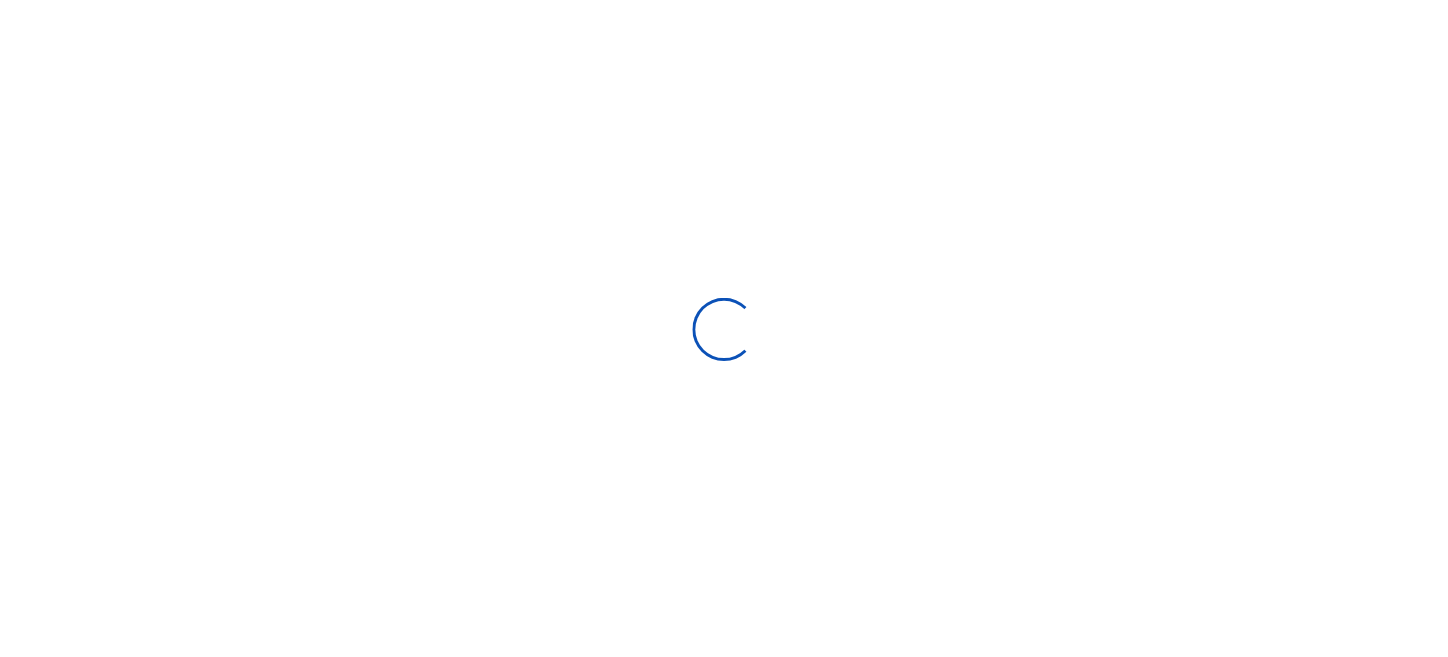 scroll, scrollTop: 0, scrollLeft: 0, axis: both 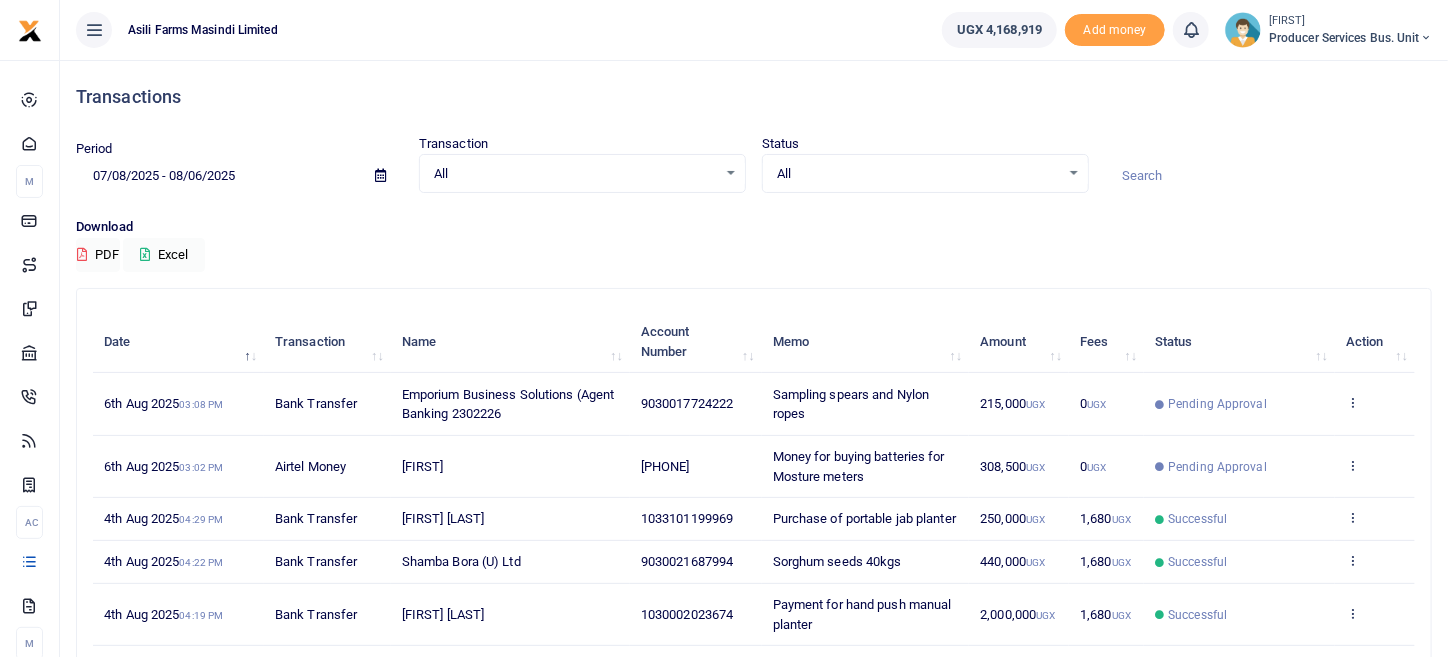 click on "View details
Send again" at bounding box center [1375, 404] 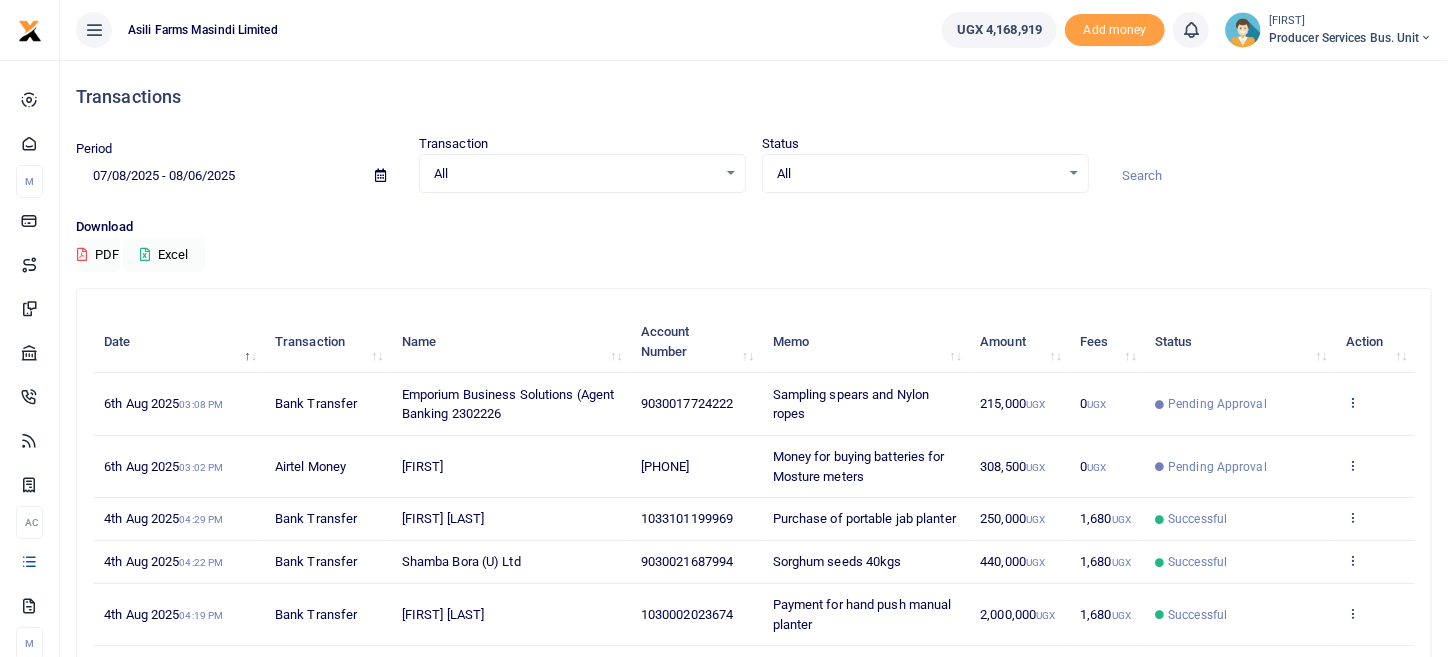 click at bounding box center [1352, 402] 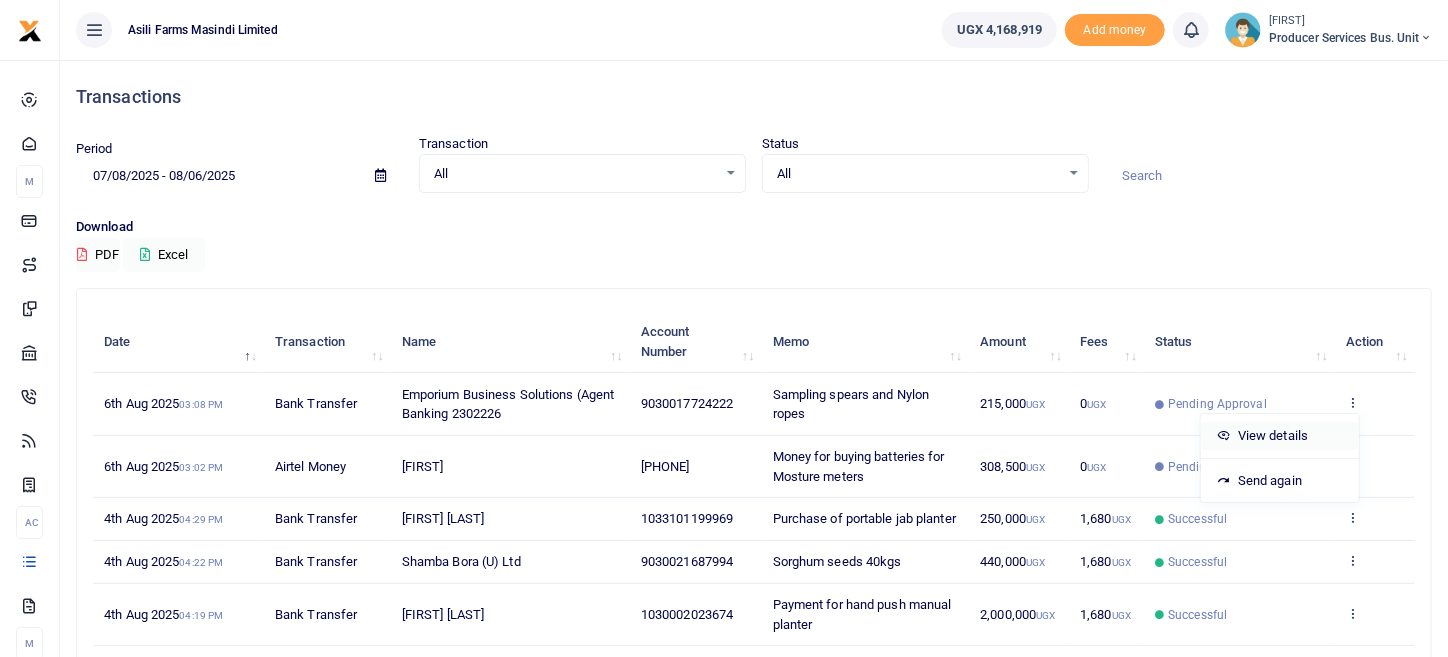 click on "View details" at bounding box center [1280, 436] 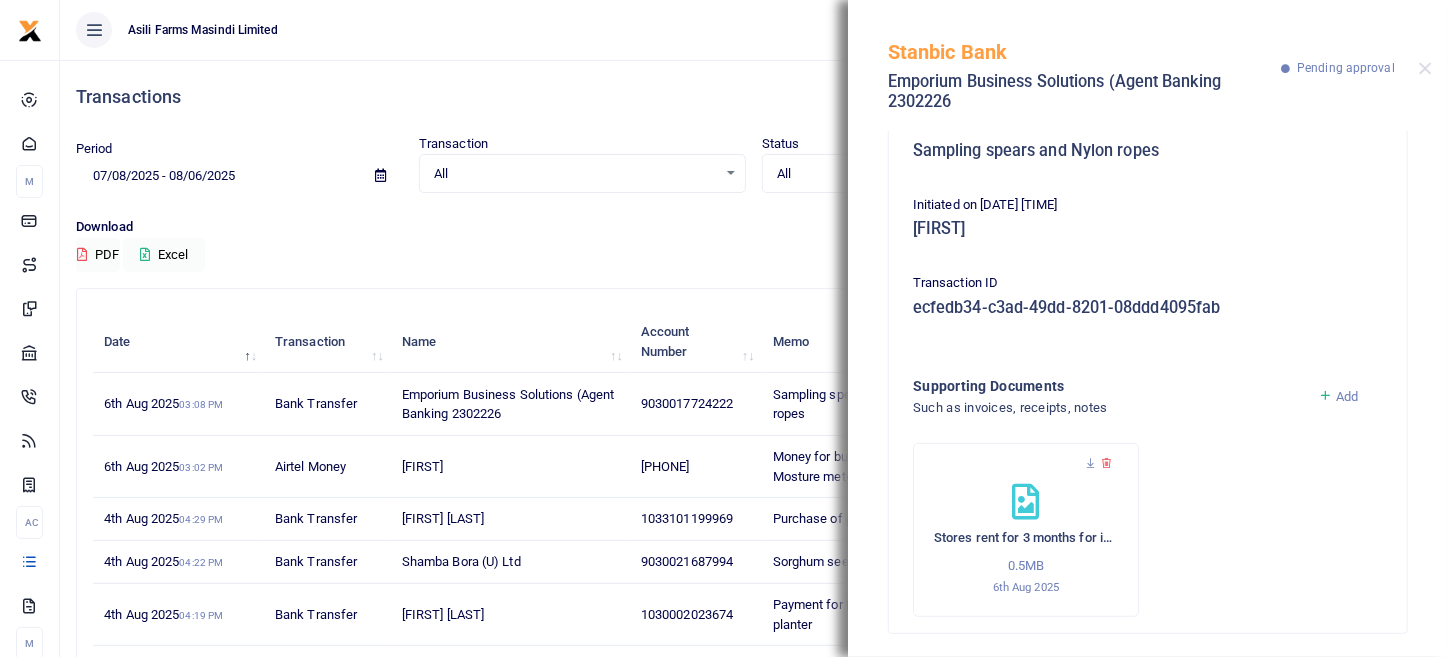 scroll, scrollTop: 207, scrollLeft: 0, axis: vertical 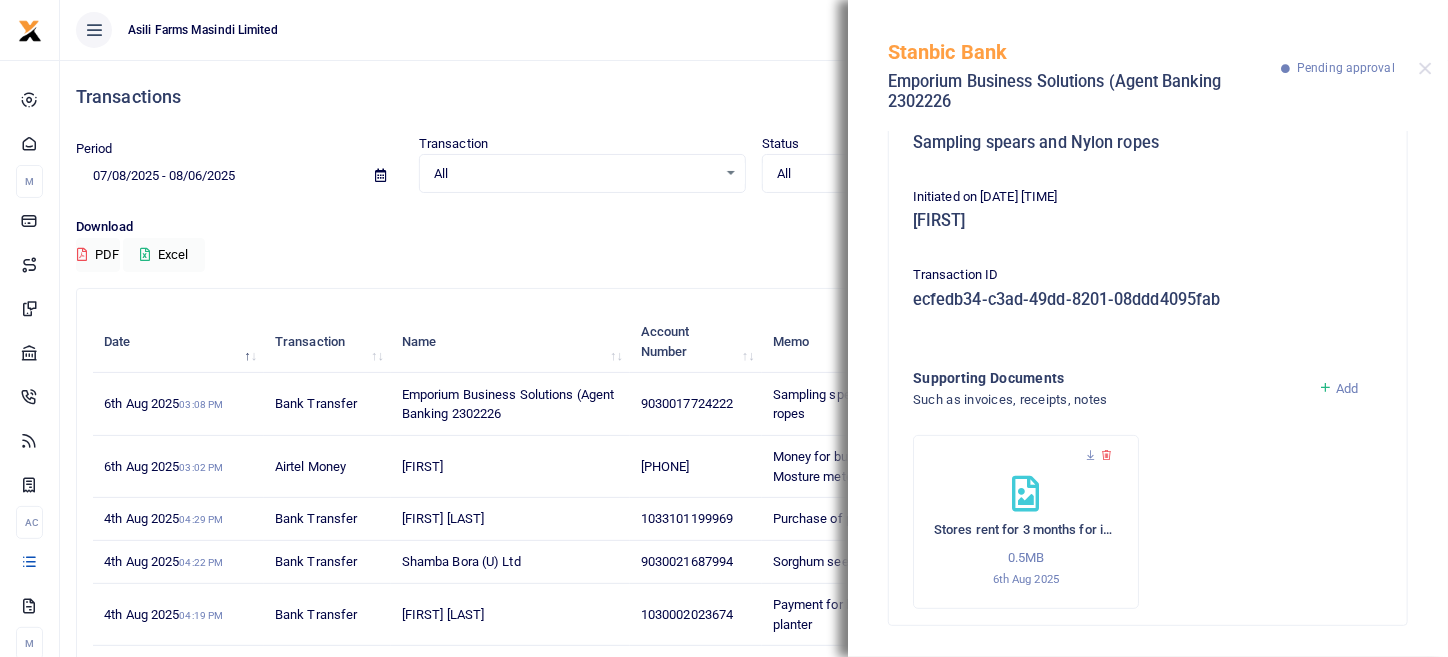 click on "Add" at bounding box center [1347, 388] 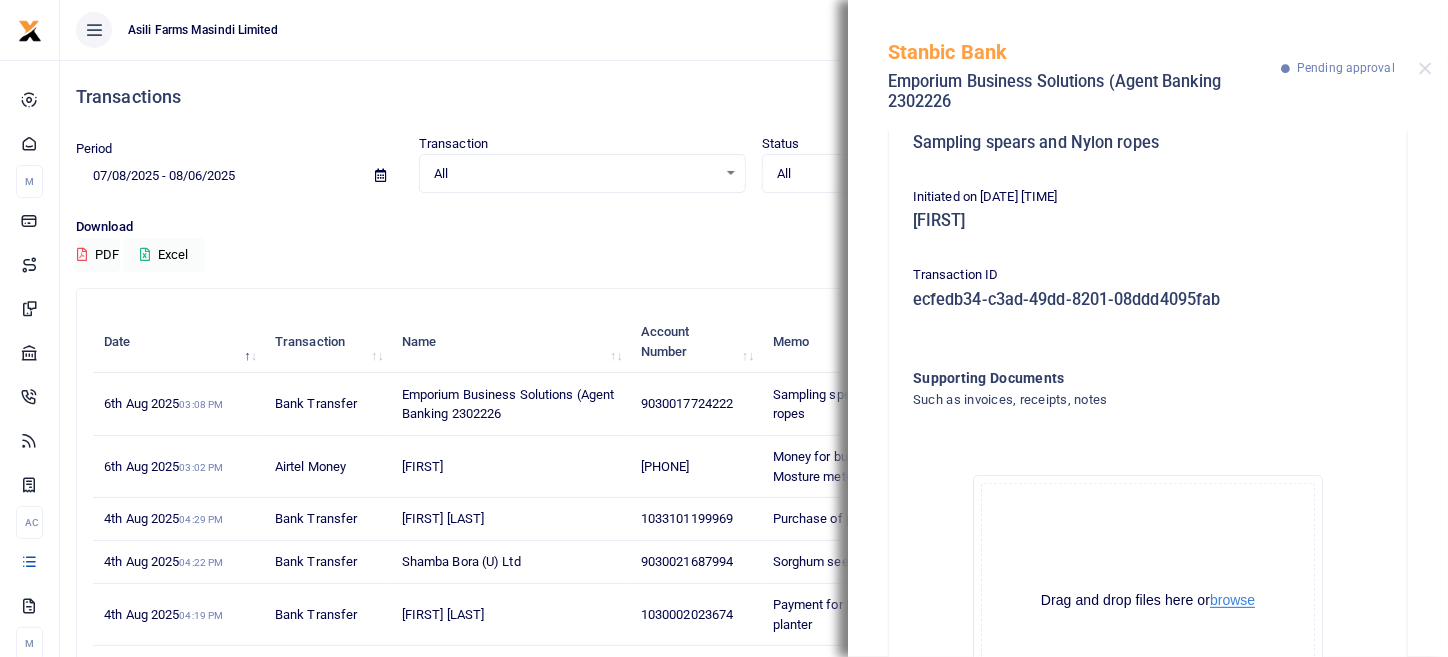 click on "browse" at bounding box center [1232, 600] 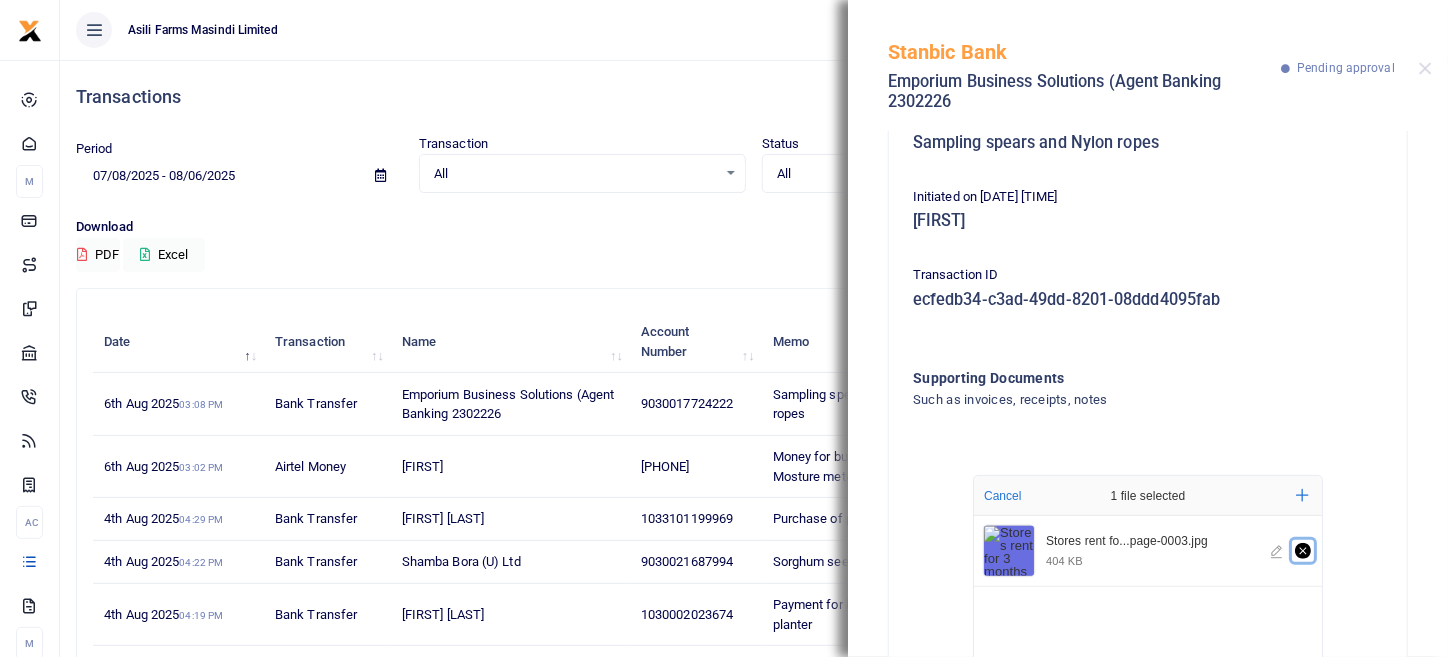 click 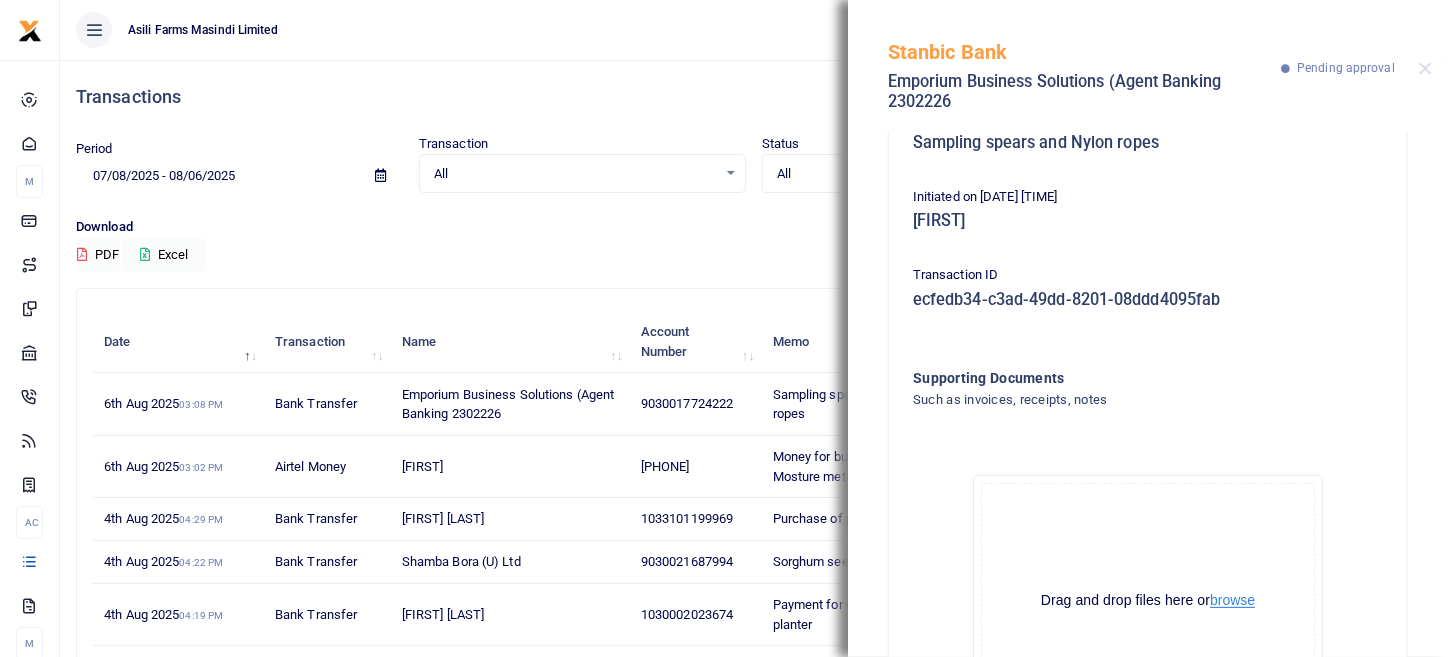 click on "browse" at bounding box center [1232, 600] 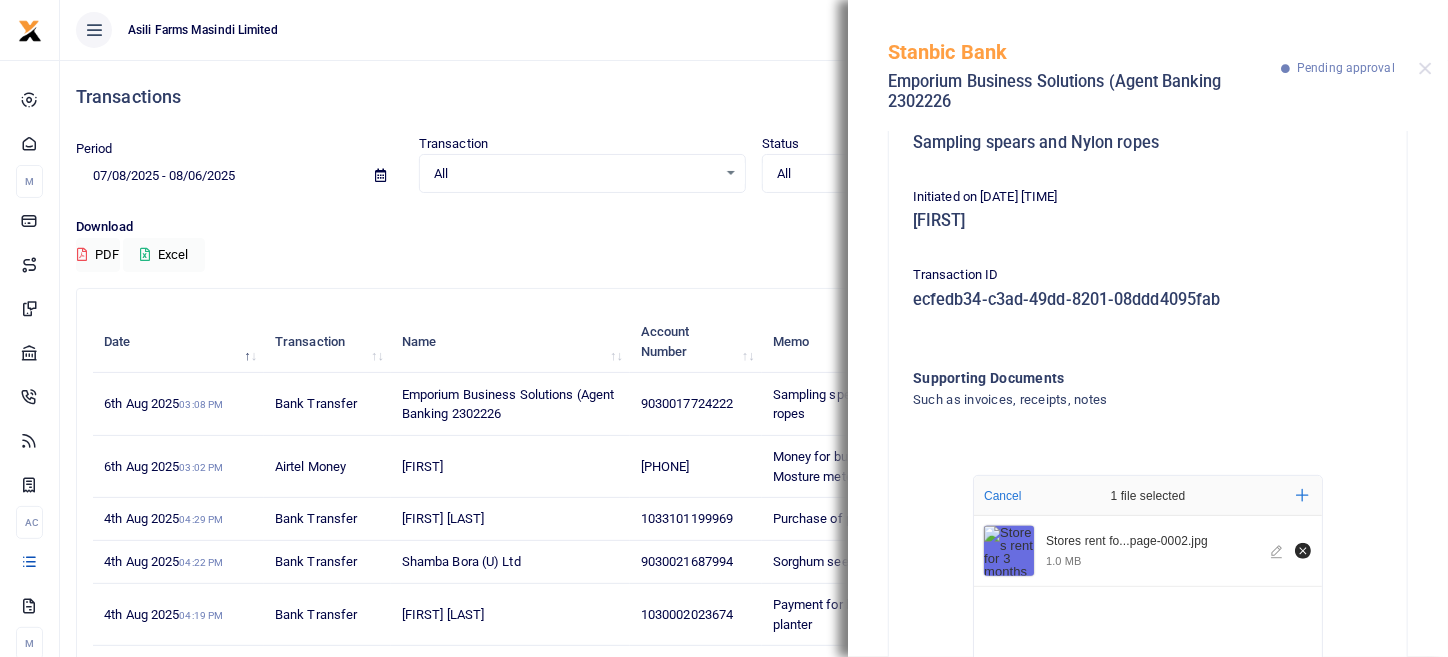 scroll, scrollTop: 512, scrollLeft: 0, axis: vertical 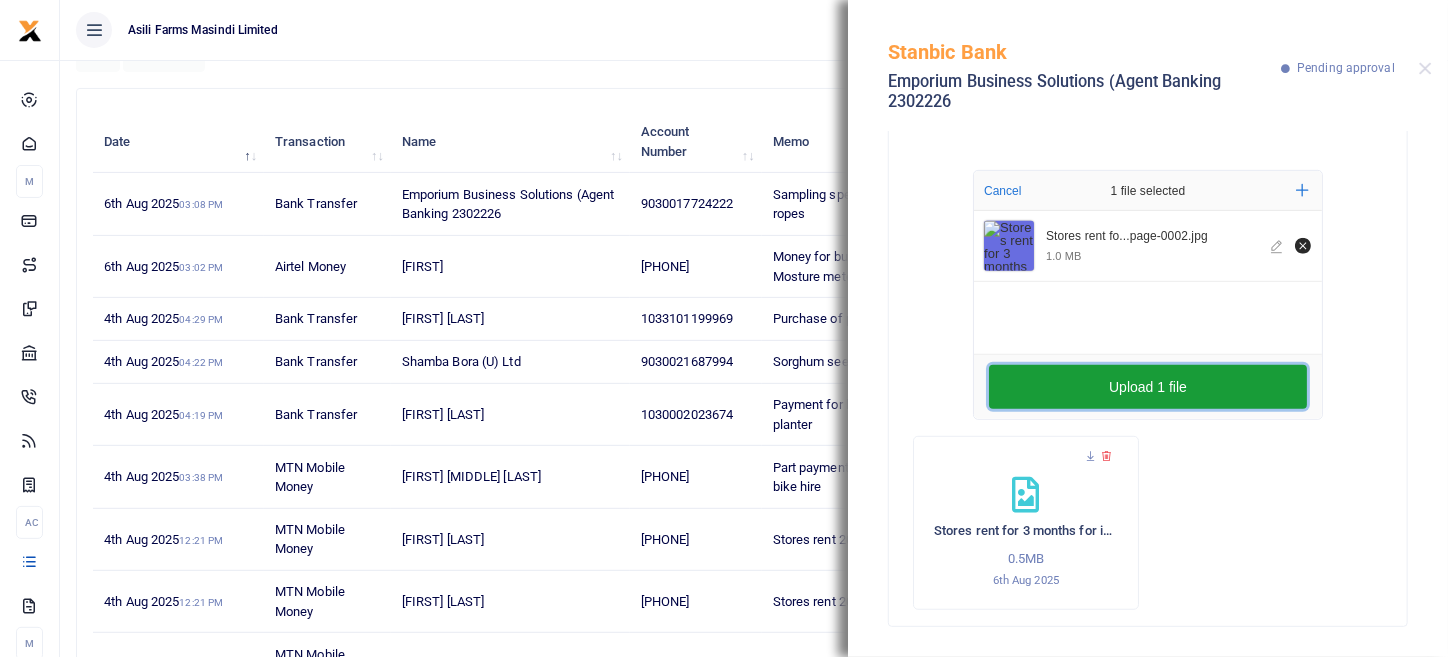 click on "Upload 1 file" at bounding box center (1148, 387) 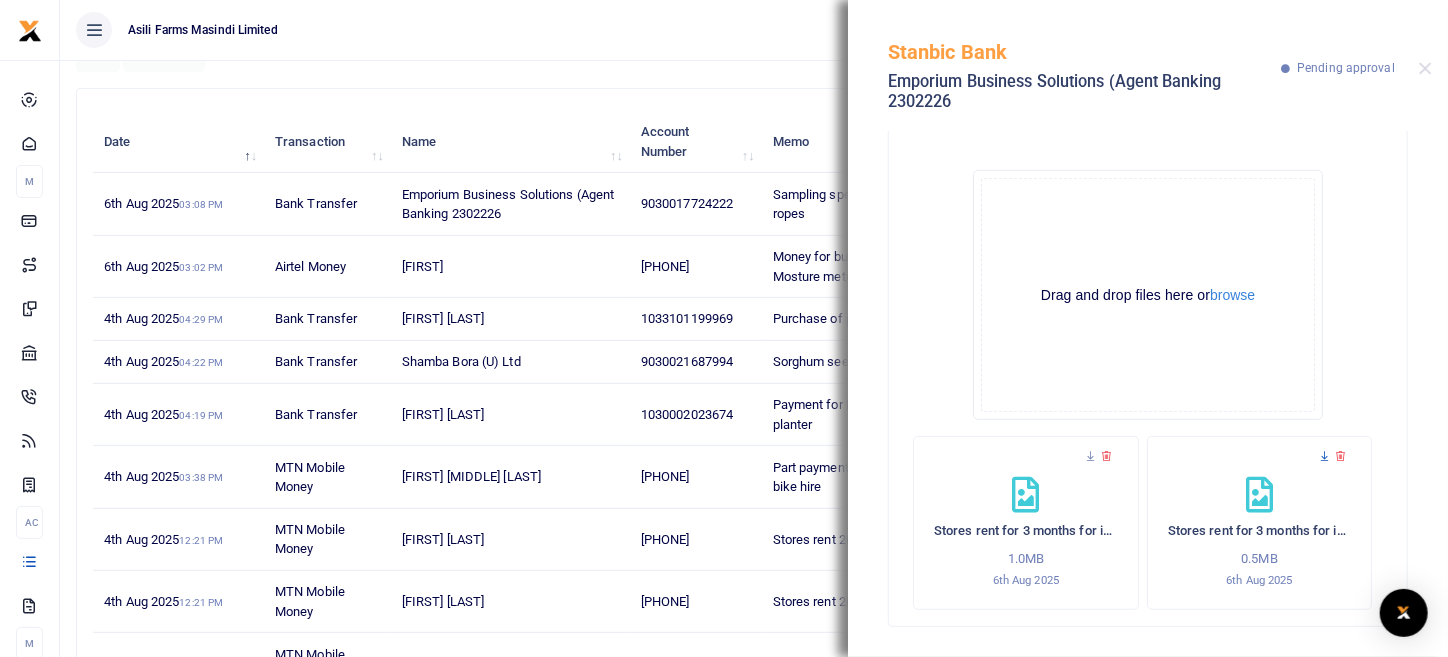 click at bounding box center [1324, 456] 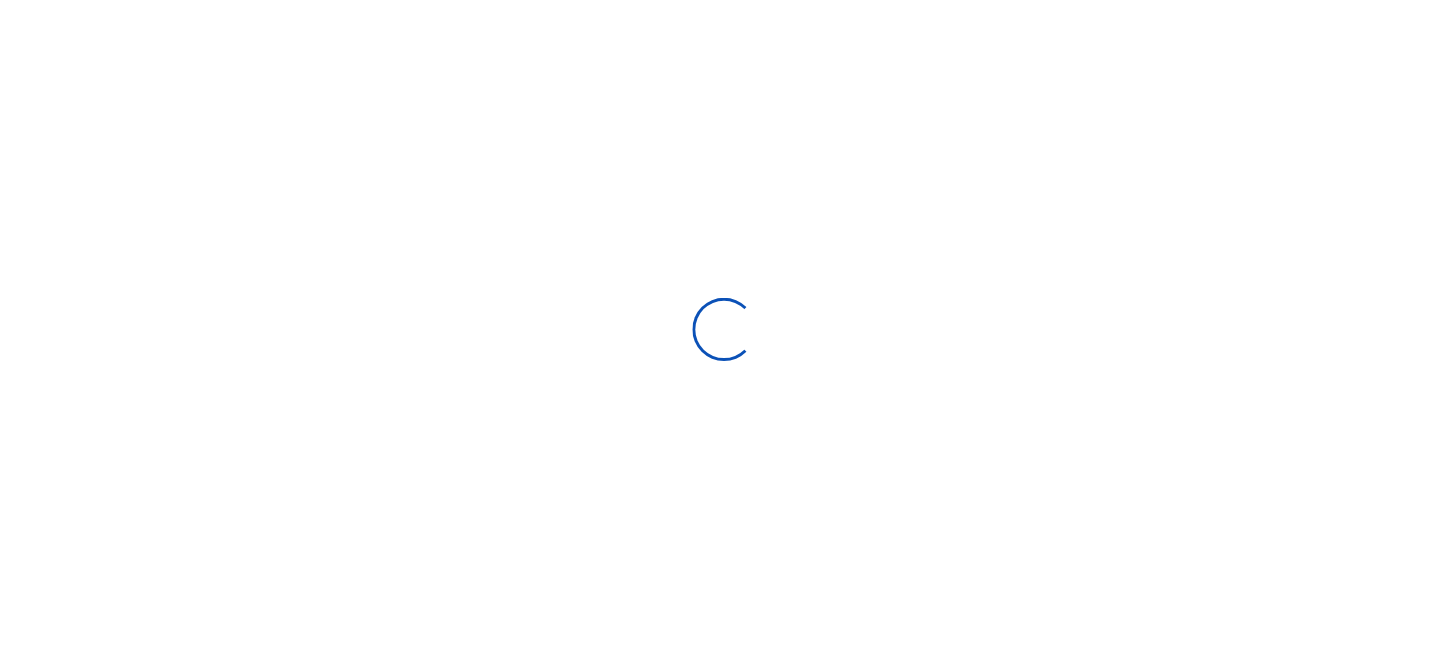 scroll, scrollTop: 0, scrollLeft: 0, axis: both 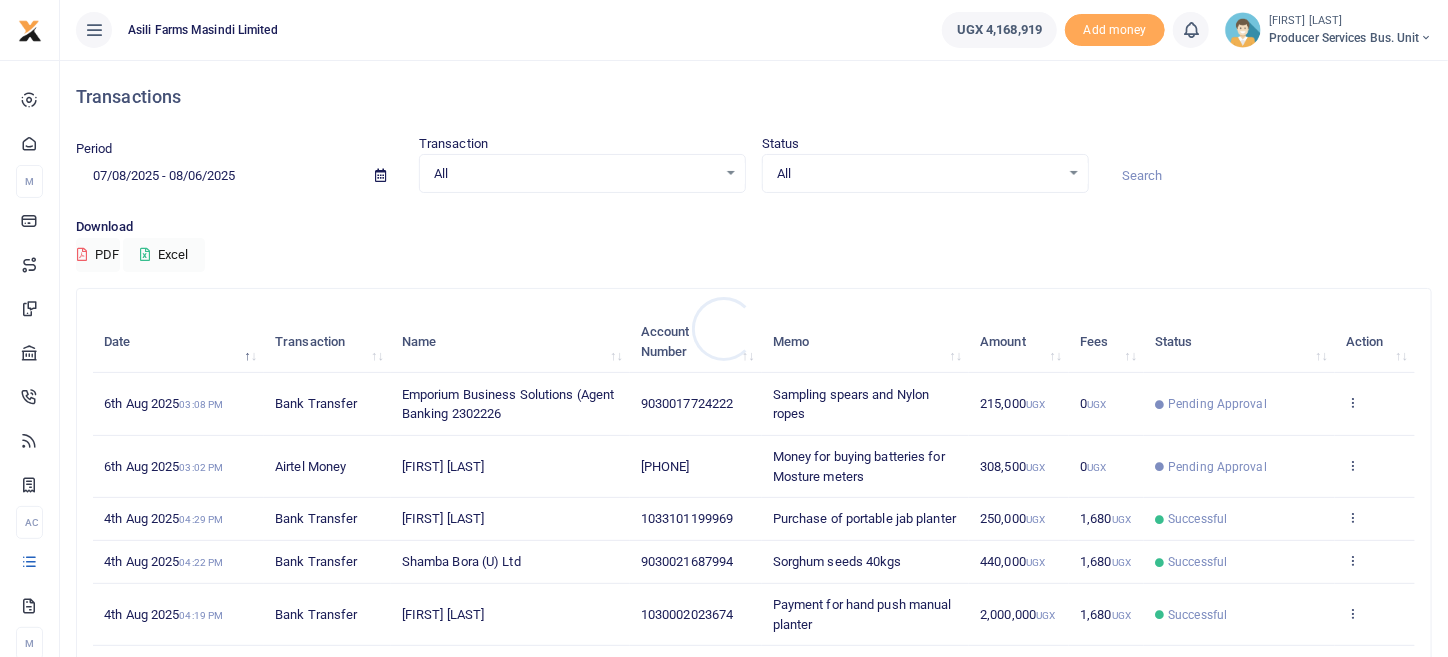 click at bounding box center (724, 328) 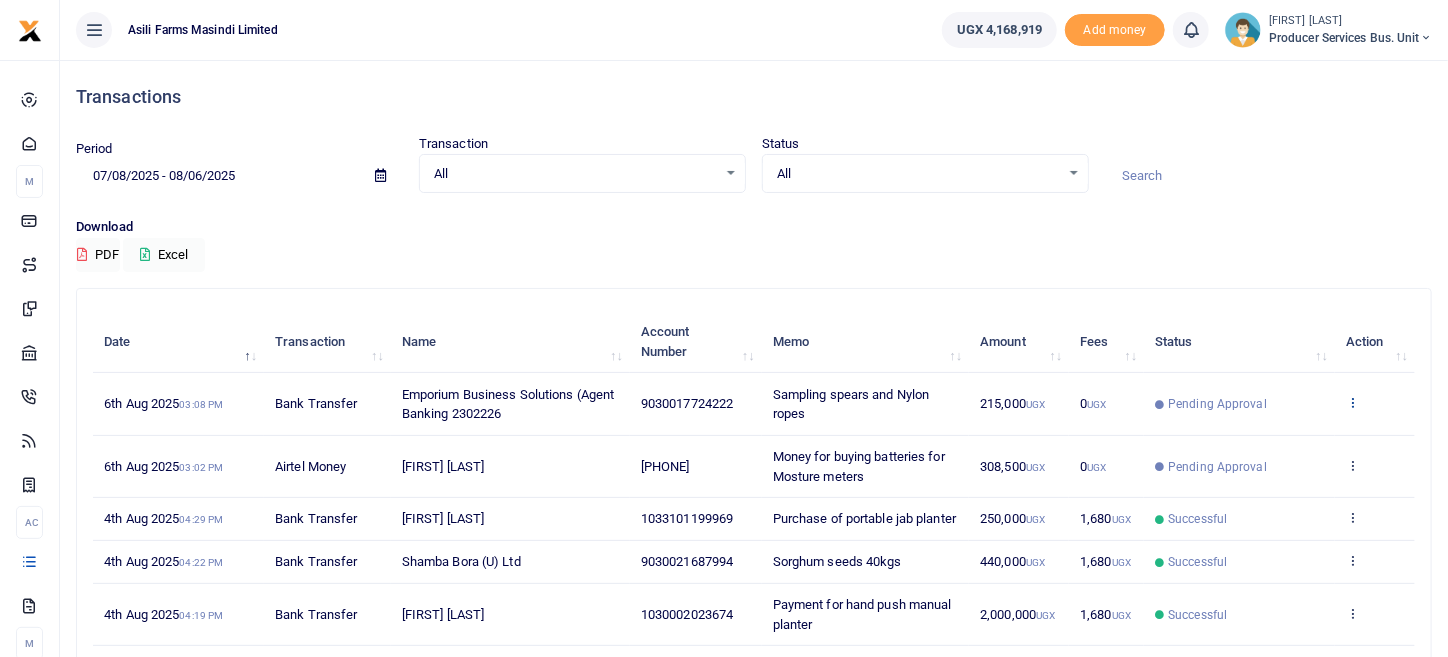 click at bounding box center (1352, 402) 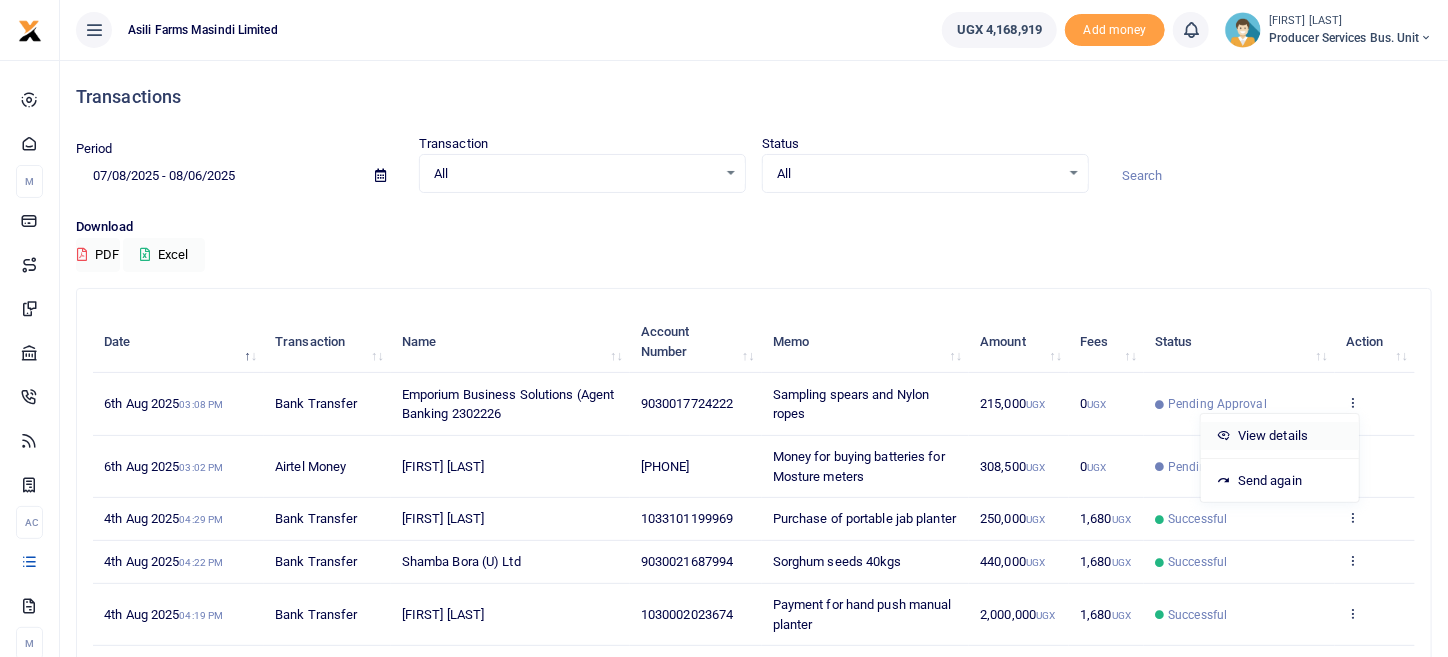 click on "View details" at bounding box center (1280, 436) 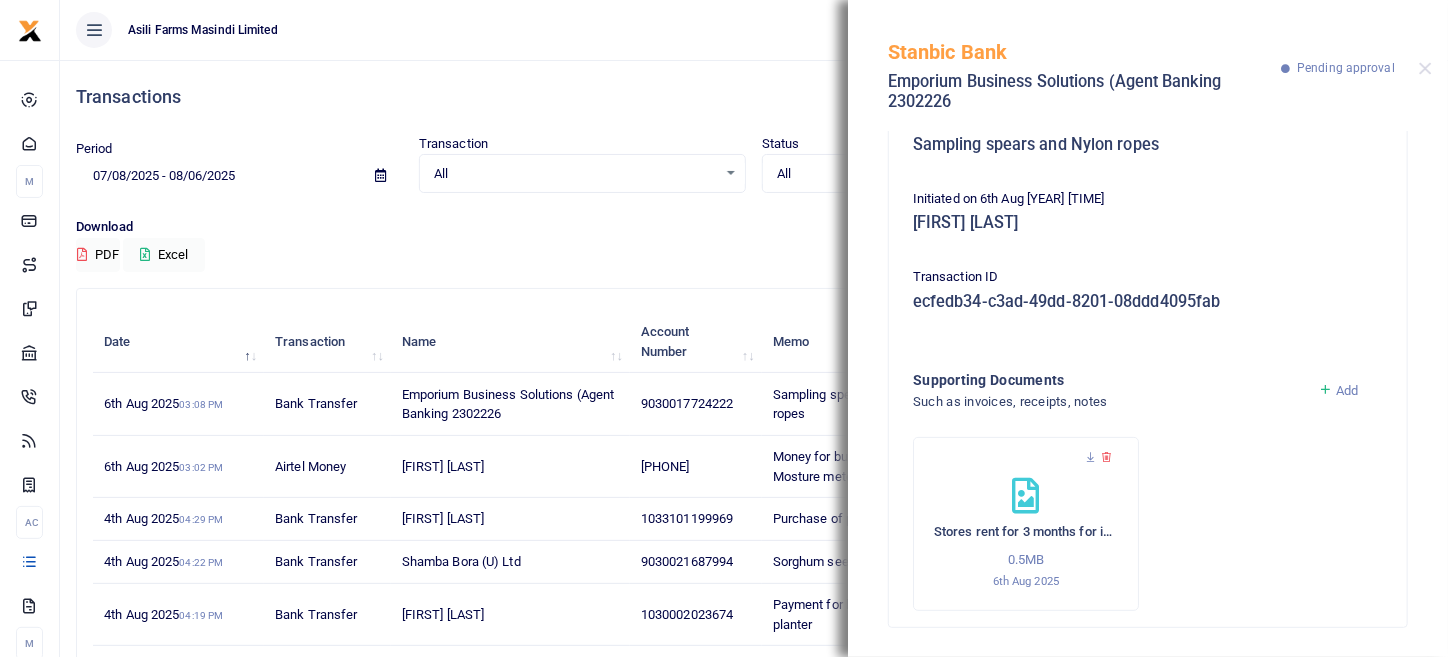 scroll, scrollTop: 207, scrollLeft: 0, axis: vertical 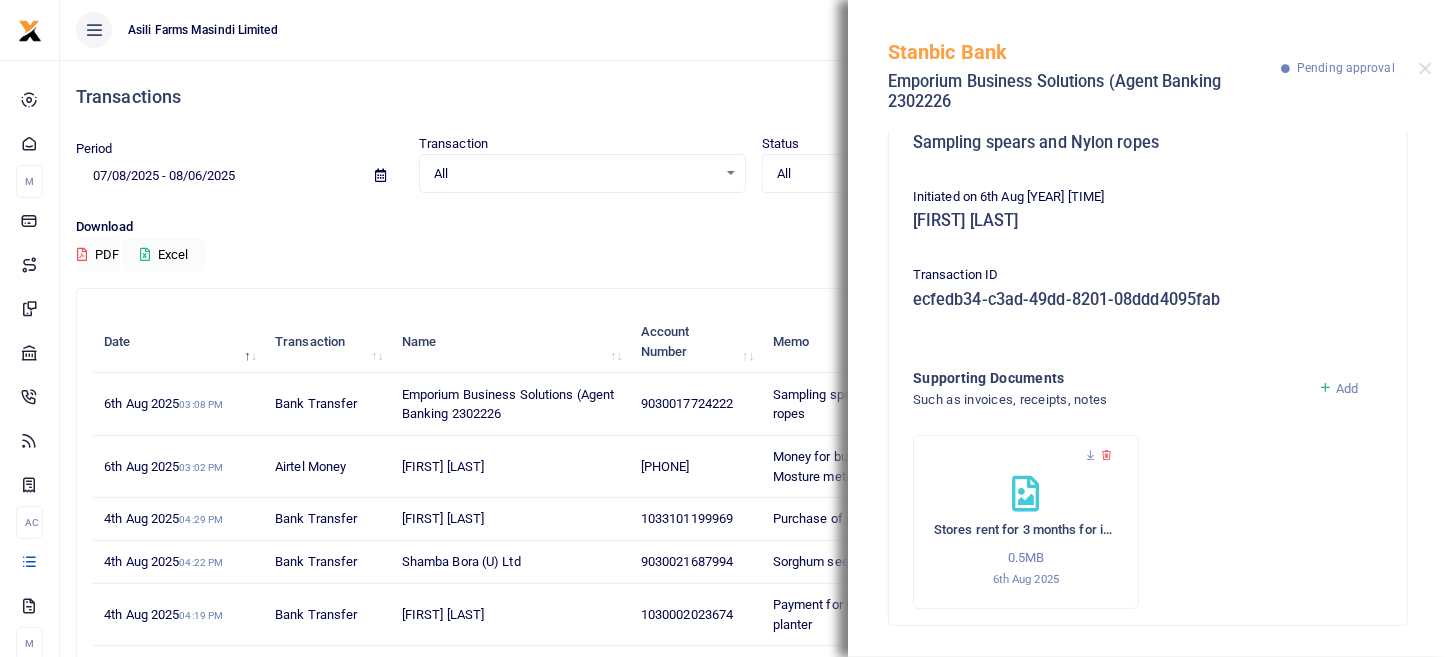 click on "Add" at bounding box center (1347, 388) 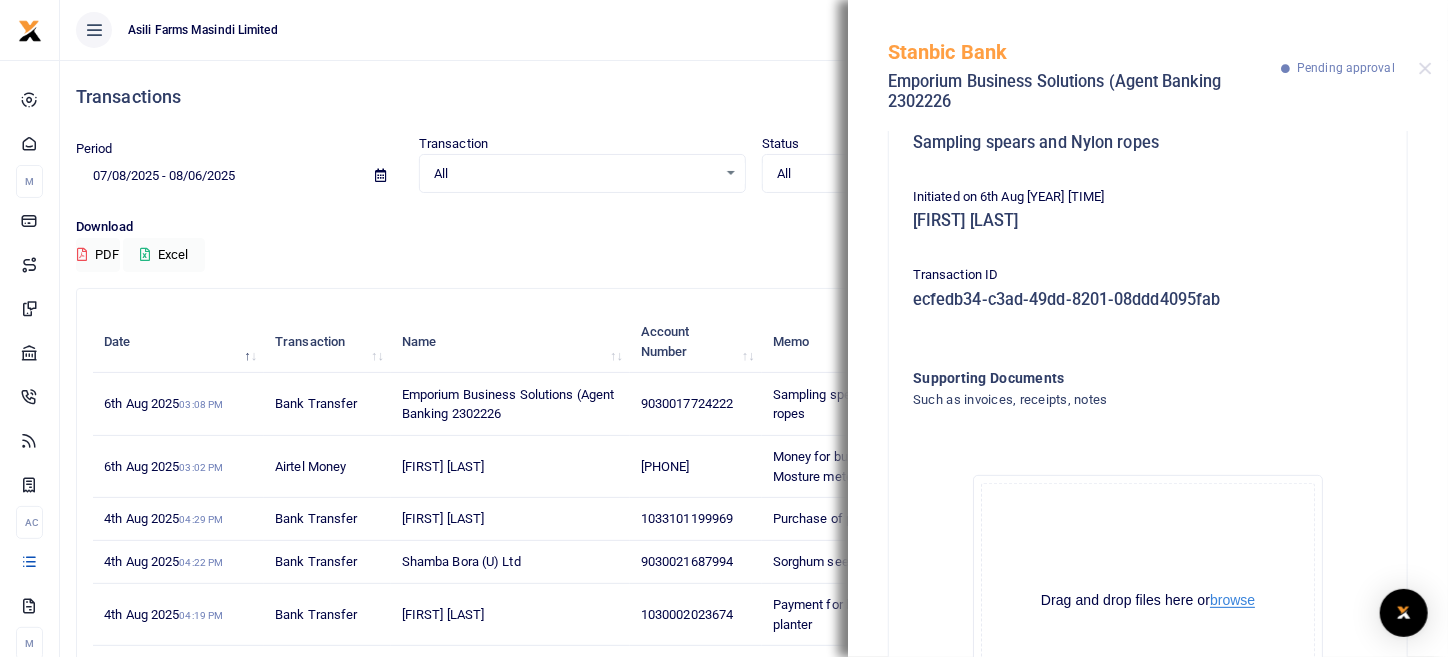 click on "browse" at bounding box center (1232, 600) 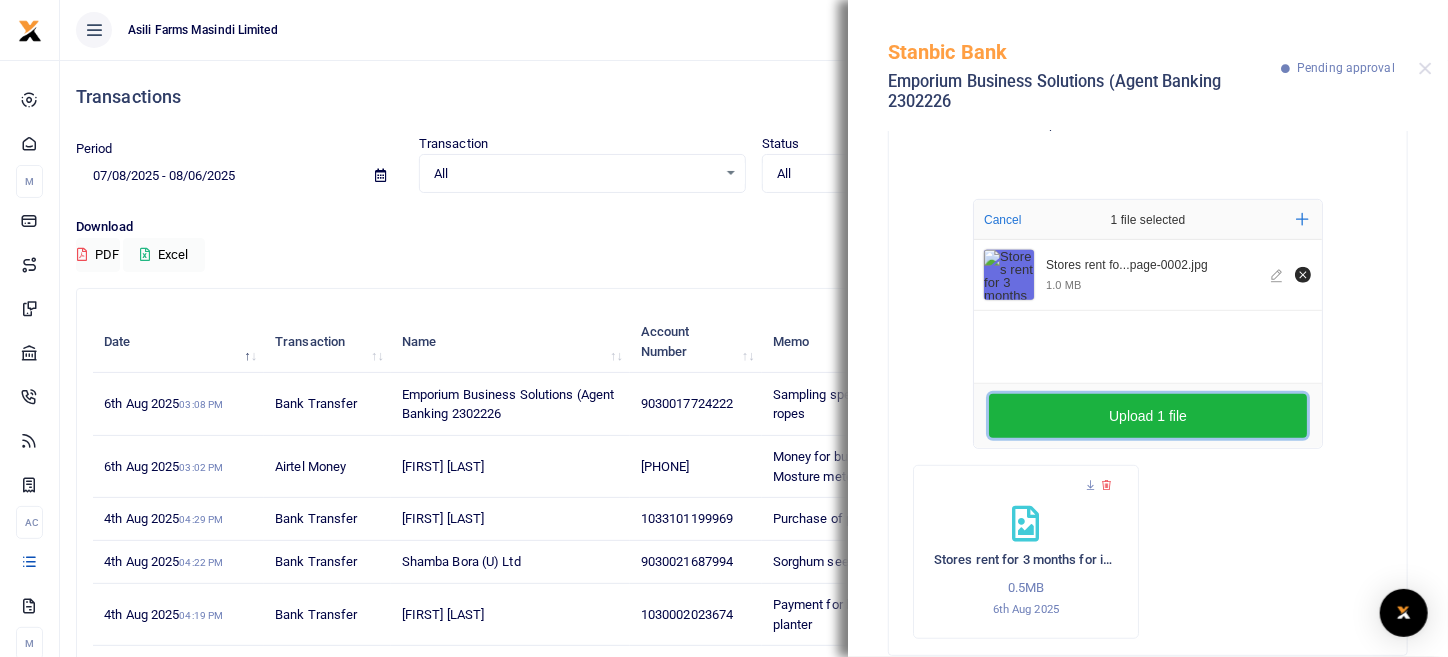 scroll, scrollTop: 512, scrollLeft: 0, axis: vertical 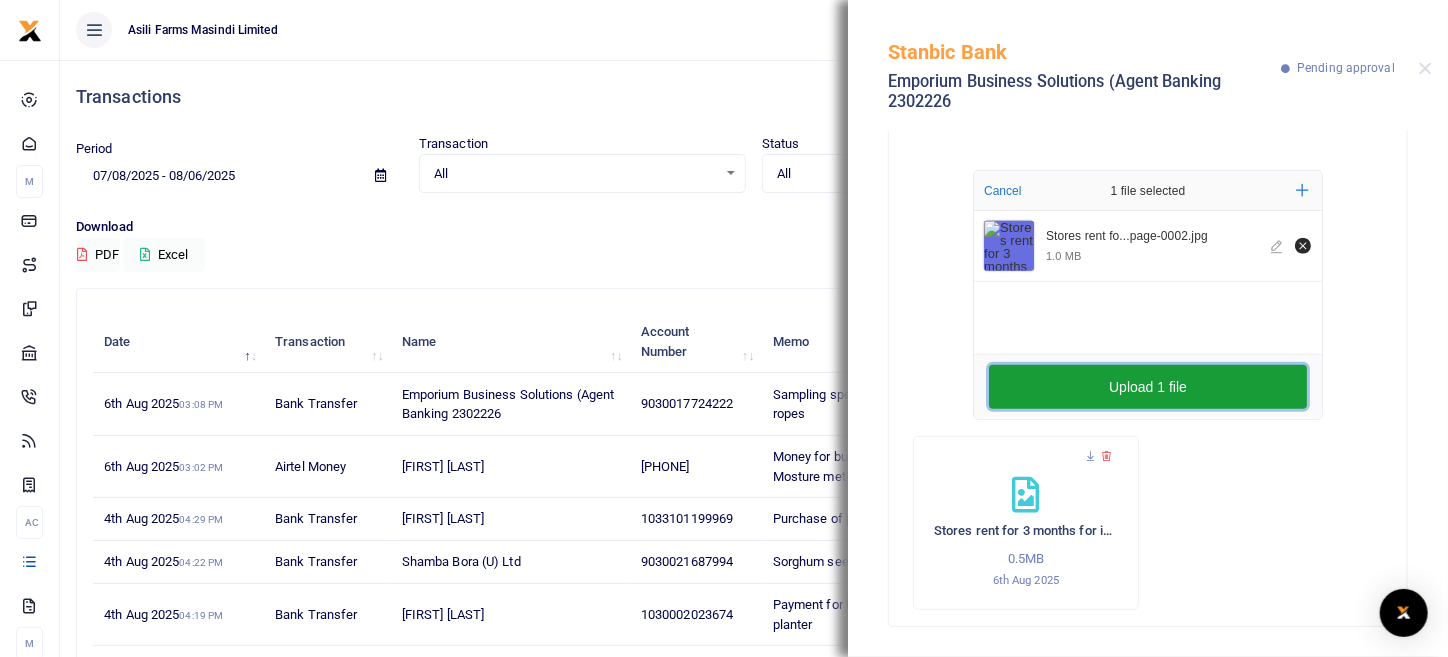 click on "Upload 1 file" at bounding box center (1148, 387) 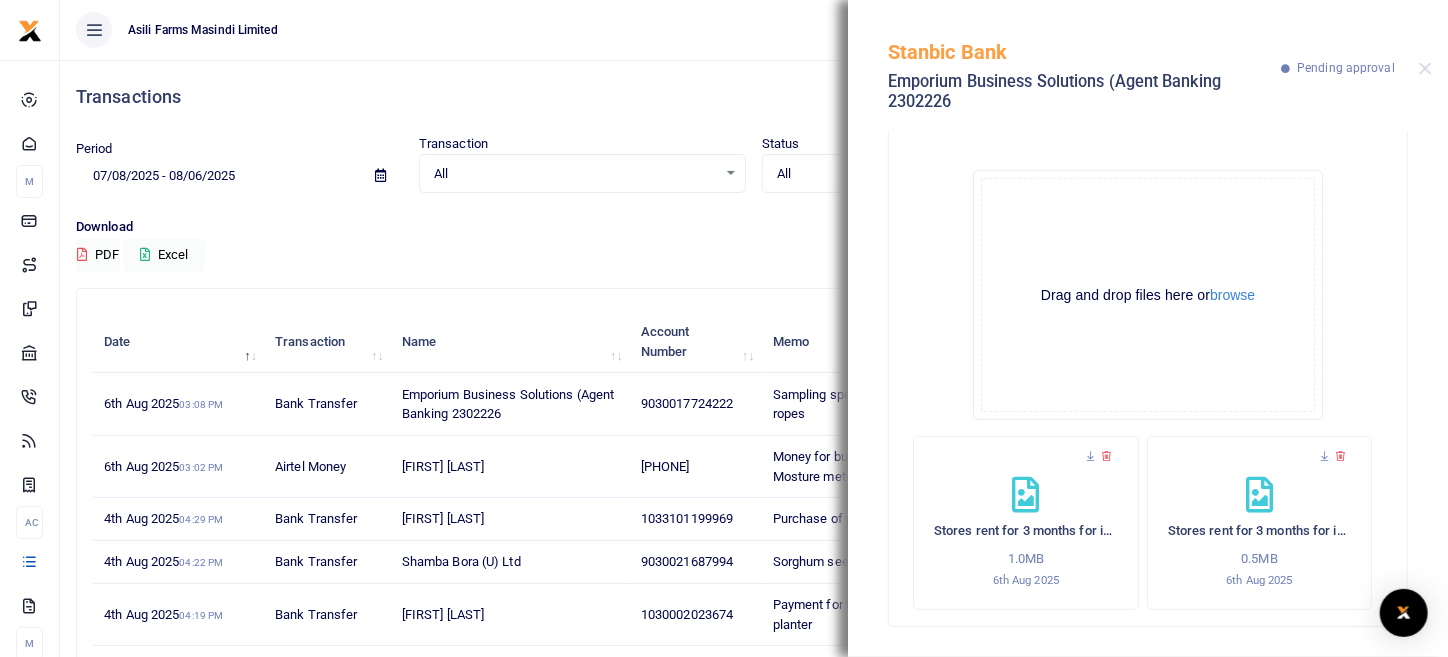 click on "0.5MB" at bounding box center (1260, 559) 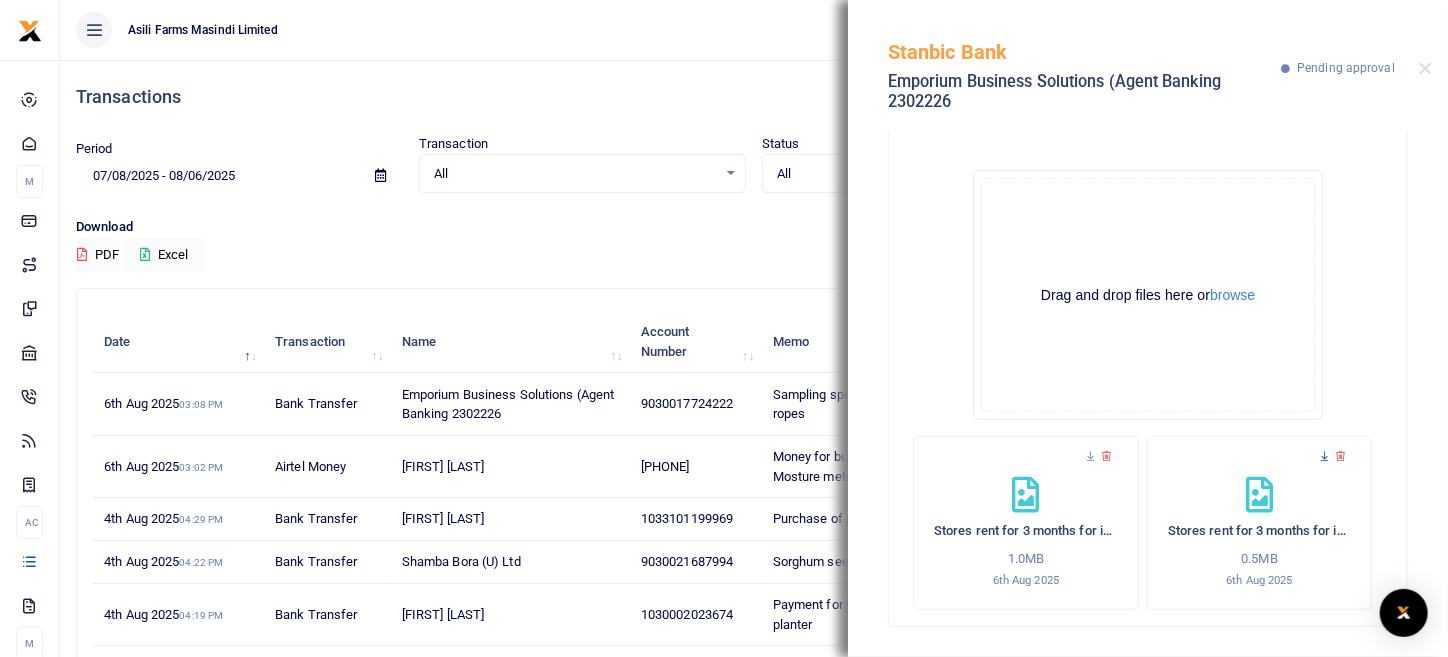 click at bounding box center (1324, 456) 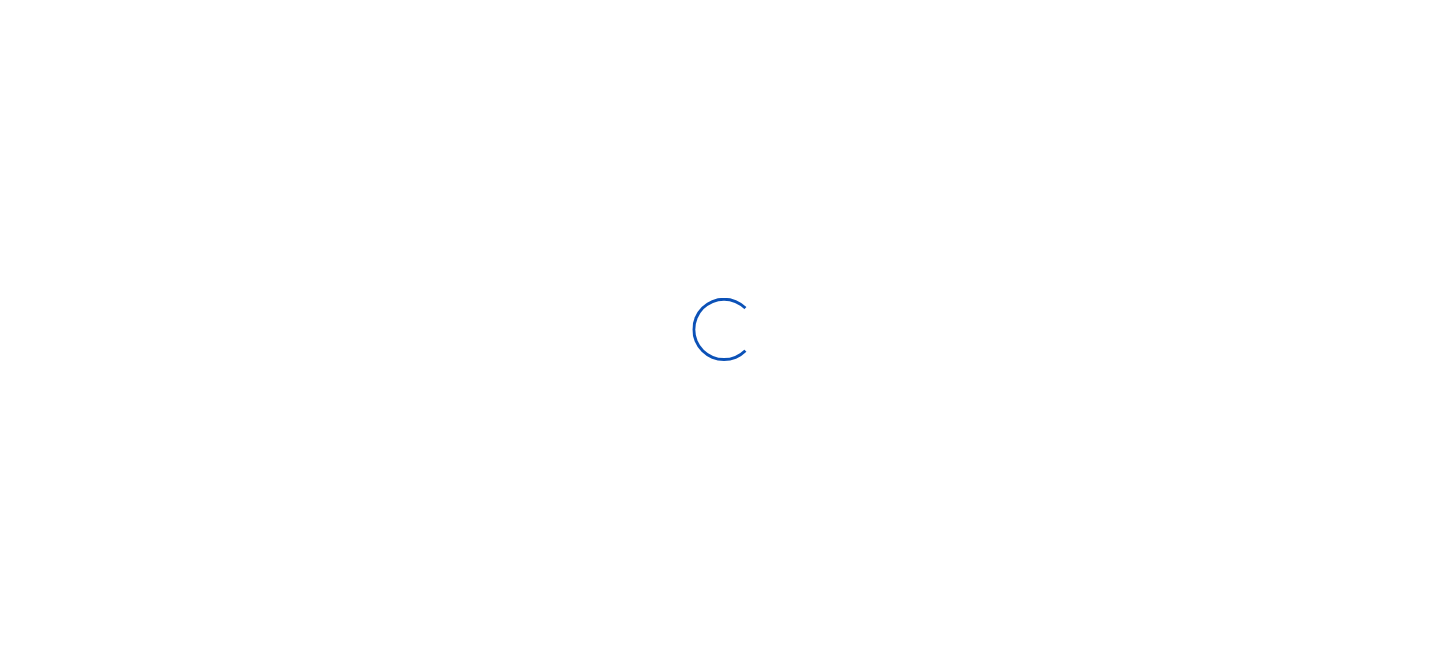 scroll, scrollTop: 0, scrollLeft: 0, axis: both 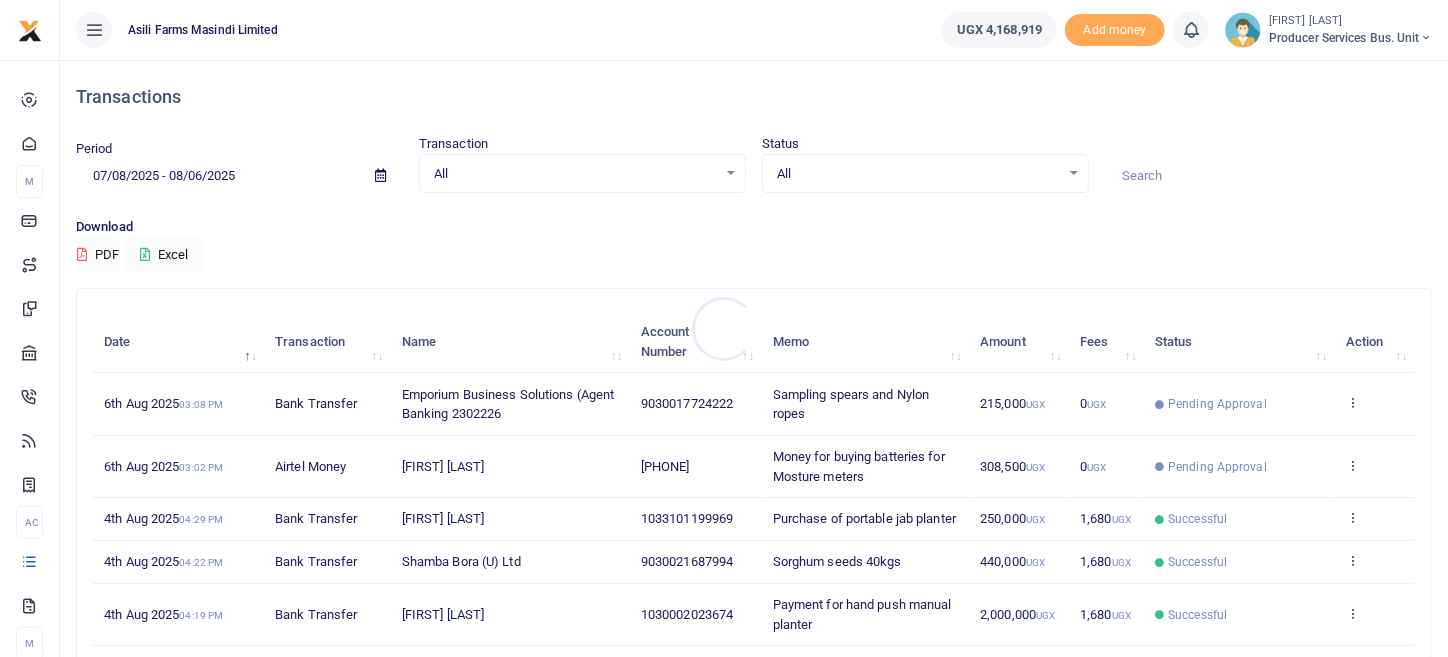 click at bounding box center (724, 328) 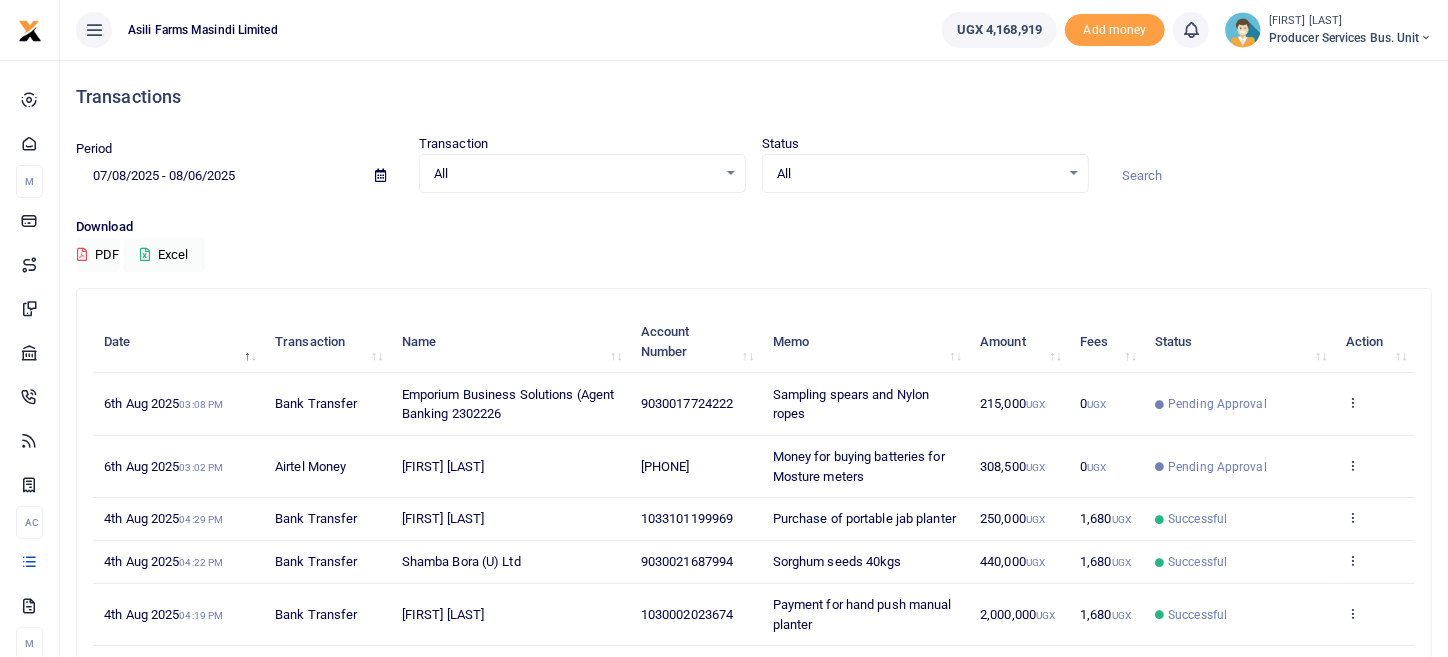 click at bounding box center (1352, 402) 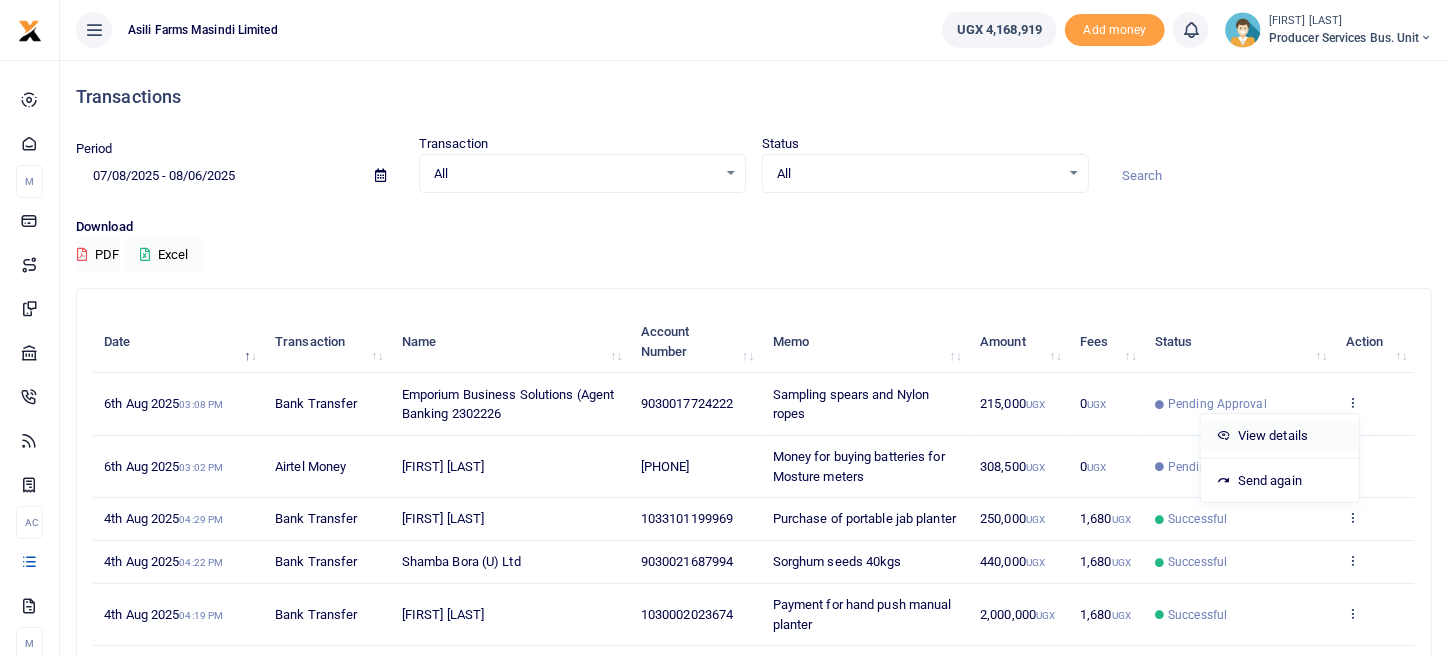 click on "View details" at bounding box center [1280, 436] 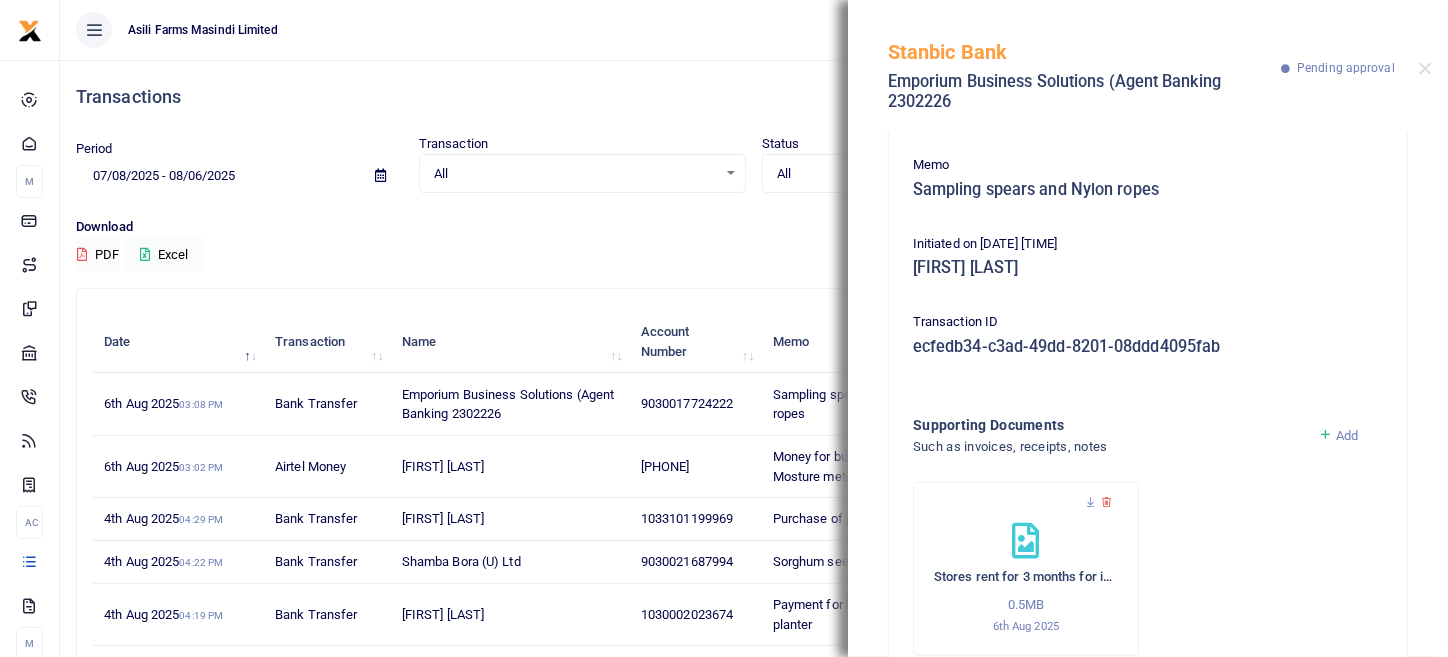 scroll, scrollTop: 207, scrollLeft: 0, axis: vertical 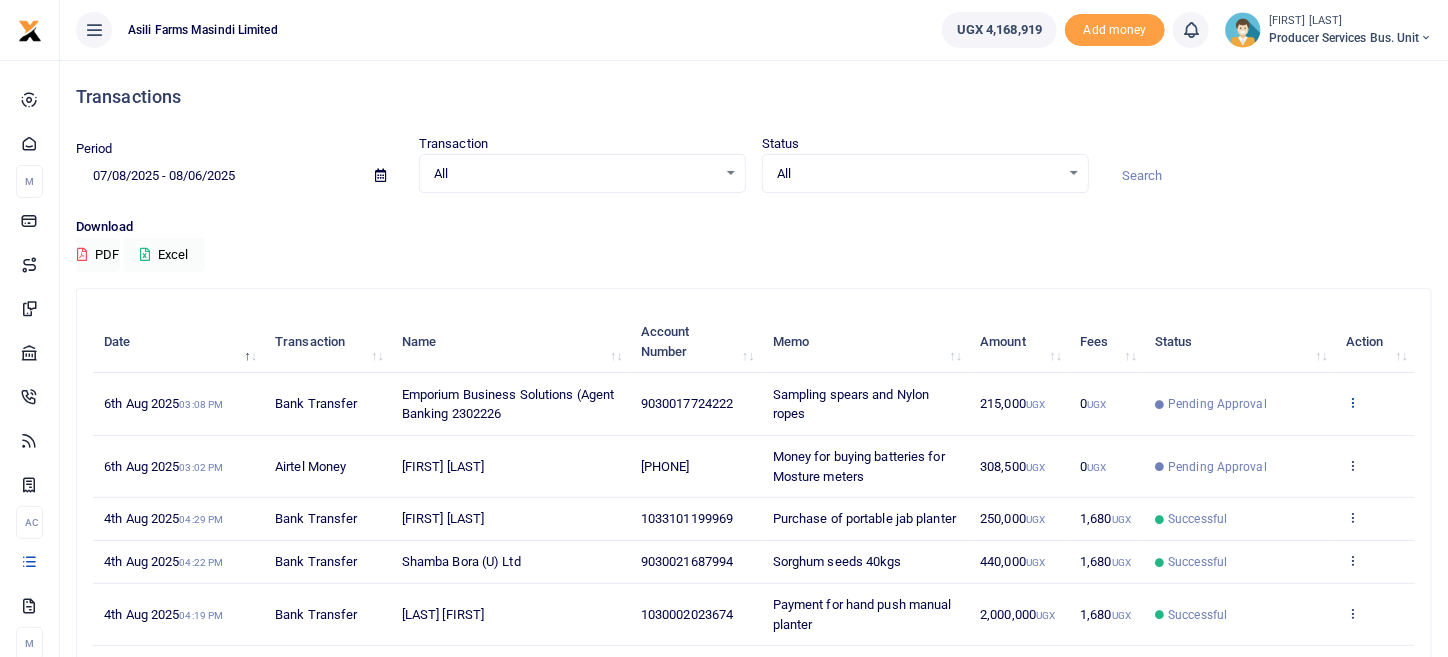 click at bounding box center [1352, 402] 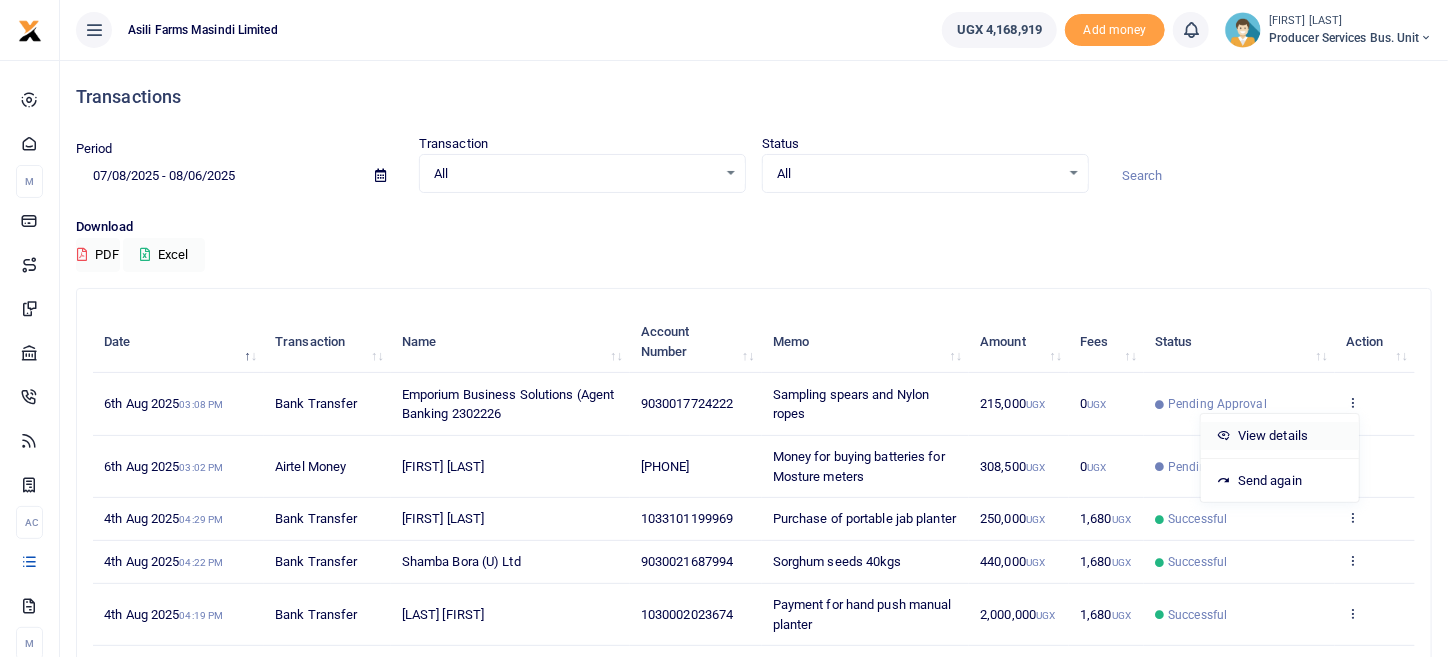 click on "View details" at bounding box center (1280, 436) 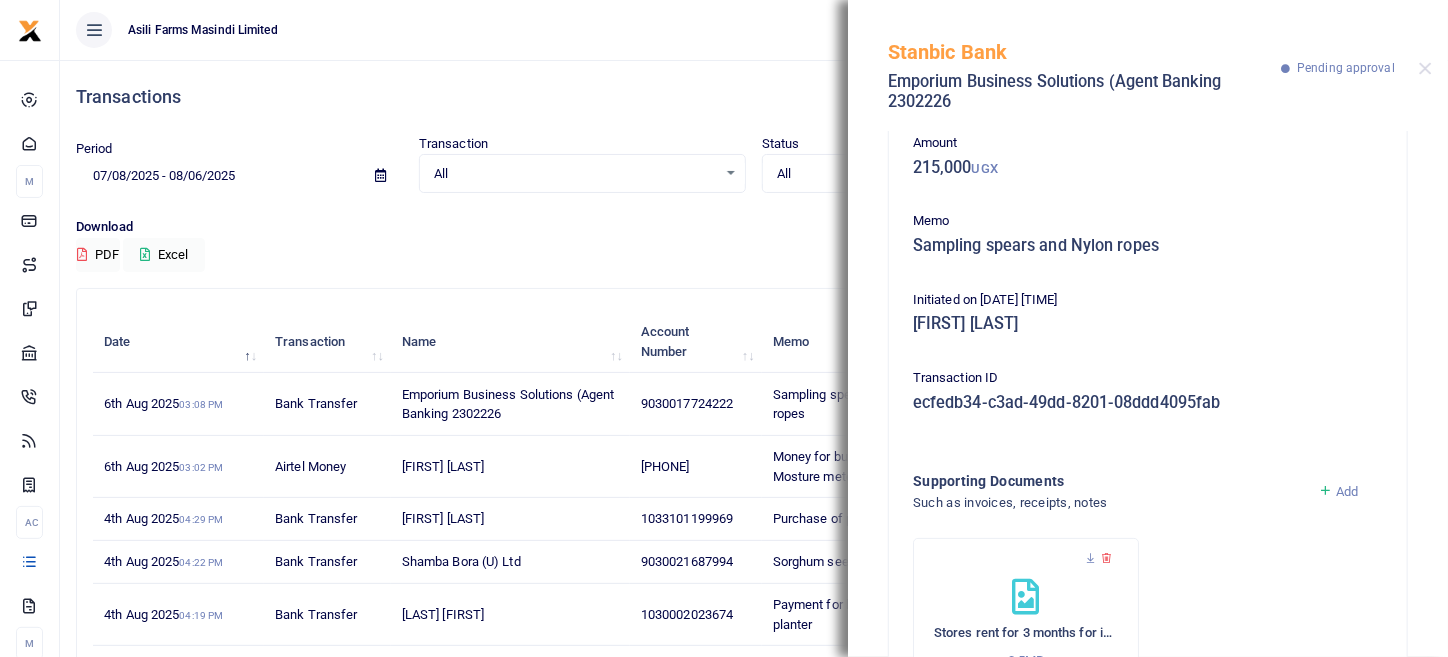 scroll, scrollTop: 207, scrollLeft: 0, axis: vertical 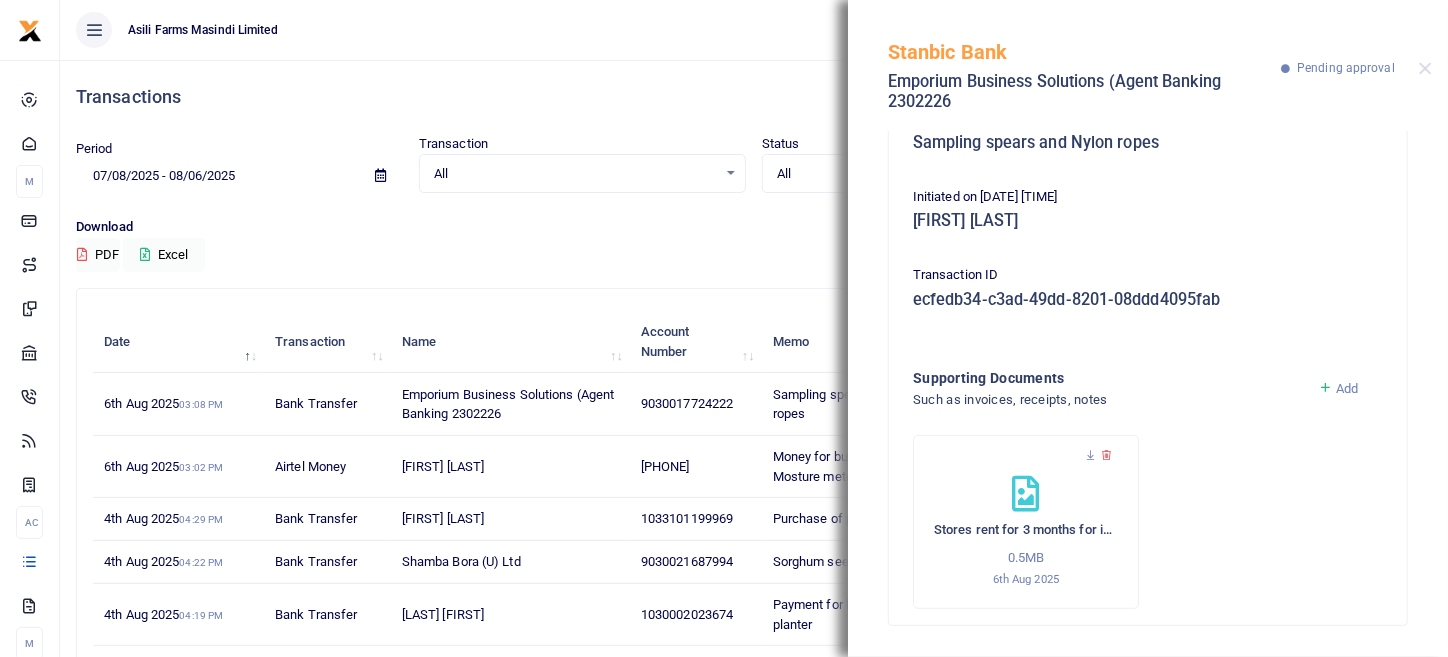 click on "Add" at bounding box center [1347, 388] 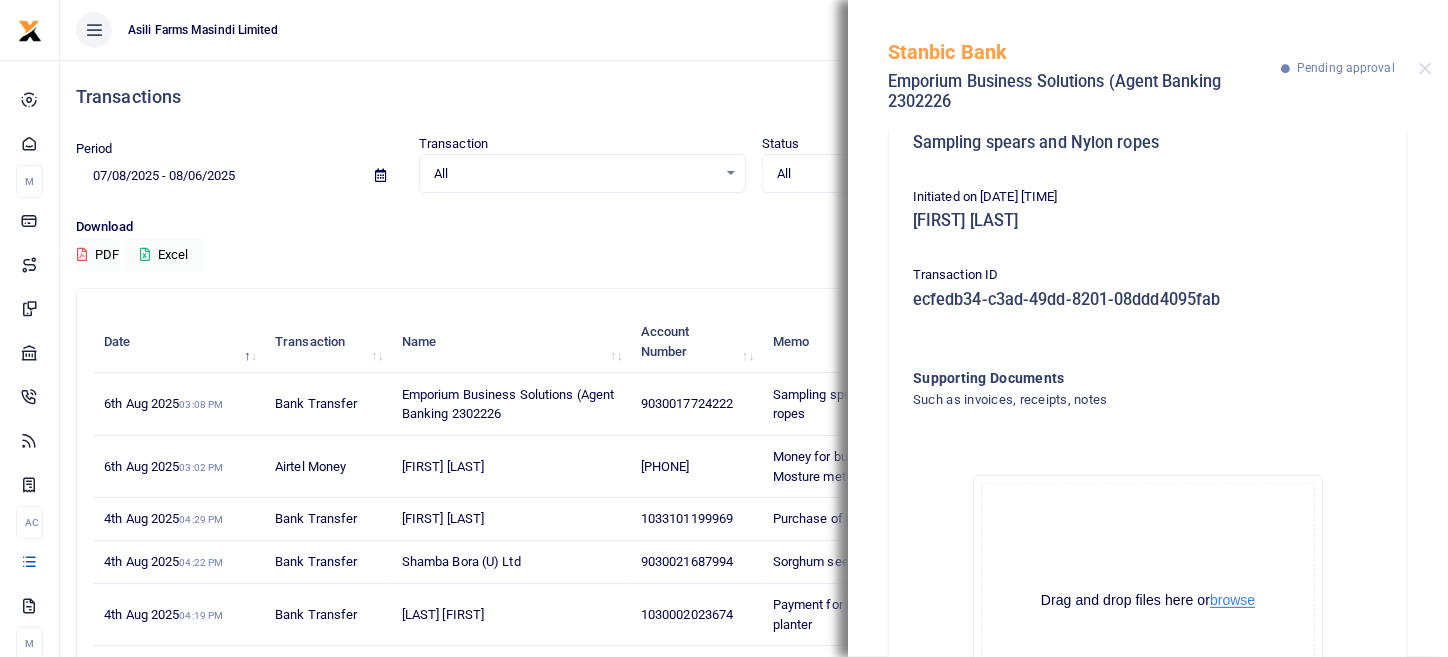 click on "browse" at bounding box center [1232, 600] 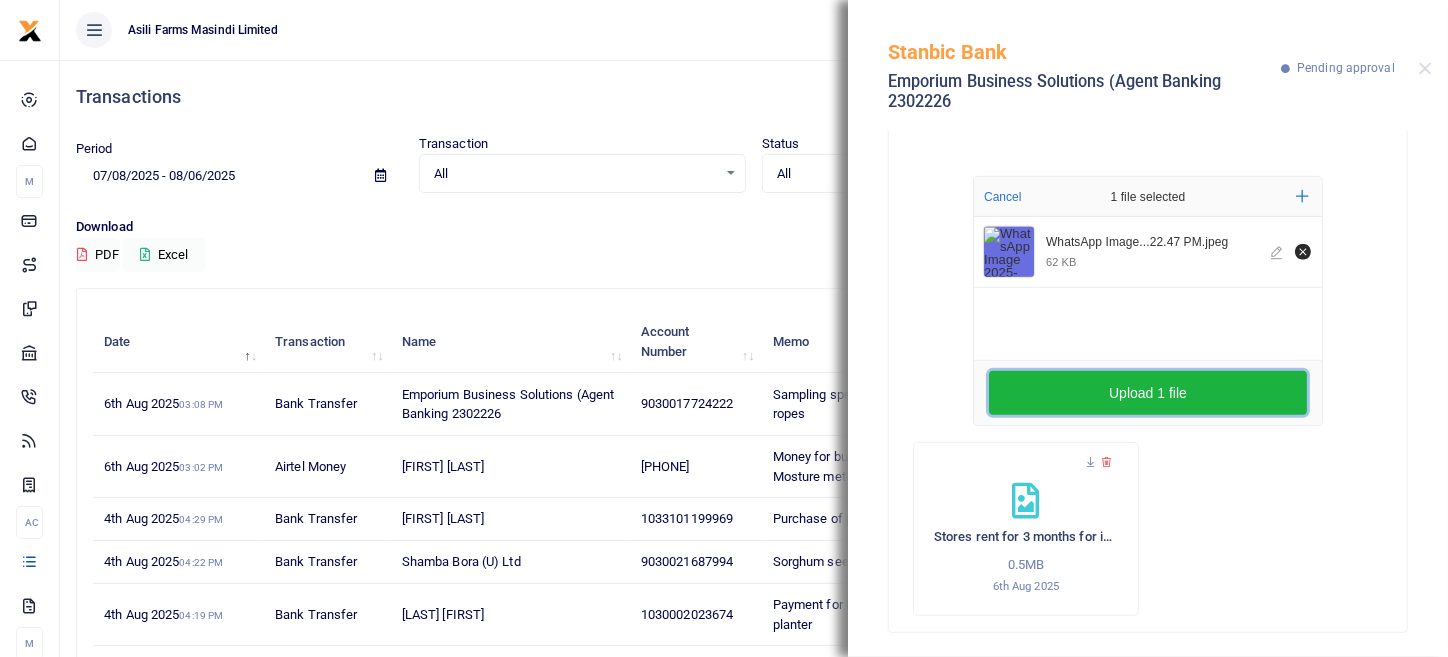 scroll, scrollTop: 512, scrollLeft: 0, axis: vertical 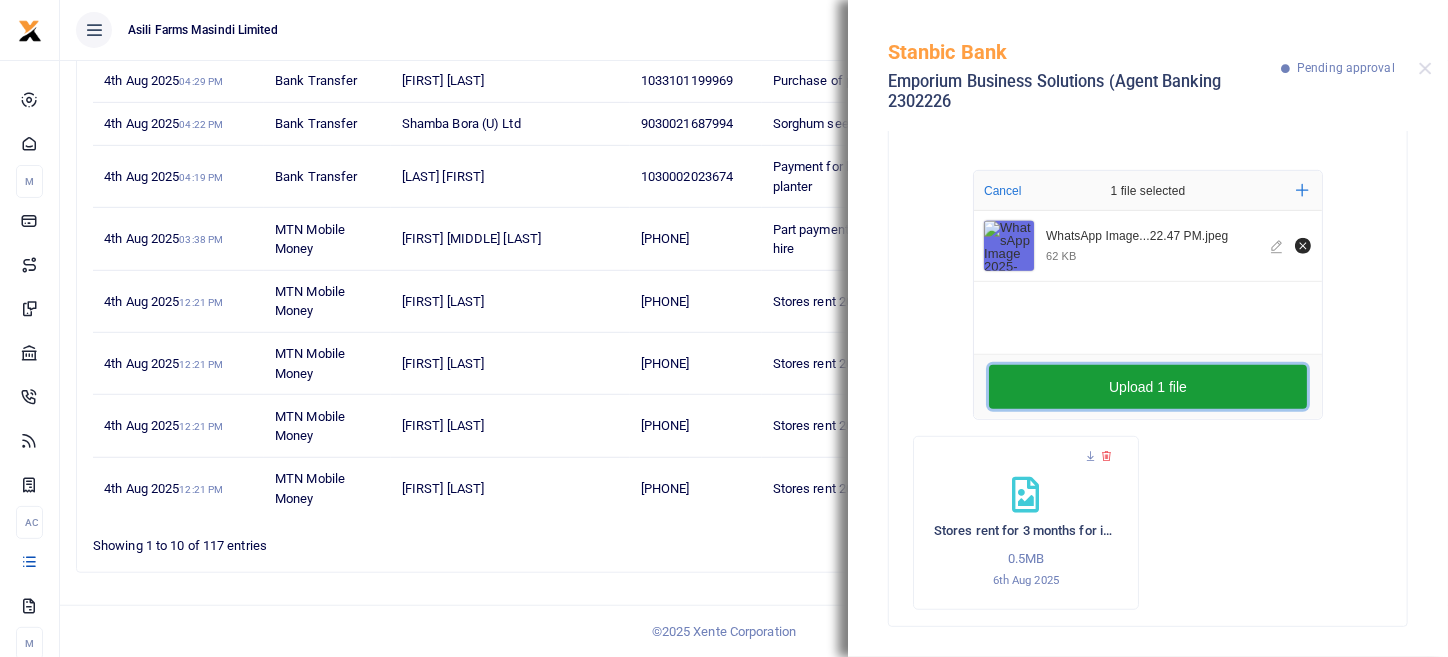 click on "Upload 1 file" at bounding box center (1148, 387) 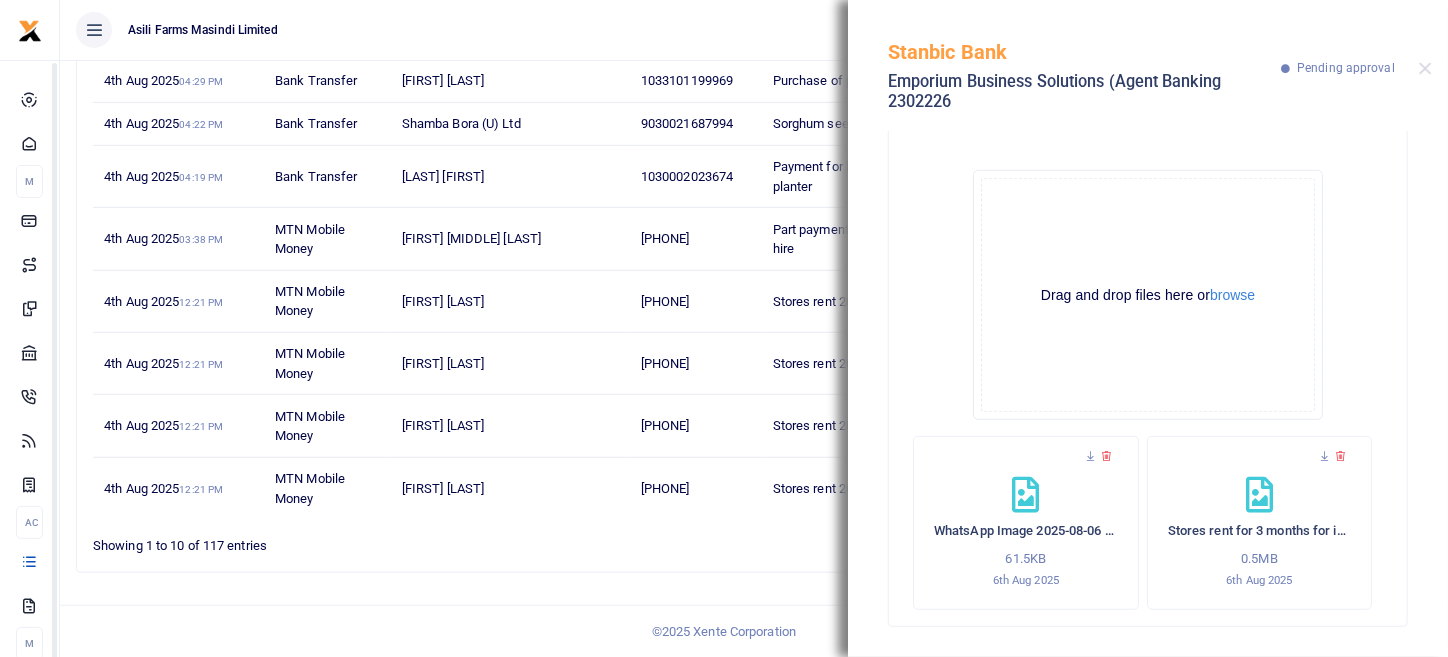 drag, startPoint x: 1291, startPoint y: 483, endPoint x: 1462, endPoint y: 685, distance: 264.66016 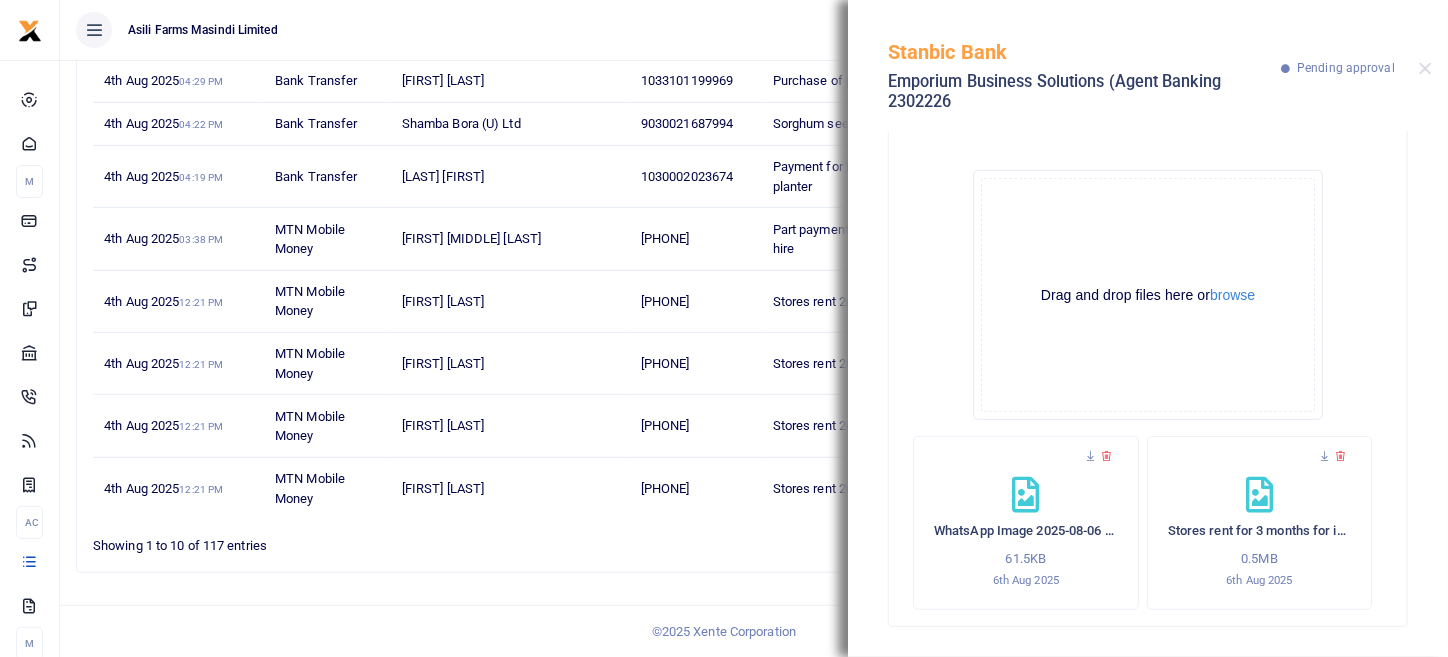 drag, startPoint x: 1462, startPoint y: 685, endPoint x: 1294, endPoint y: 149, distance: 561.7117 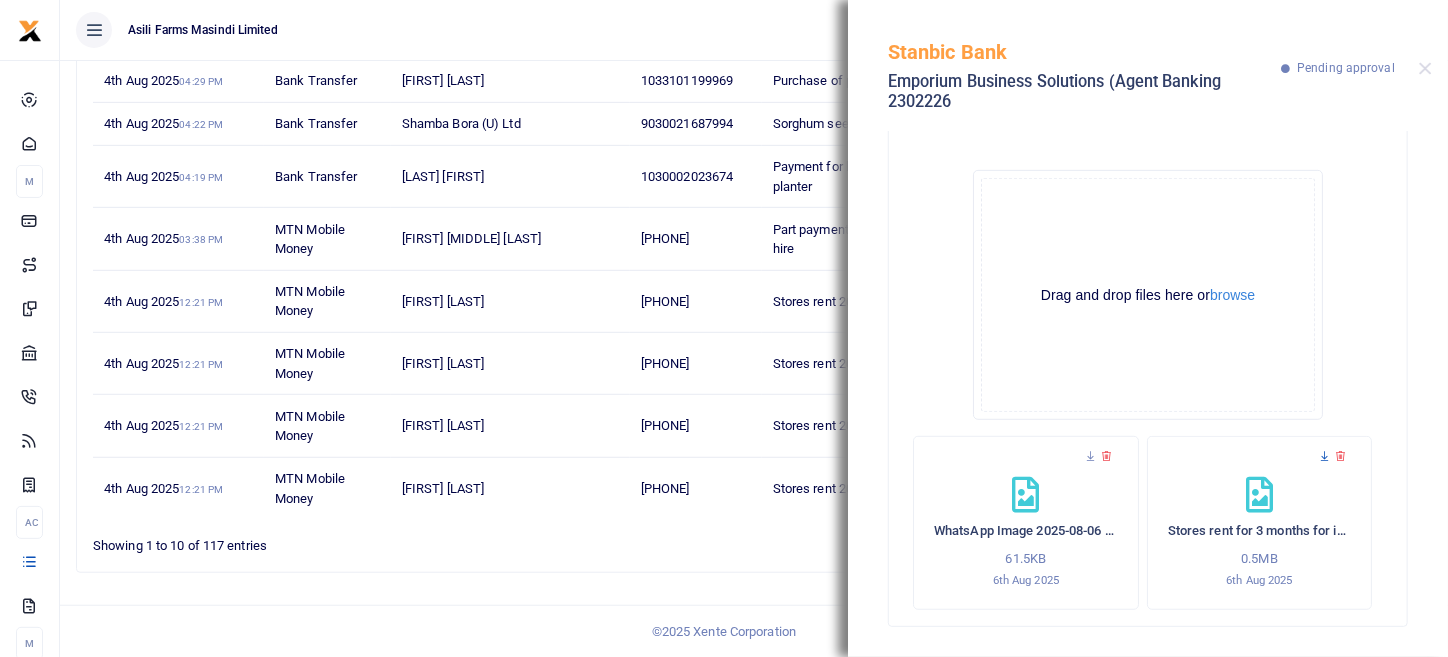 click at bounding box center (1324, 456) 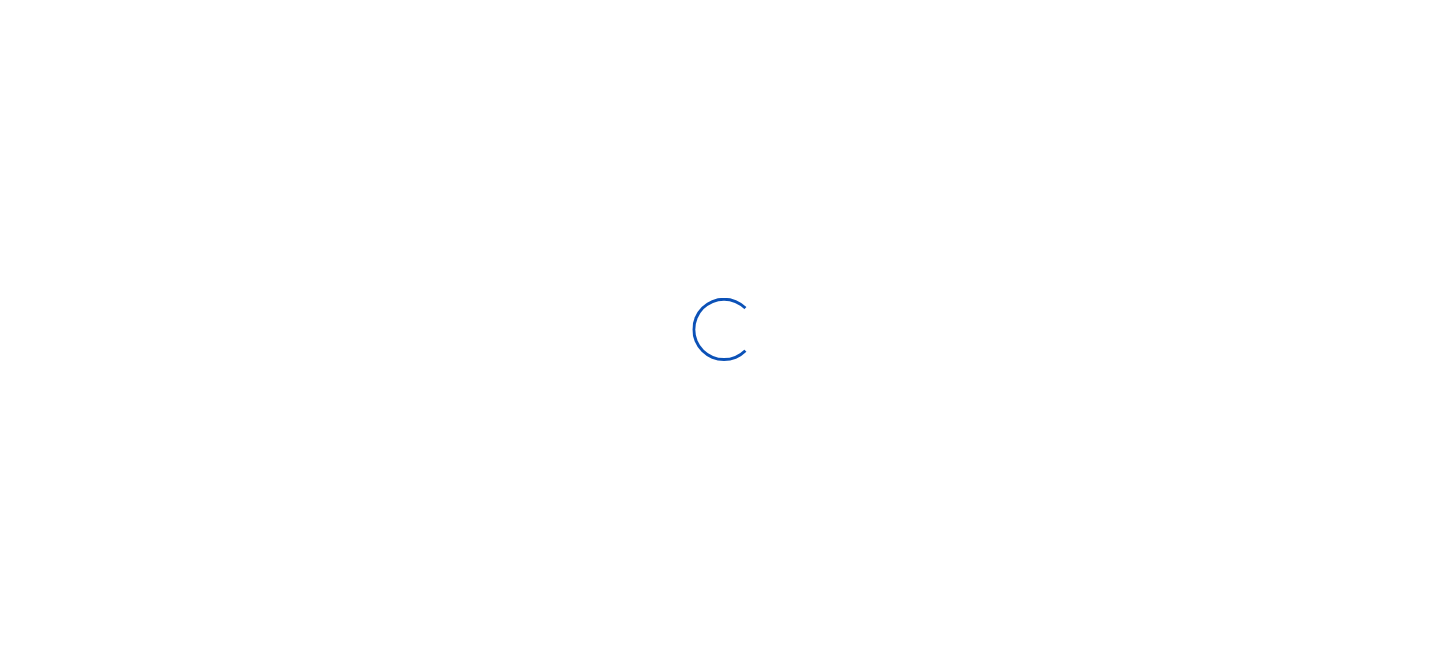 scroll, scrollTop: 0, scrollLeft: 0, axis: both 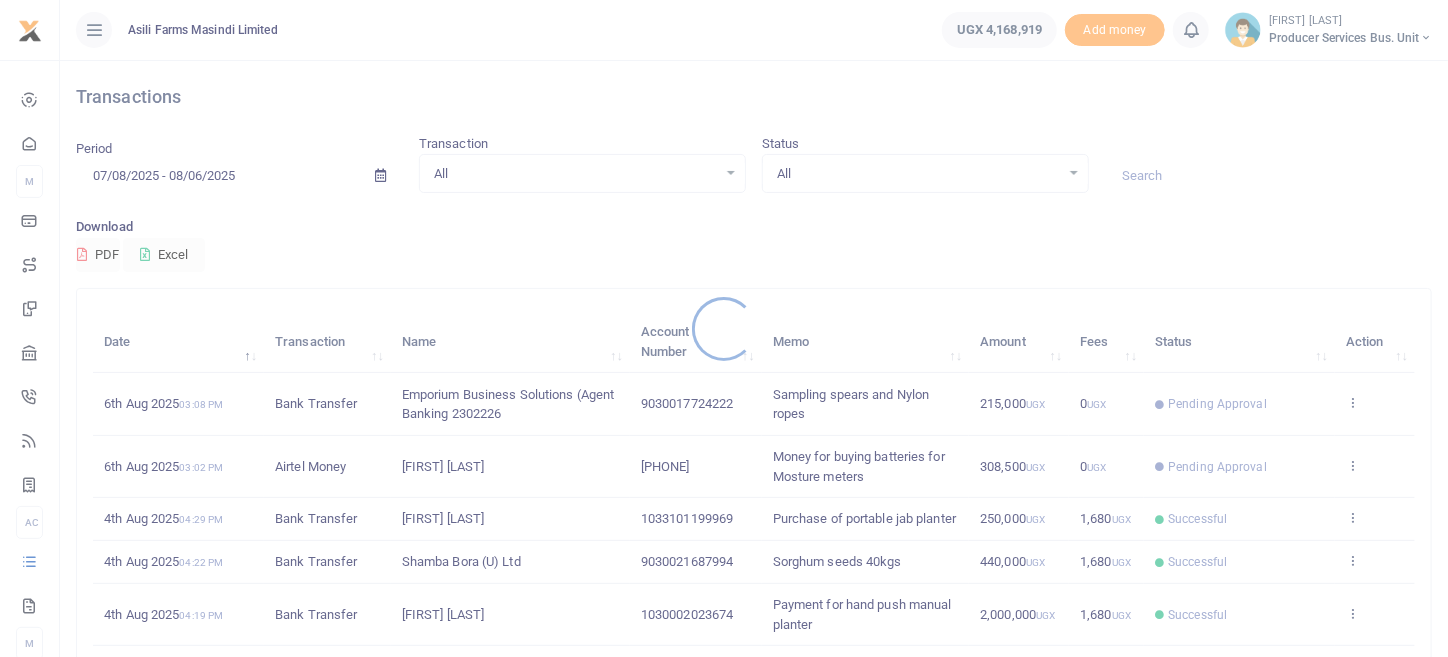 click at bounding box center (724, 328) 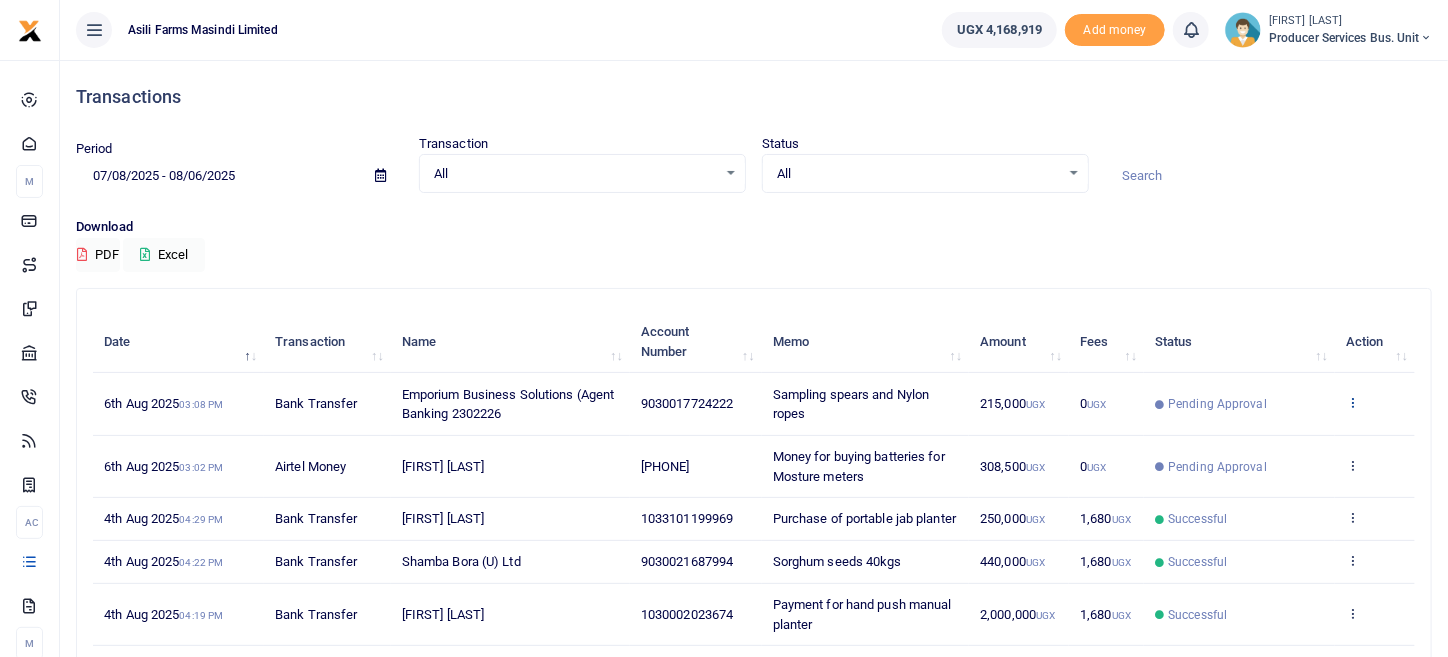 click at bounding box center [1352, 402] 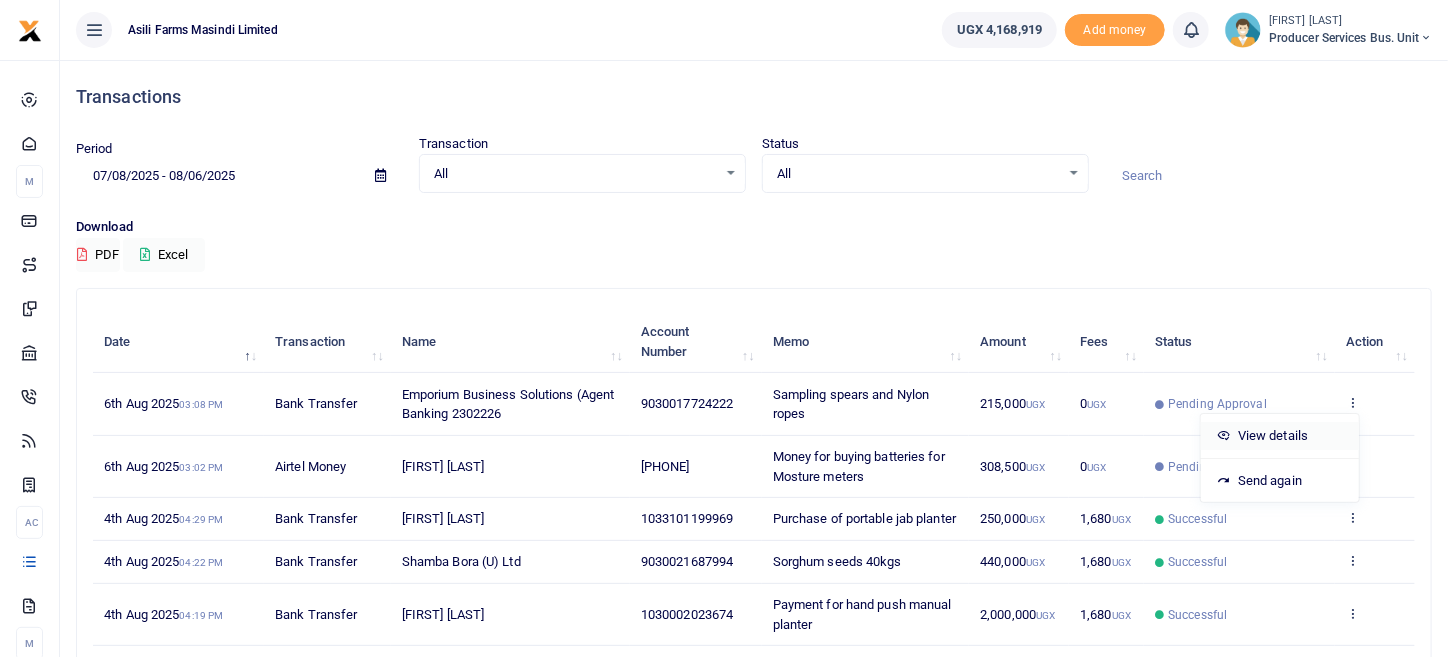 click on "View details" at bounding box center [1280, 436] 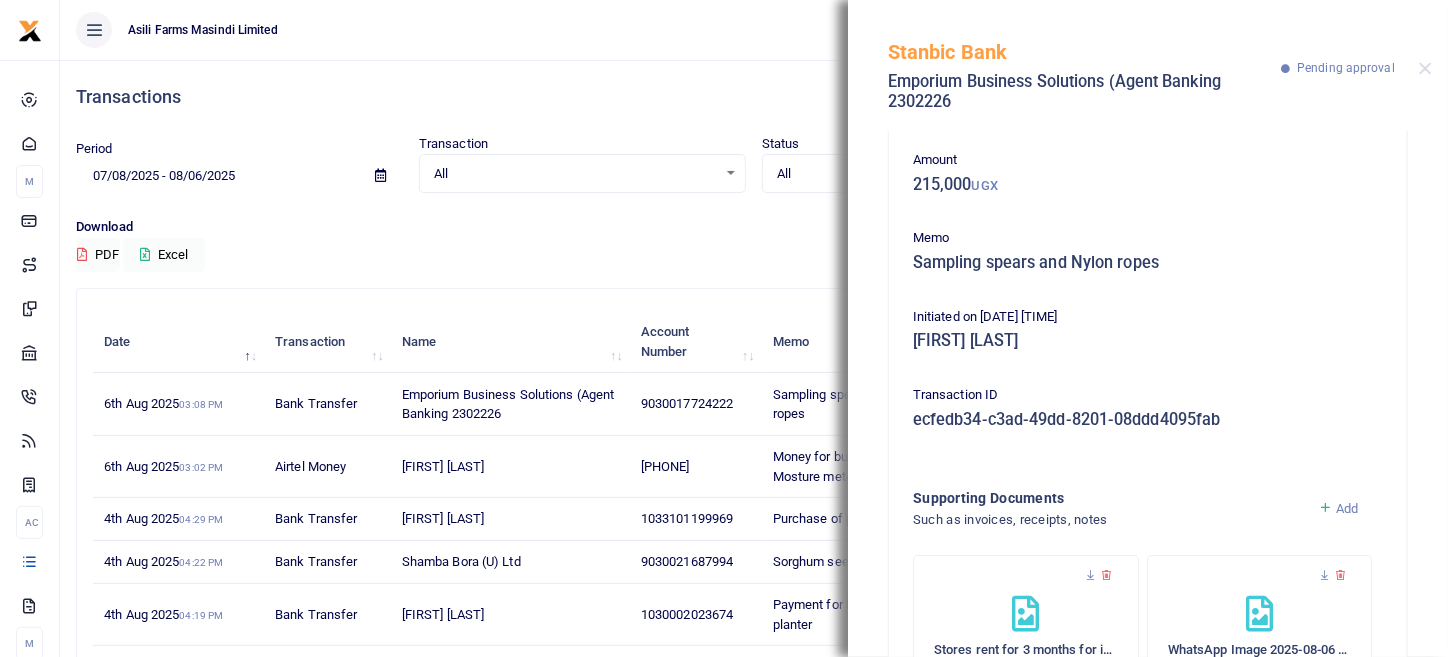 scroll, scrollTop: 207, scrollLeft: 0, axis: vertical 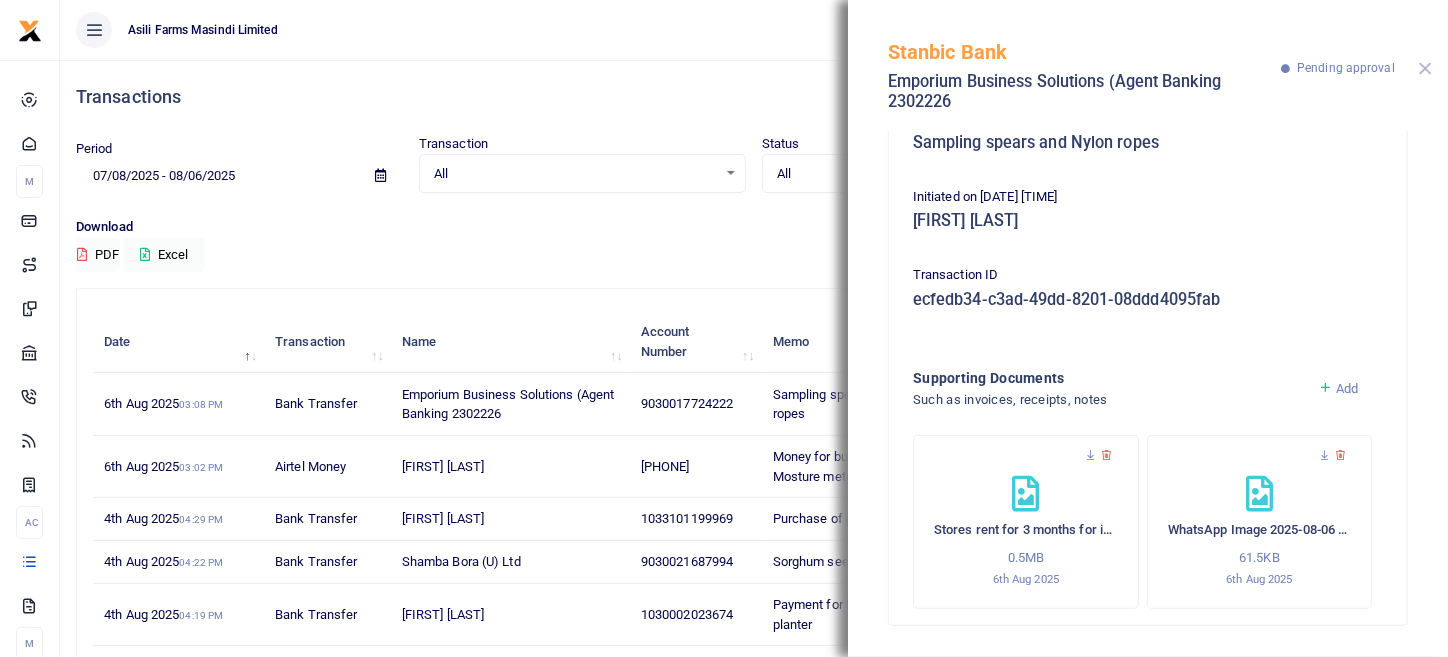 click at bounding box center (1425, 68) 